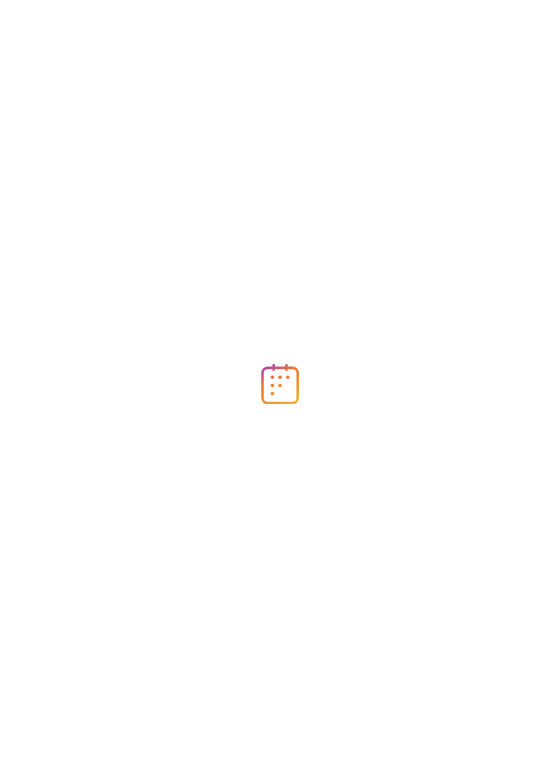 scroll, scrollTop: 0, scrollLeft: 0, axis: both 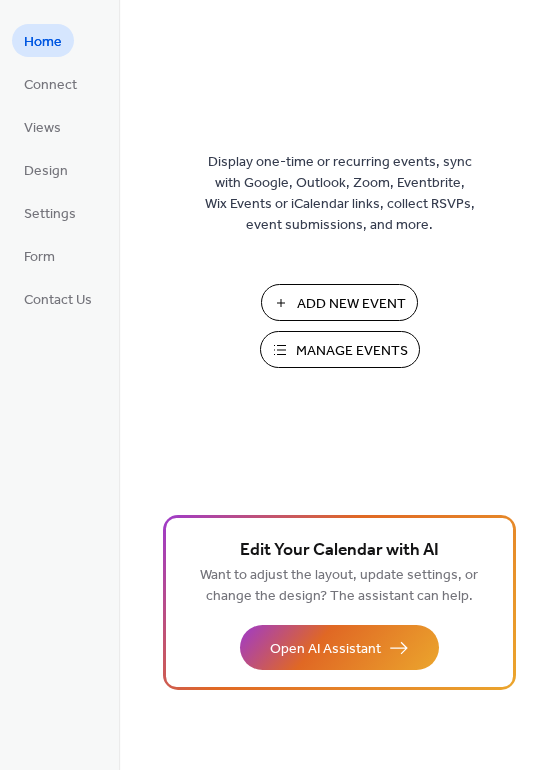 click on "Manage Events" at bounding box center (352, 351) 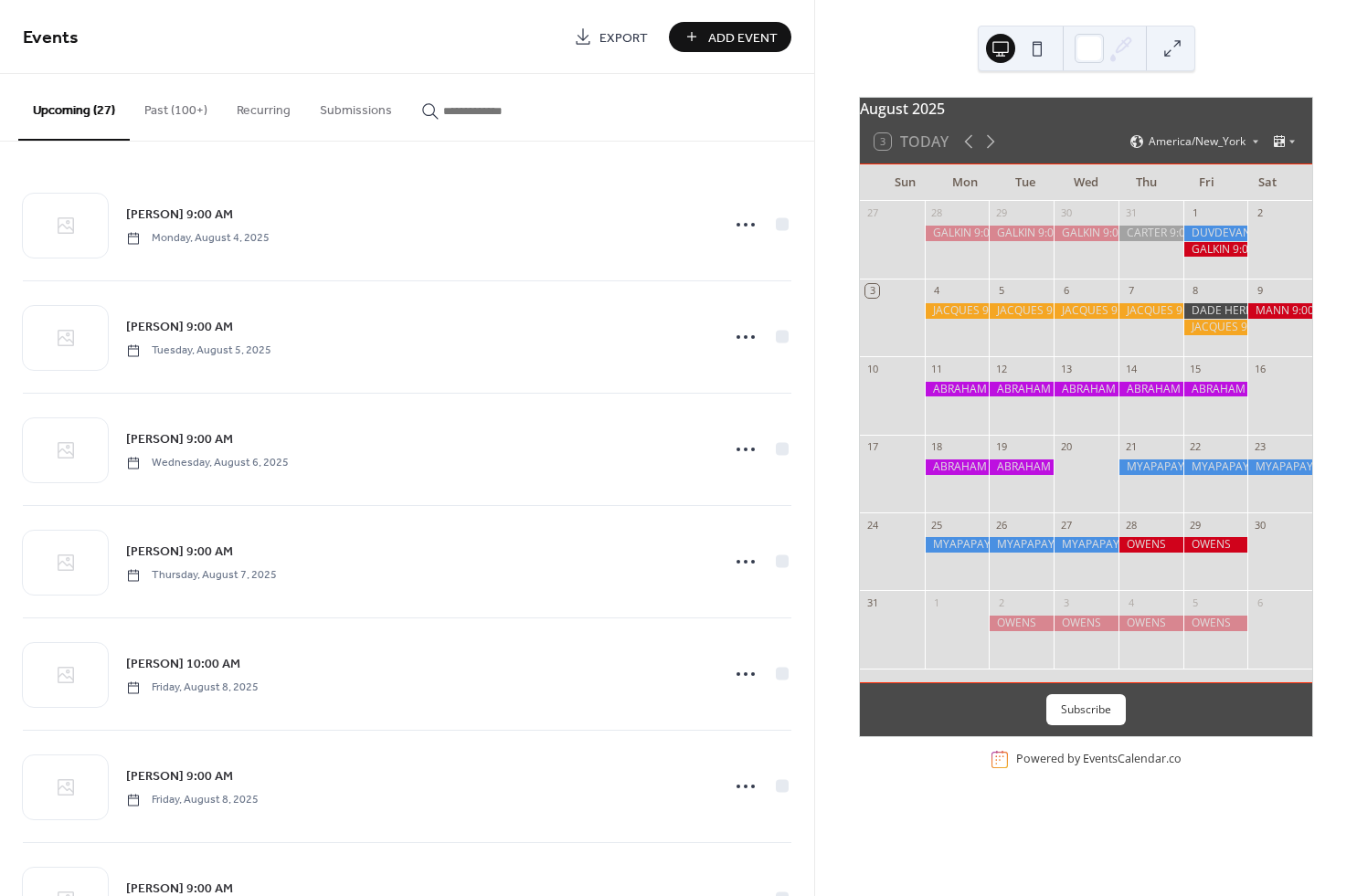 scroll, scrollTop: 0, scrollLeft: 0, axis: both 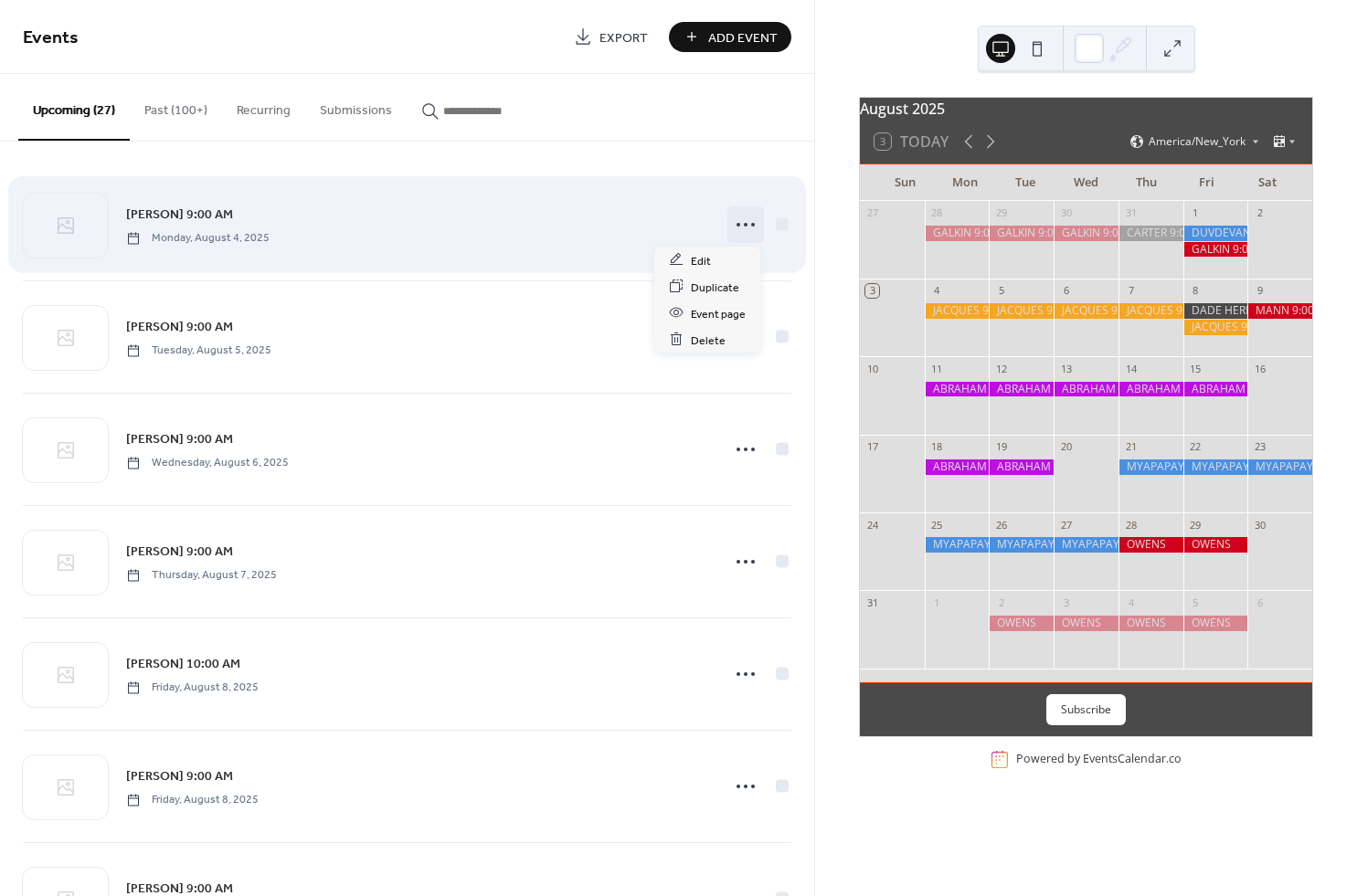 click 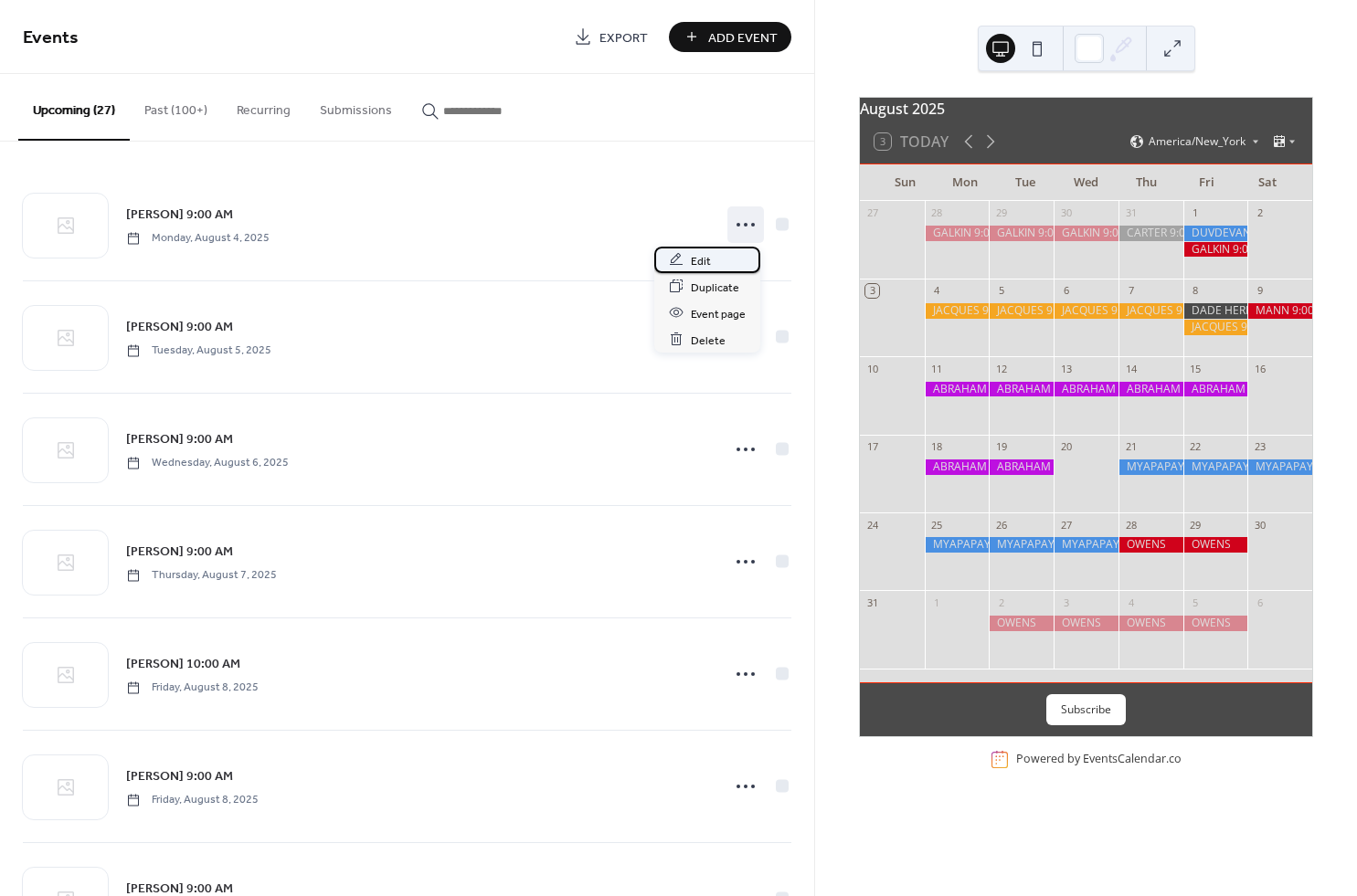 click on "Edit" at bounding box center [707, 259] 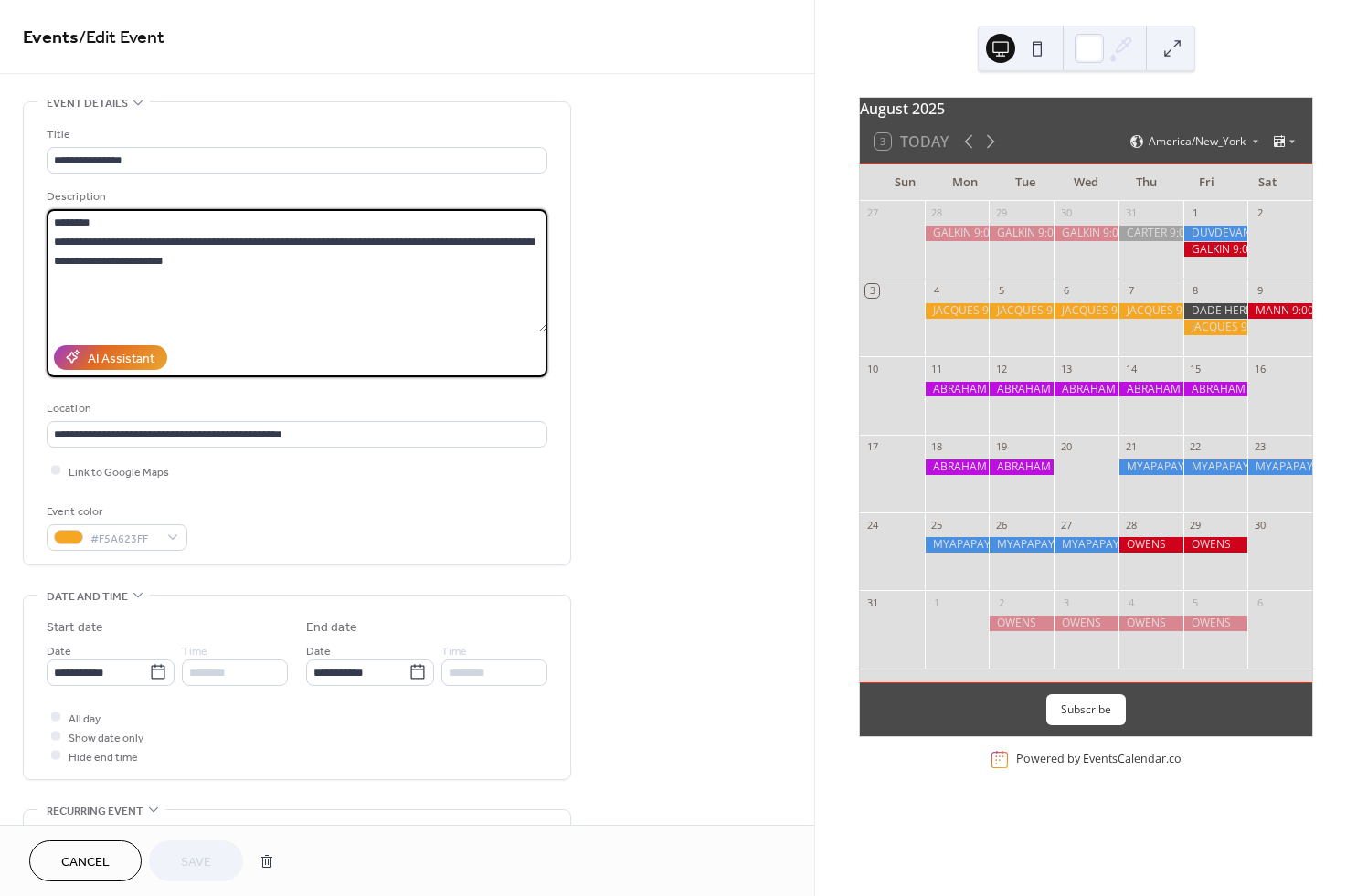 drag, startPoint x: 293, startPoint y: 260, endPoint x: 44, endPoint y: 245, distance: 249.4514 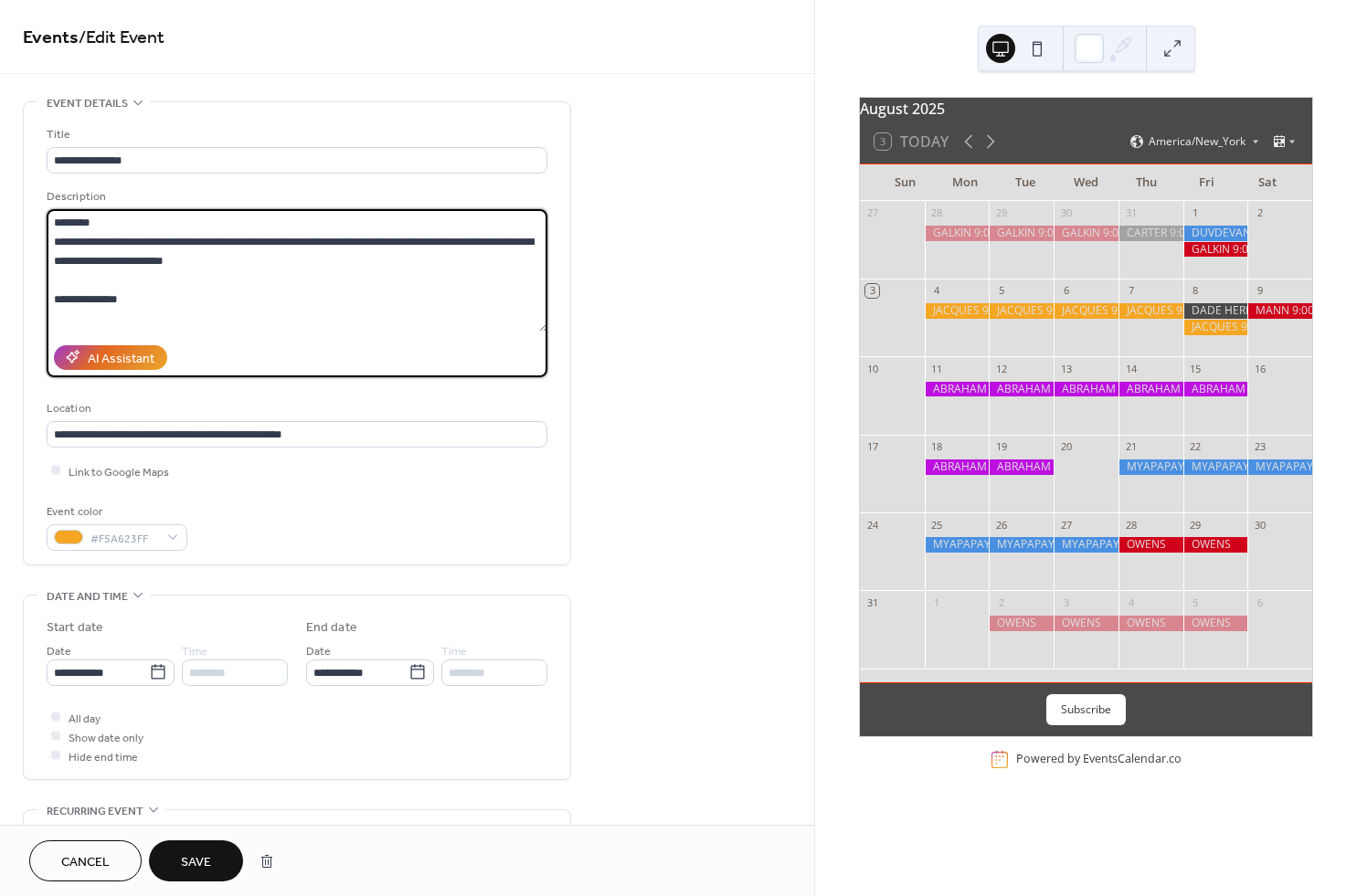 scroll, scrollTop: 16, scrollLeft: 0, axis: vertical 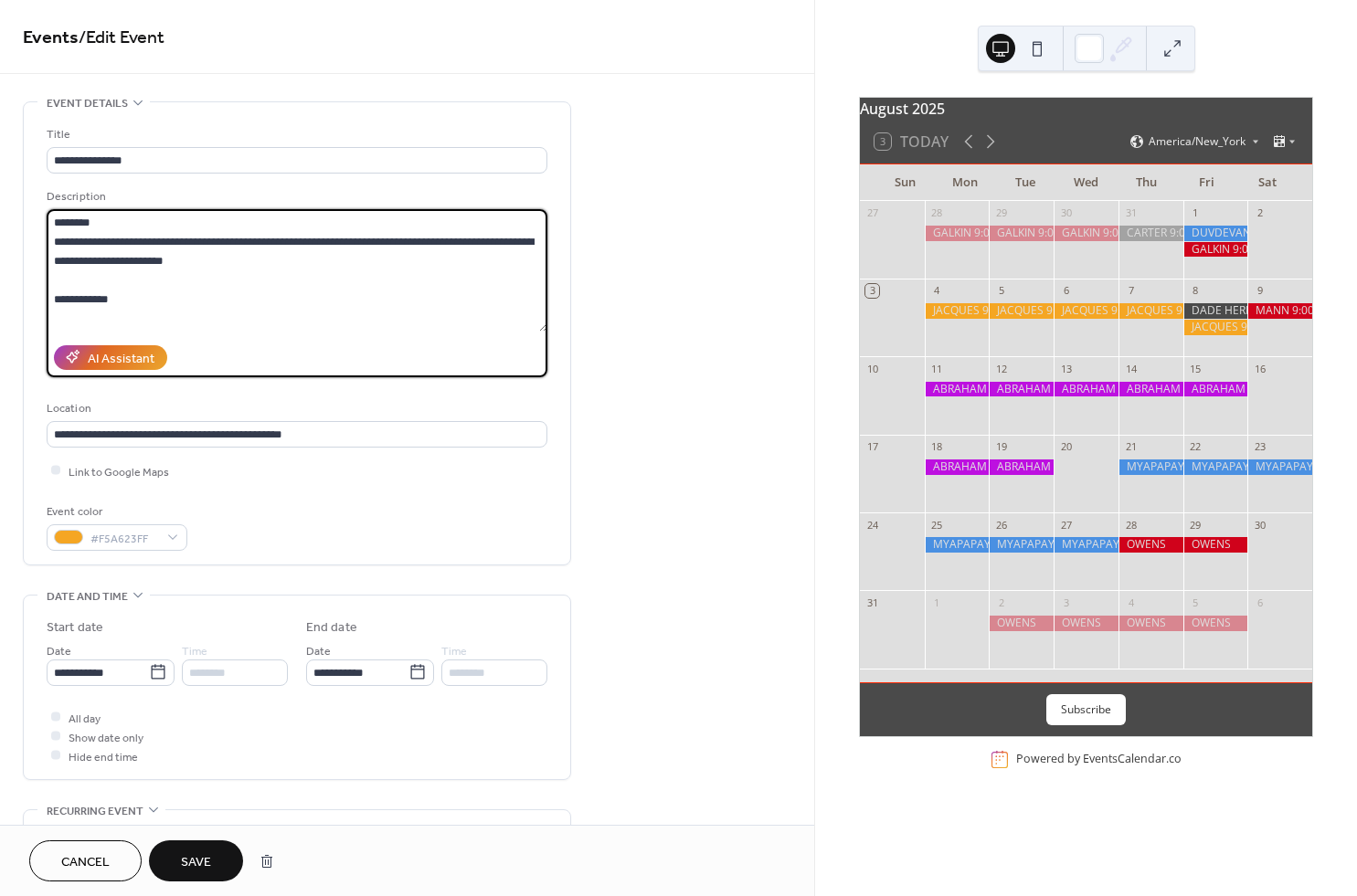 drag, startPoint x: 315, startPoint y: 263, endPoint x: 2, endPoint y: 248, distance: 313.359 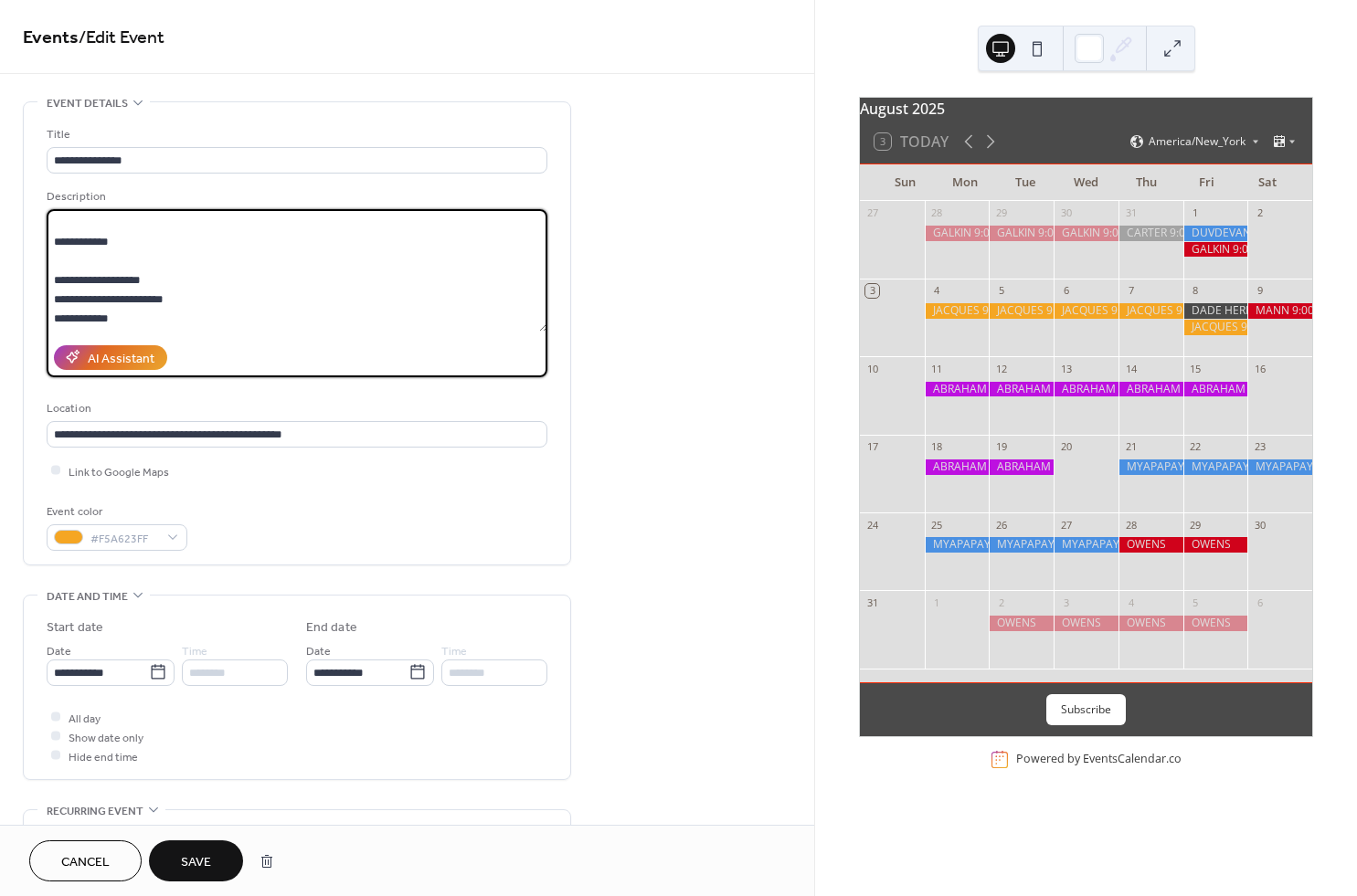 scroll, scrollTop: 77, scrollLeft: 0, axis: vertical 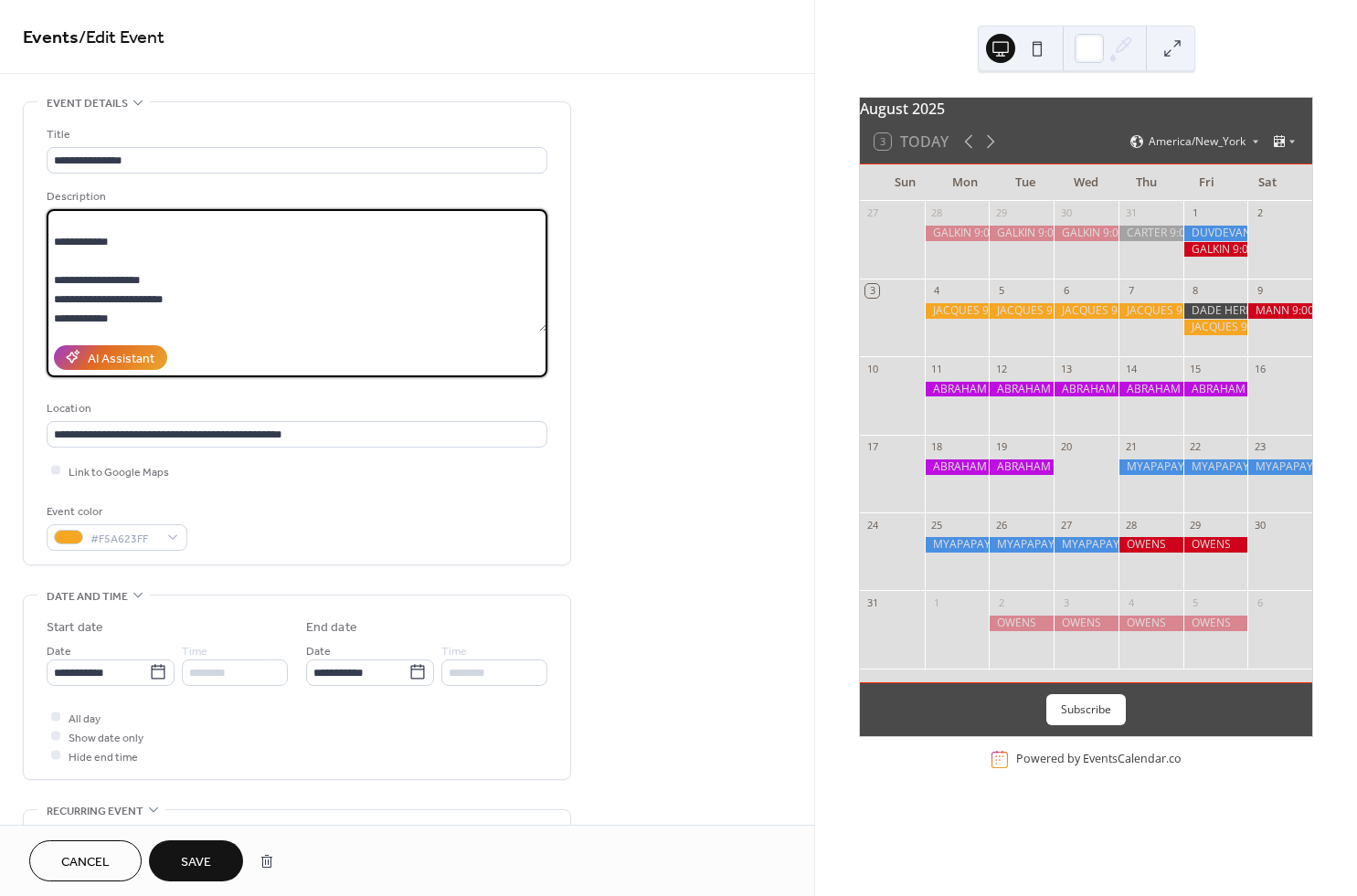 click on "**********" at bounding box center (297, 270) 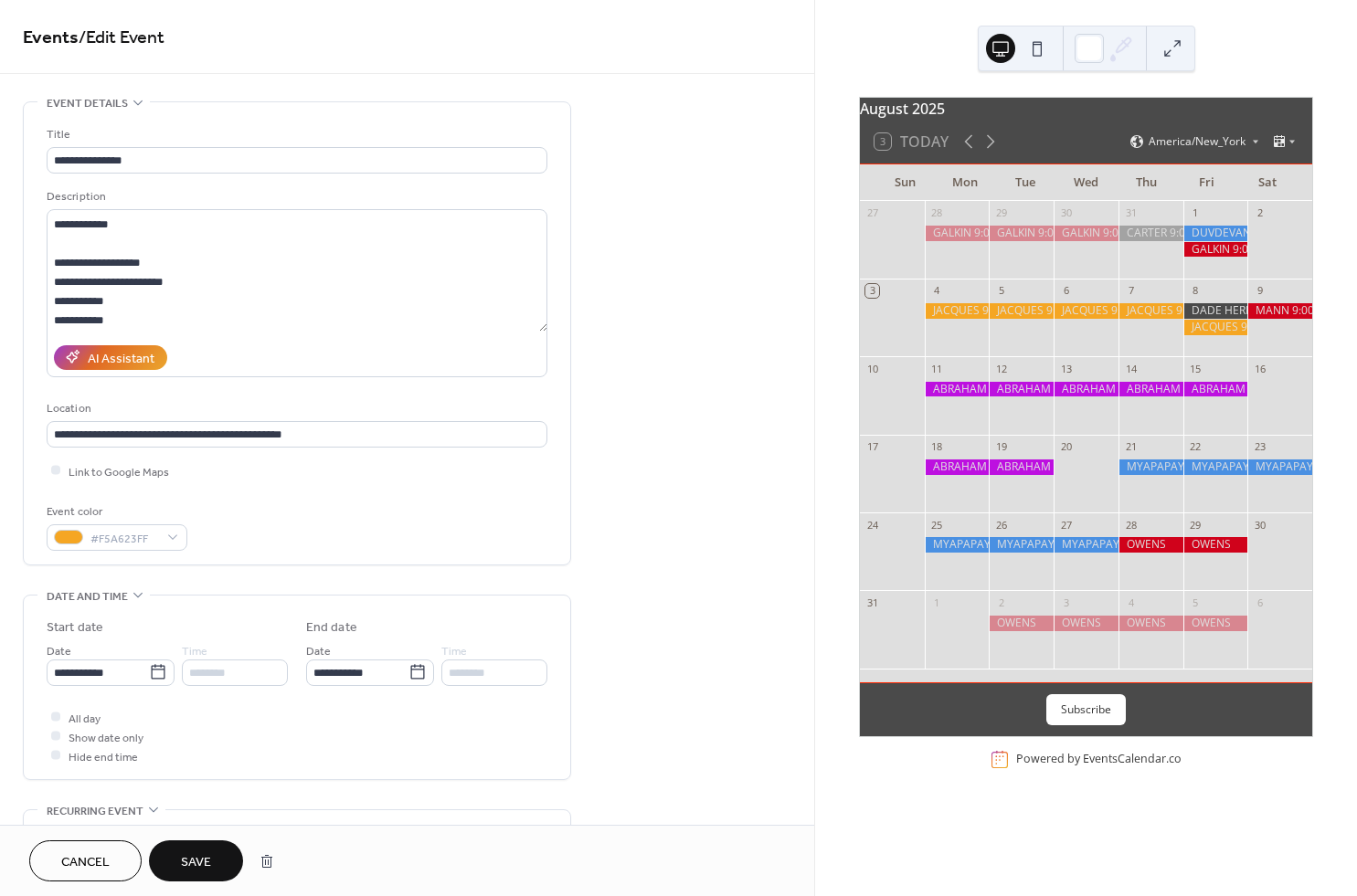 scroll, scrollTop: 86, scrollLeft: 0, axis: vertical 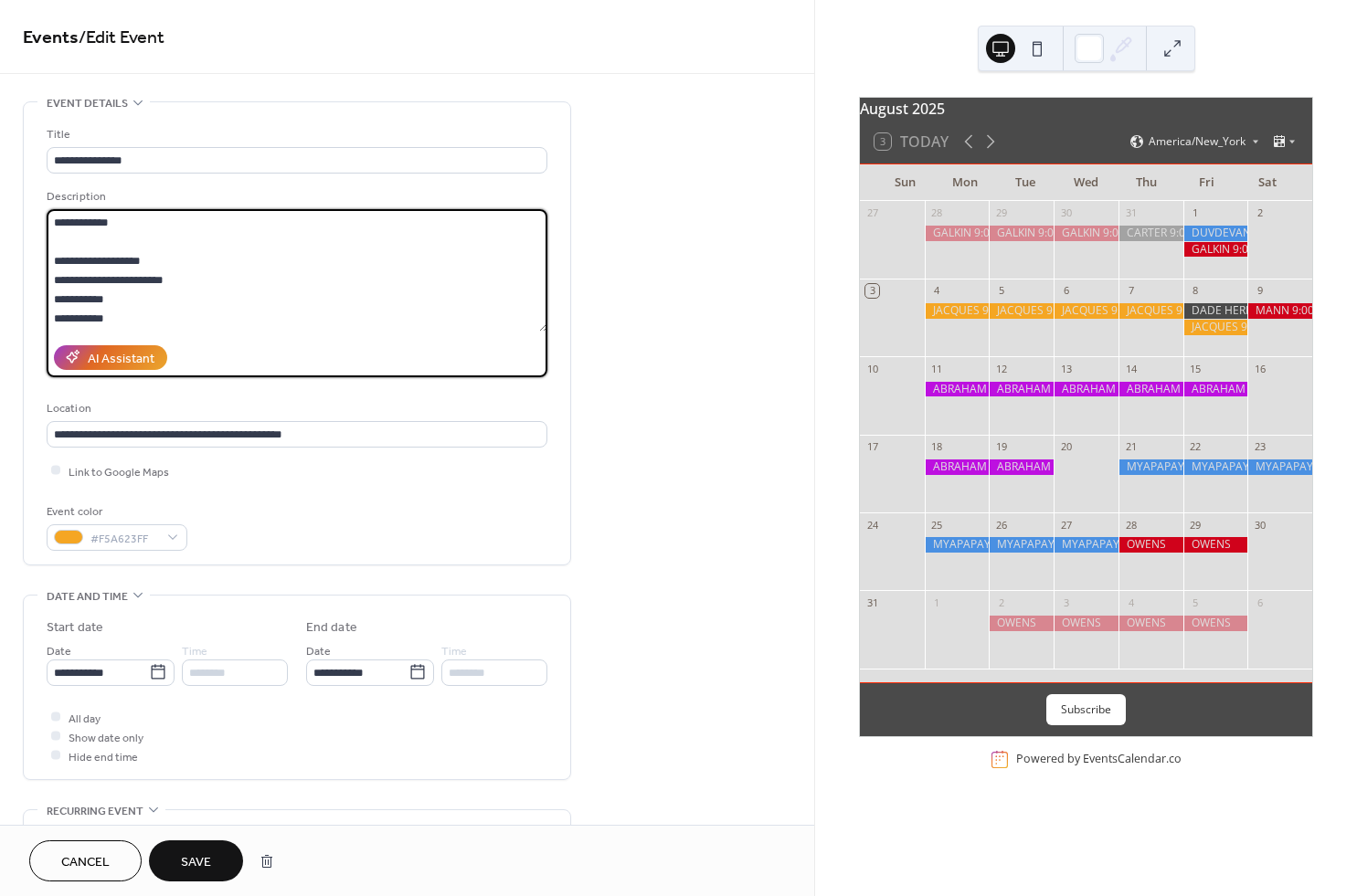 click on "**********" at bounding box center [297, 270] 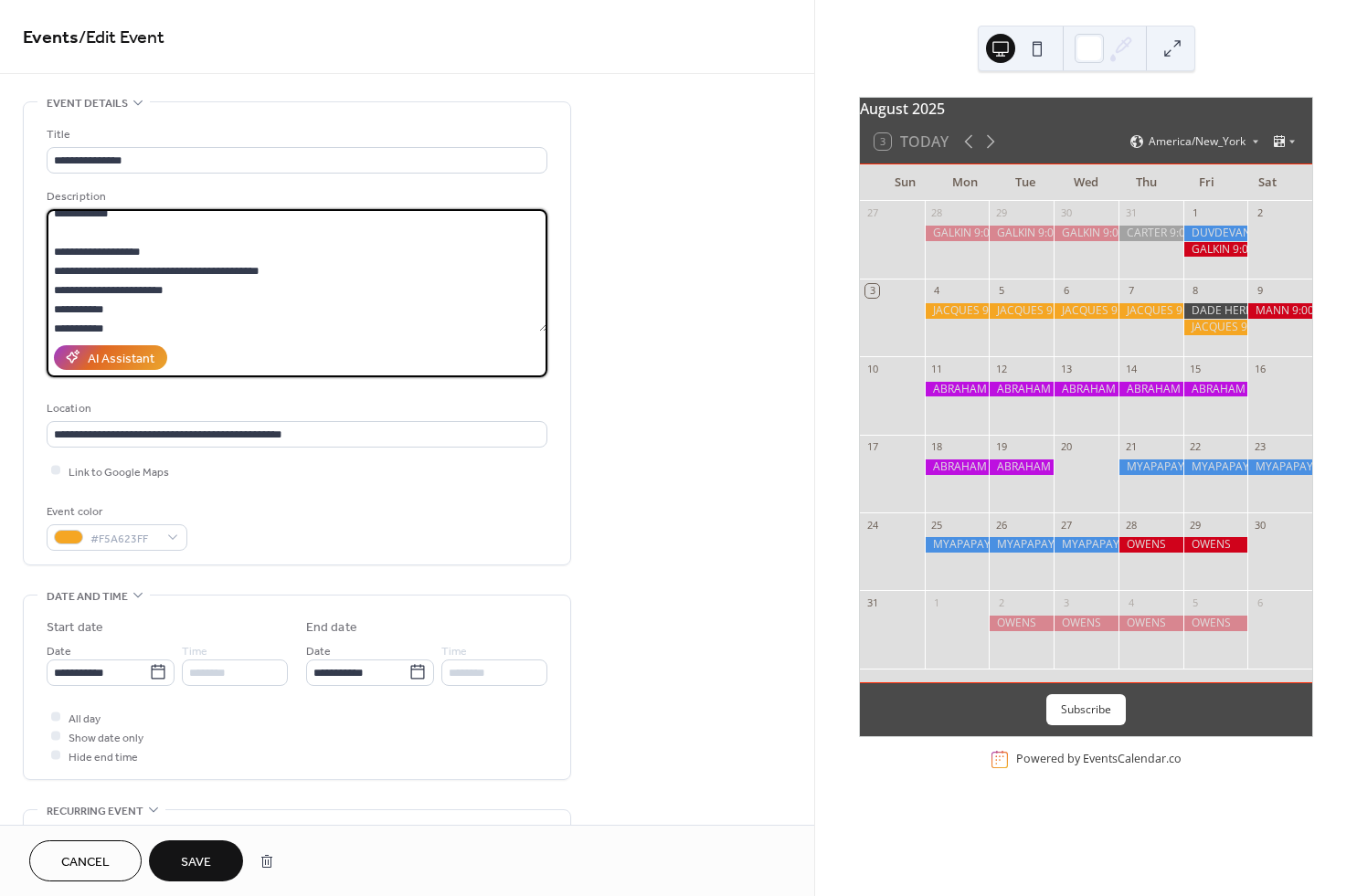 drag, startPoint x: 58, startPoint y: 288, endPoint x: 76, endPoint y: 271, distance: 24.758837 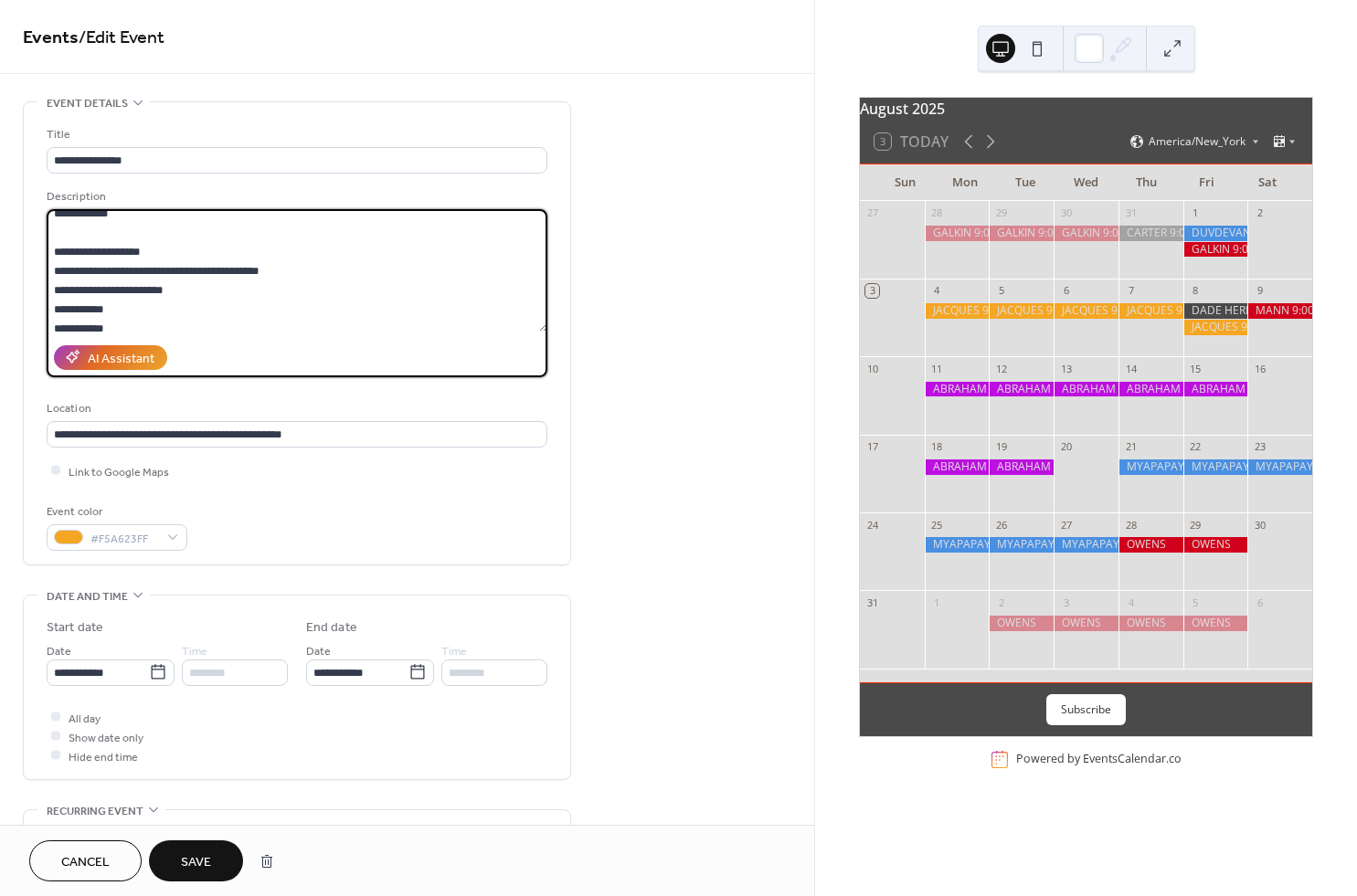 scroll, scrollTop: 93, scrollLeft: 0, axis: vertical 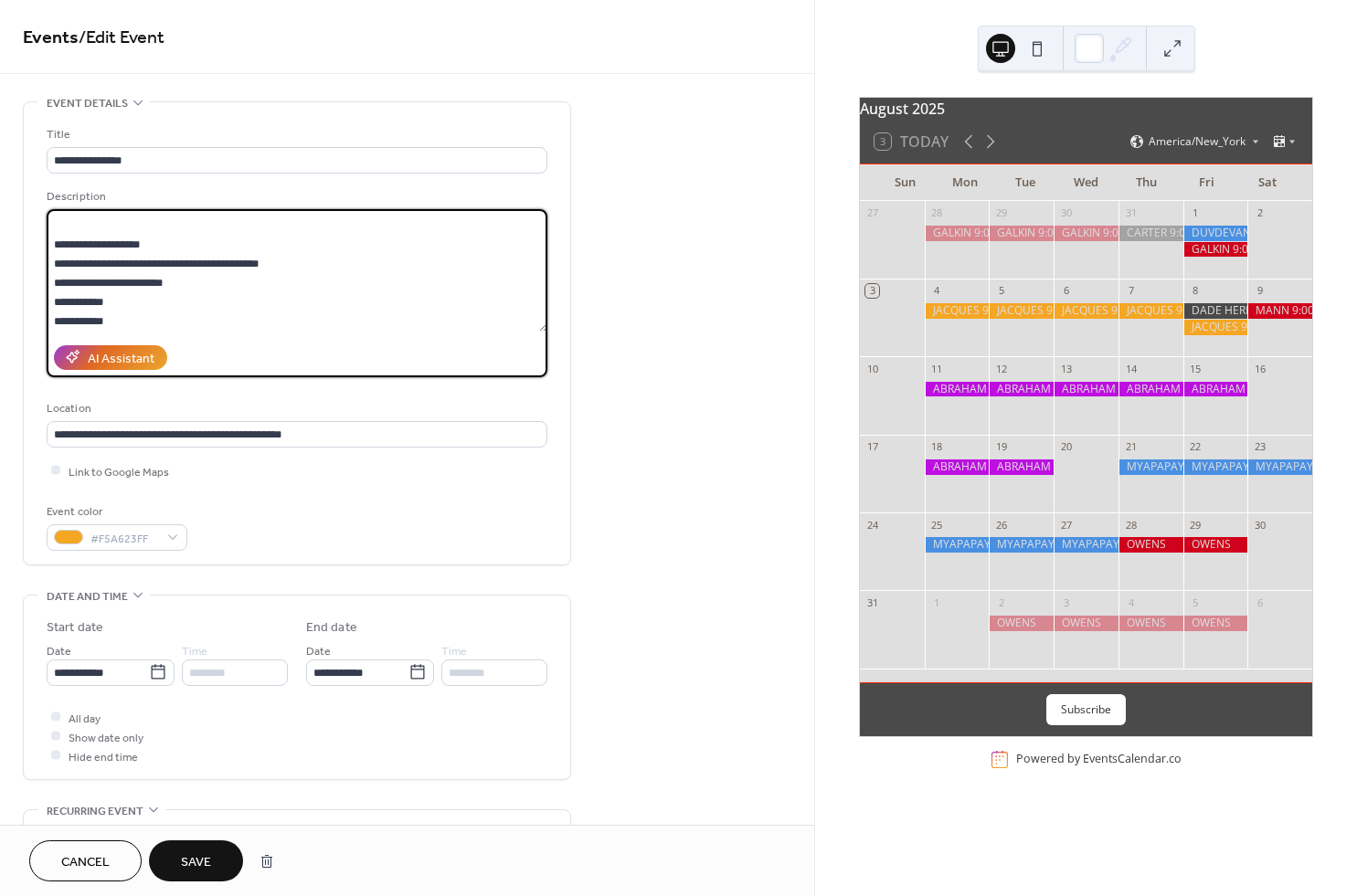 click on "**********" at bounding box center (297, 270) 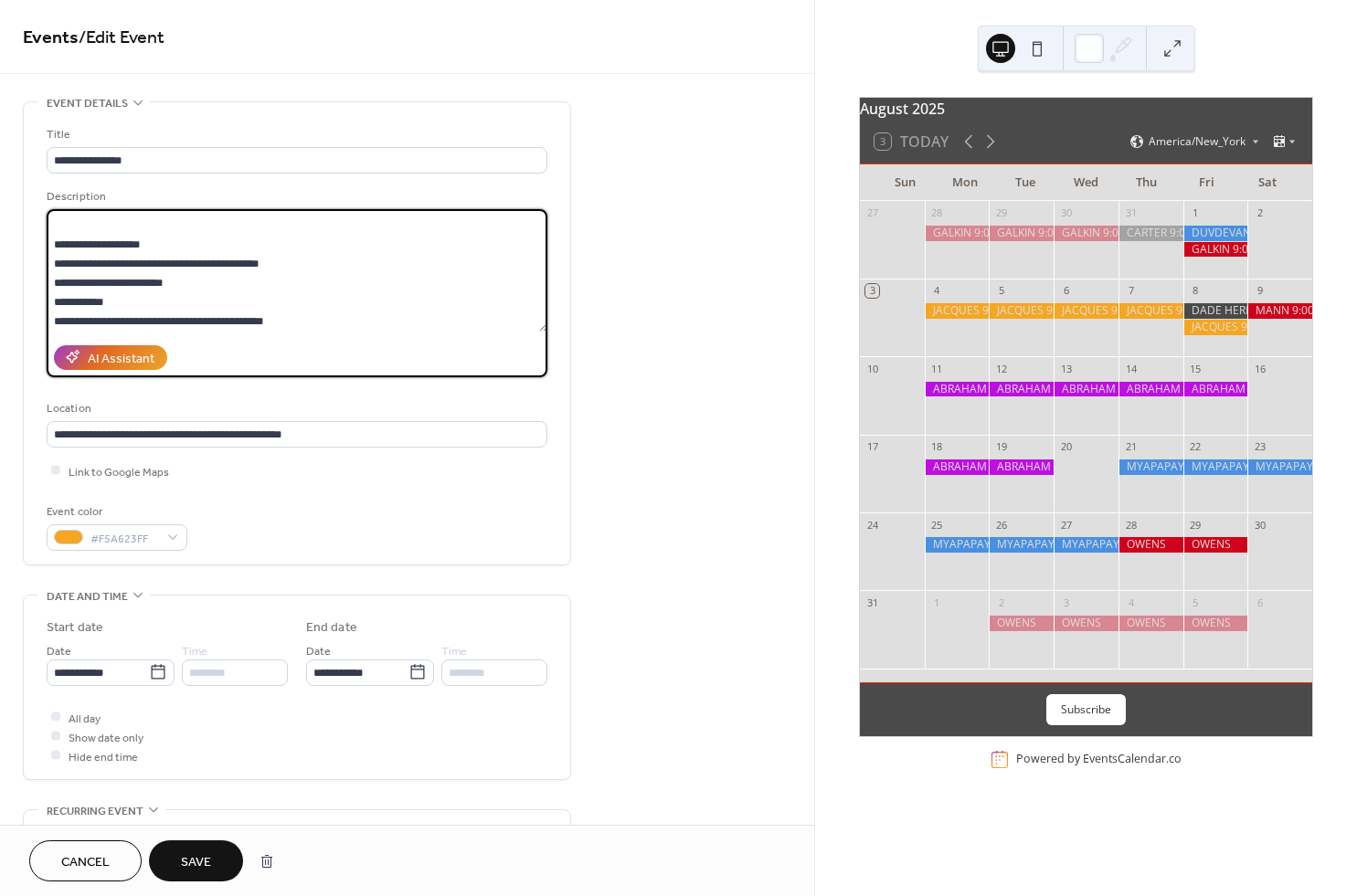 type on "**********" 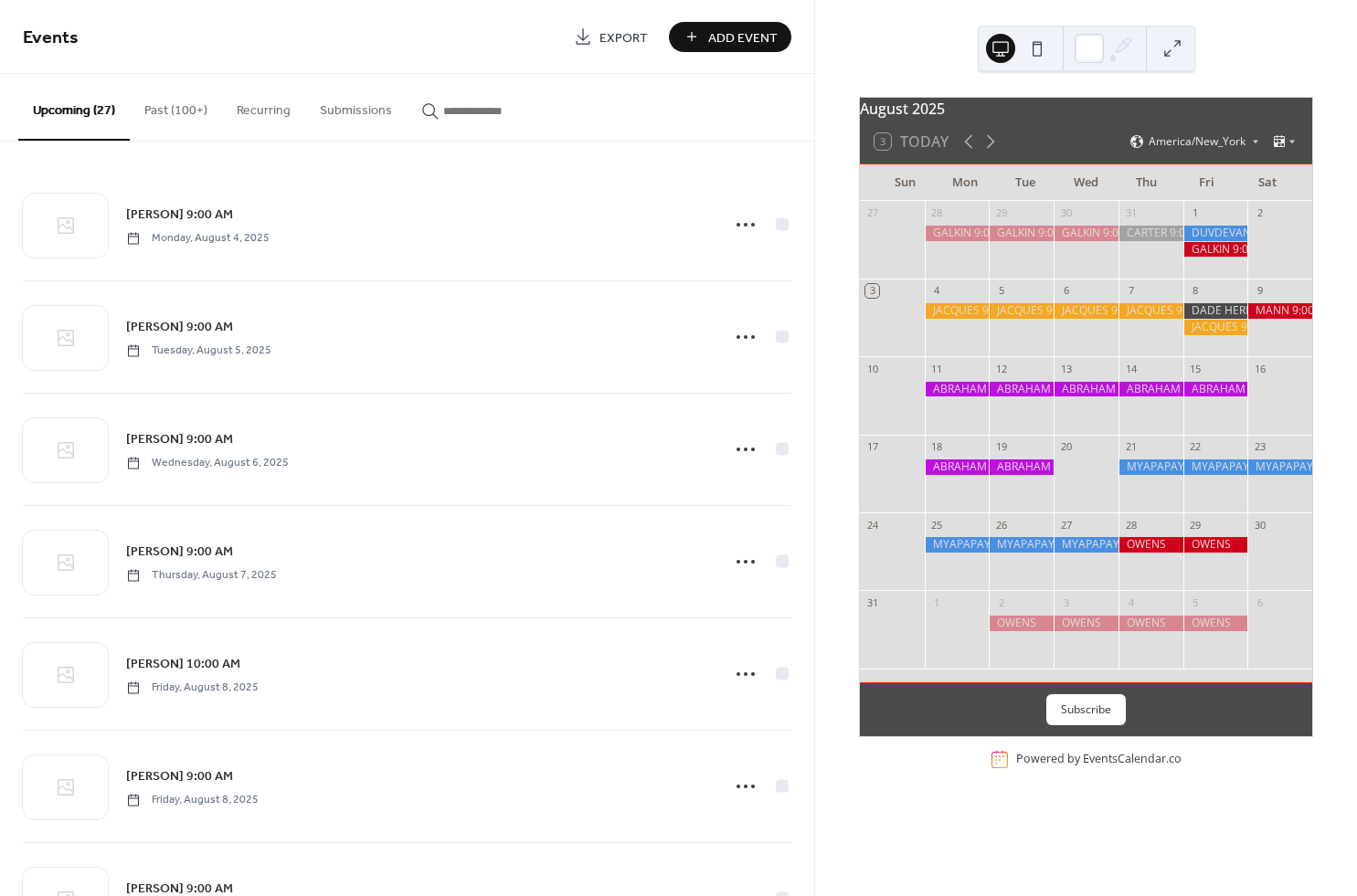 click at bounding box center [1215, 311] 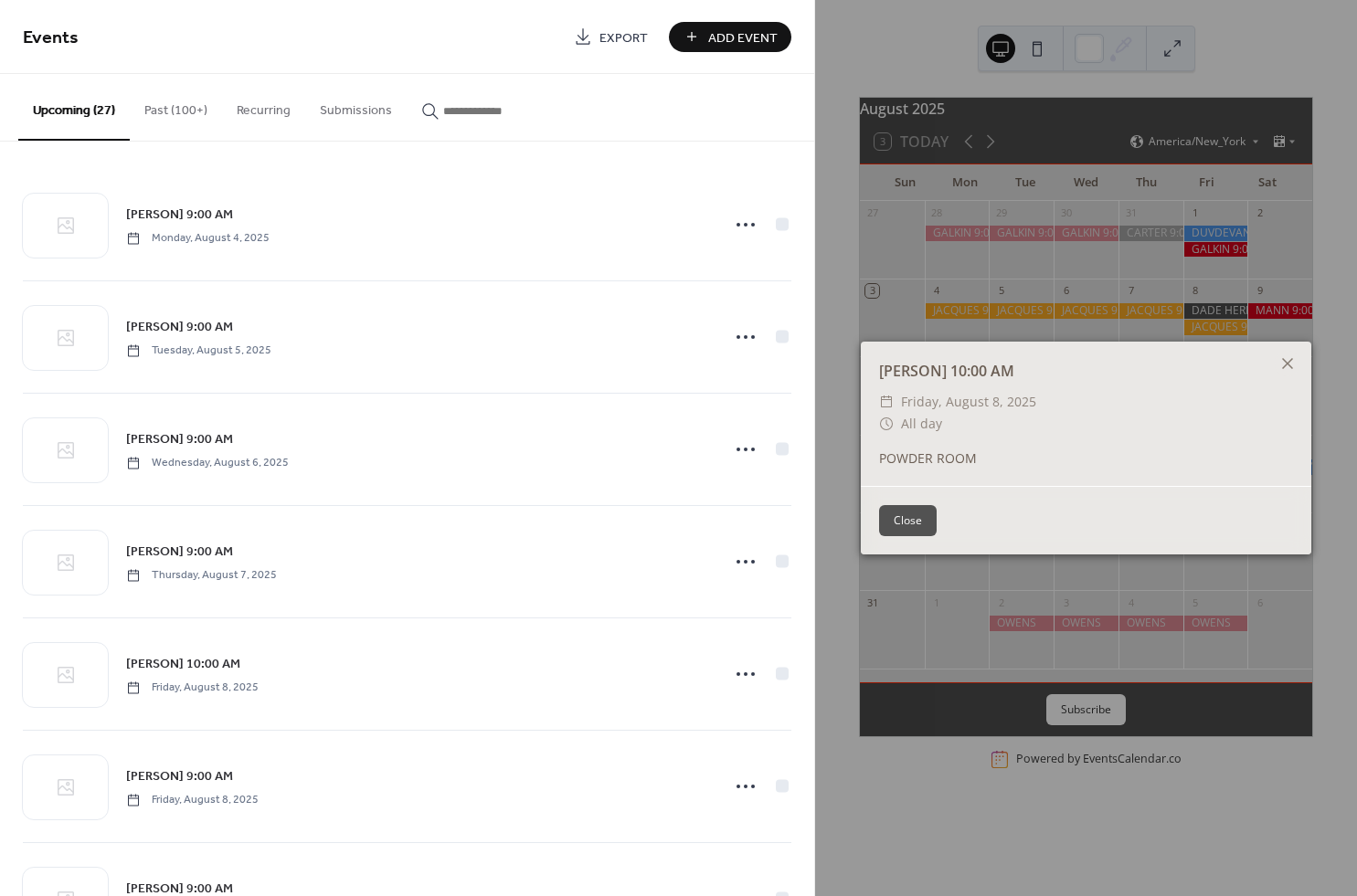 click on "Close" at bounding box center (907, 521) 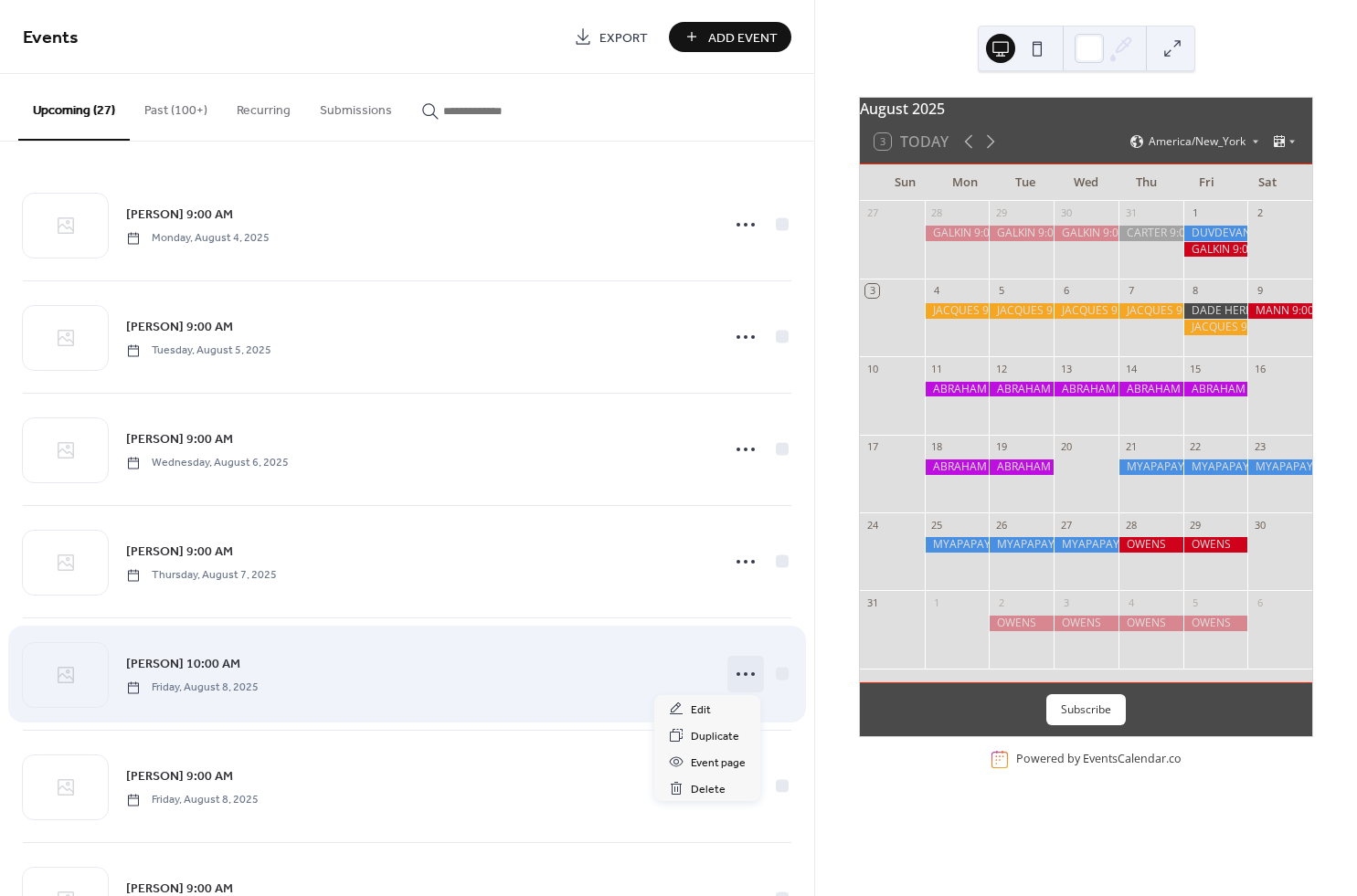 click 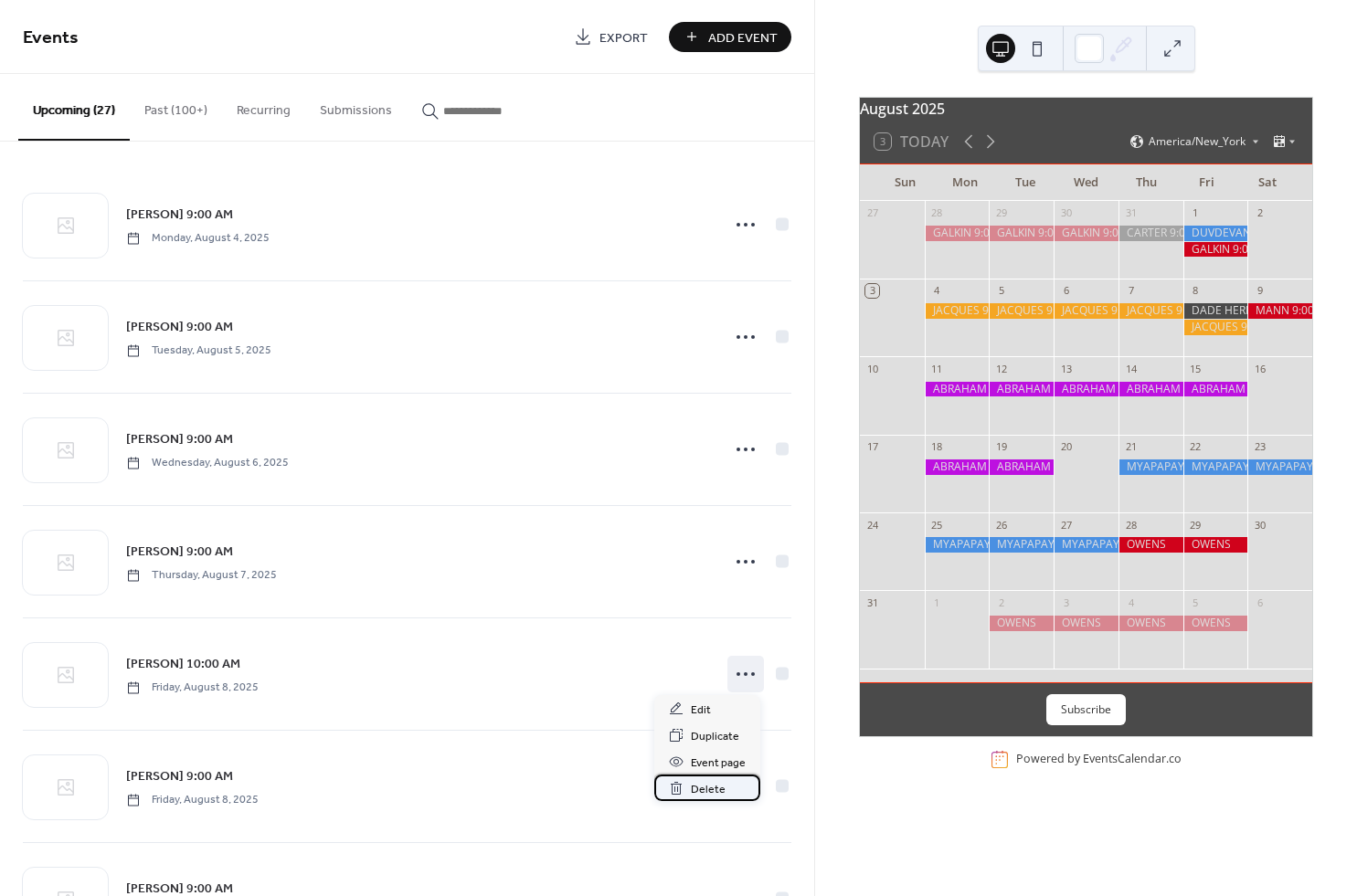 click on "Delete" at bounding box center [708, 789] 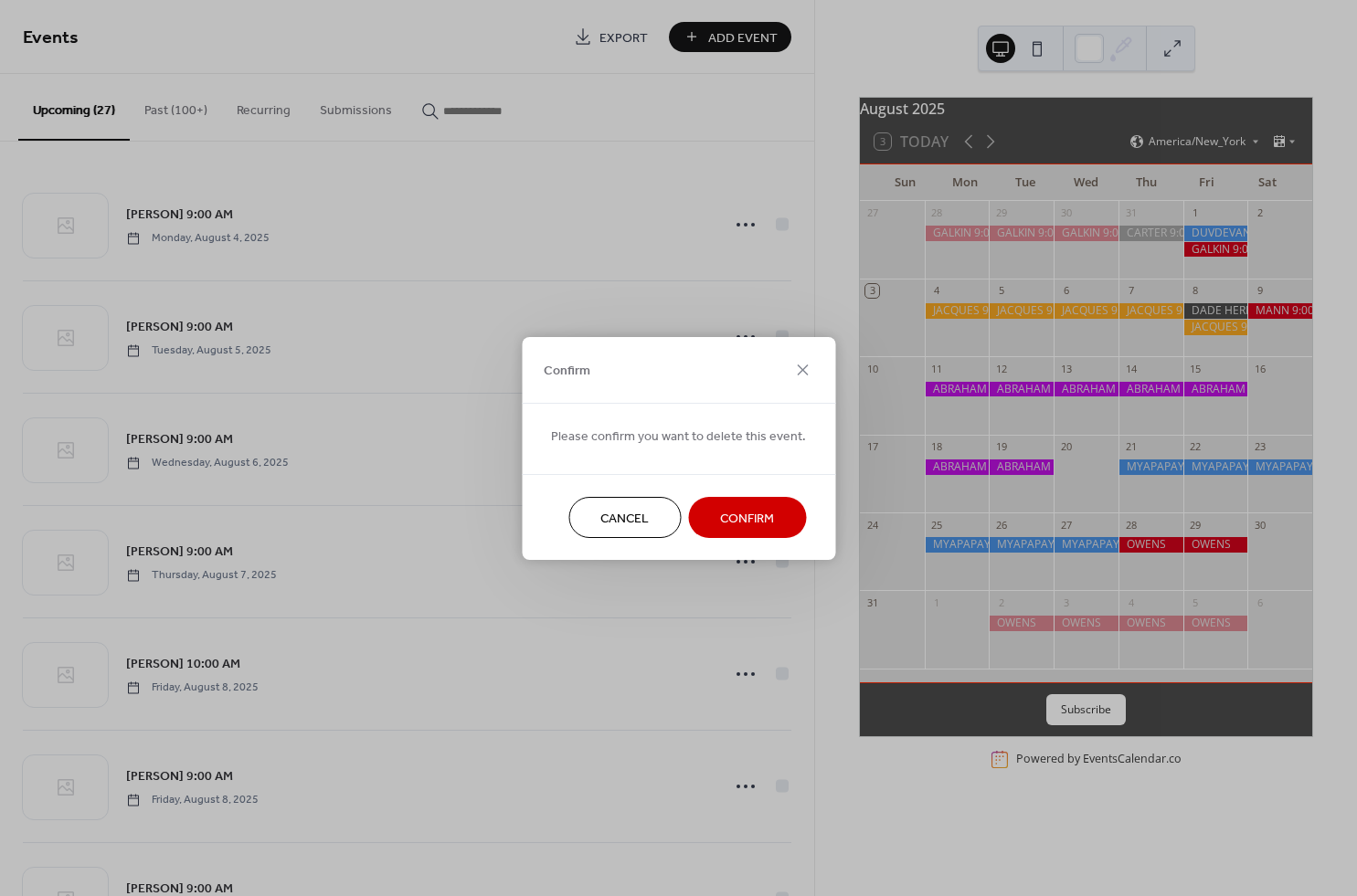 click on "Confirm" at bounding box center (747, 518) 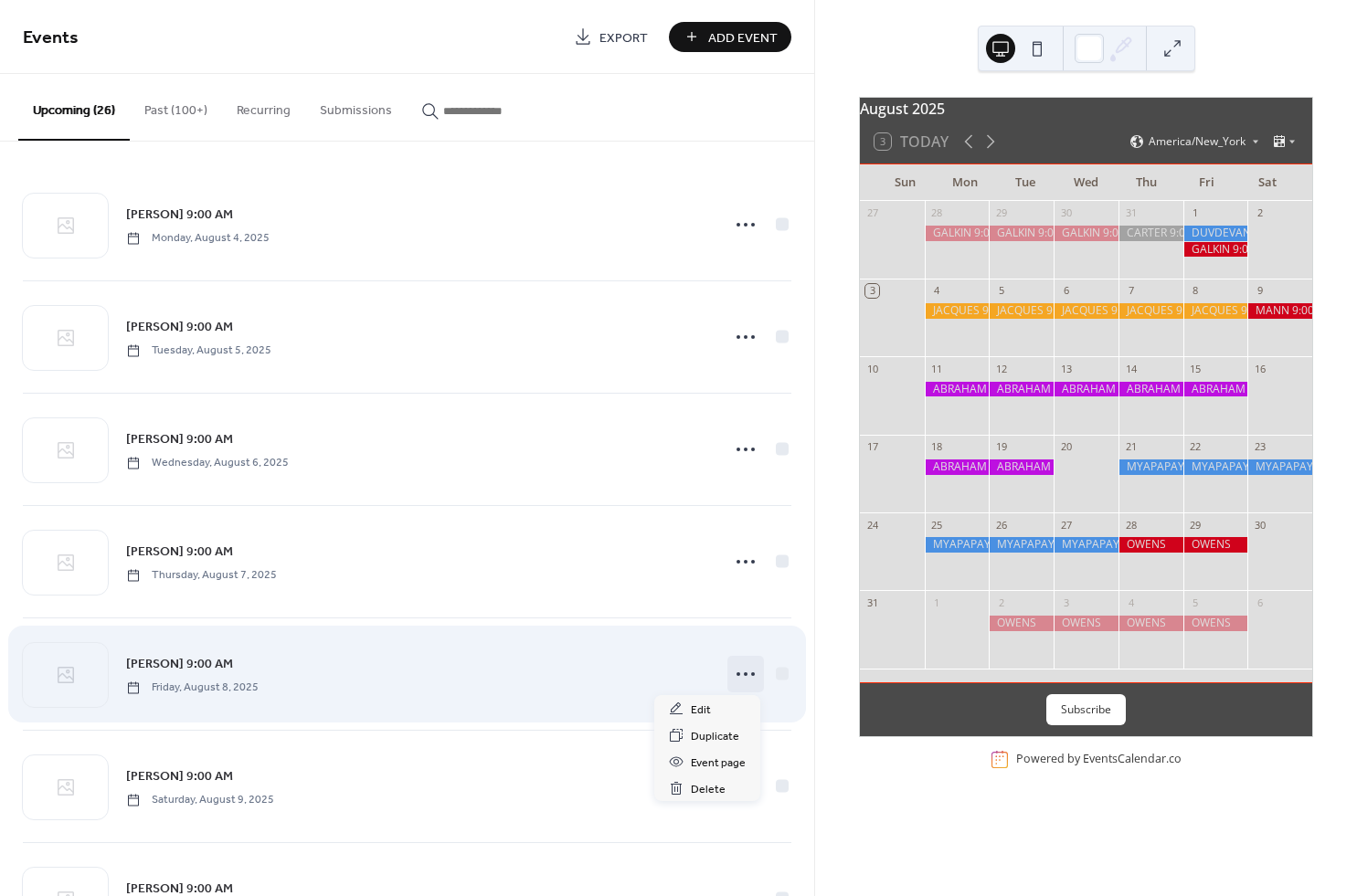 click 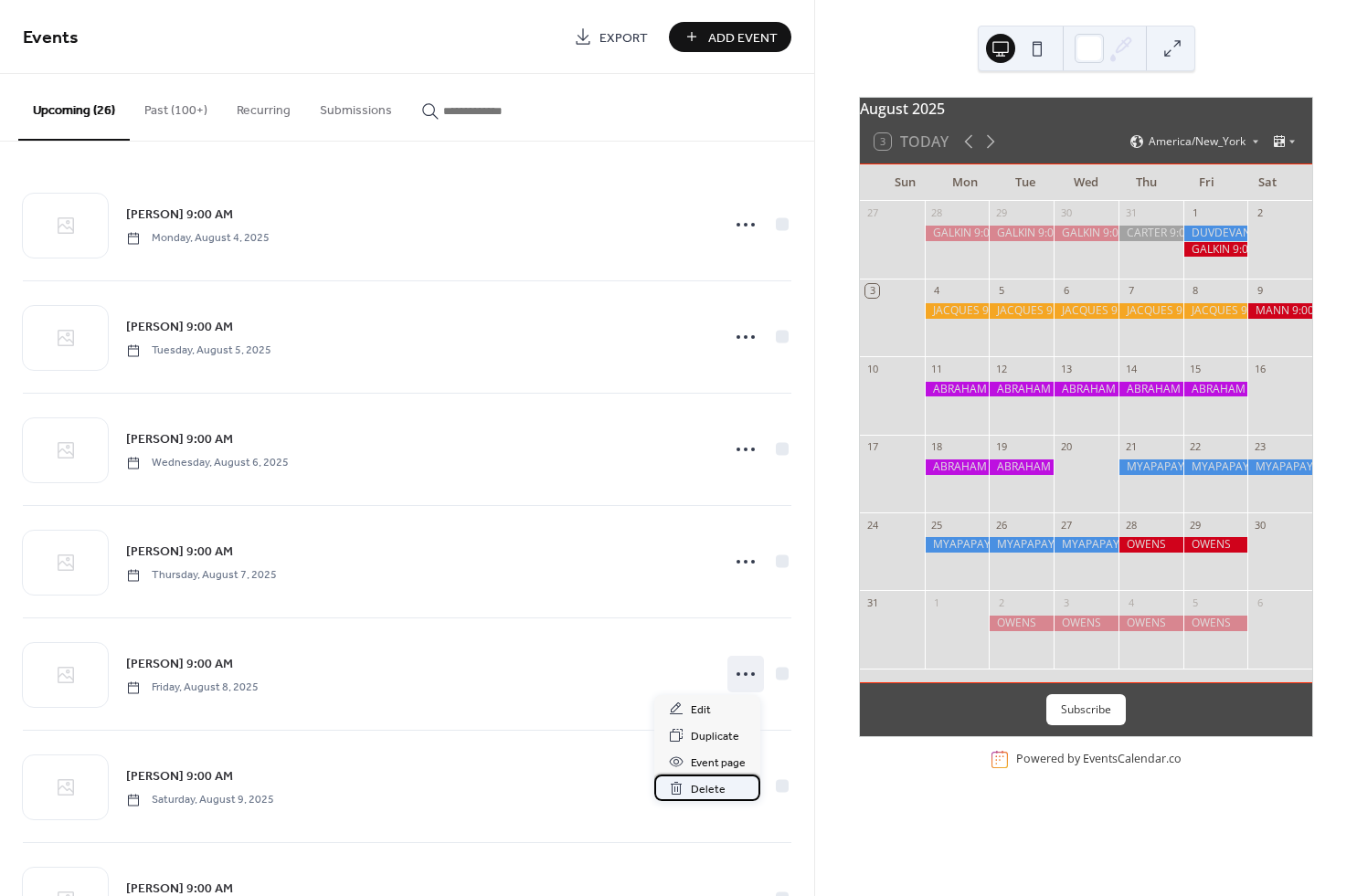 click on "Delete" at bounding box center [708, 789] 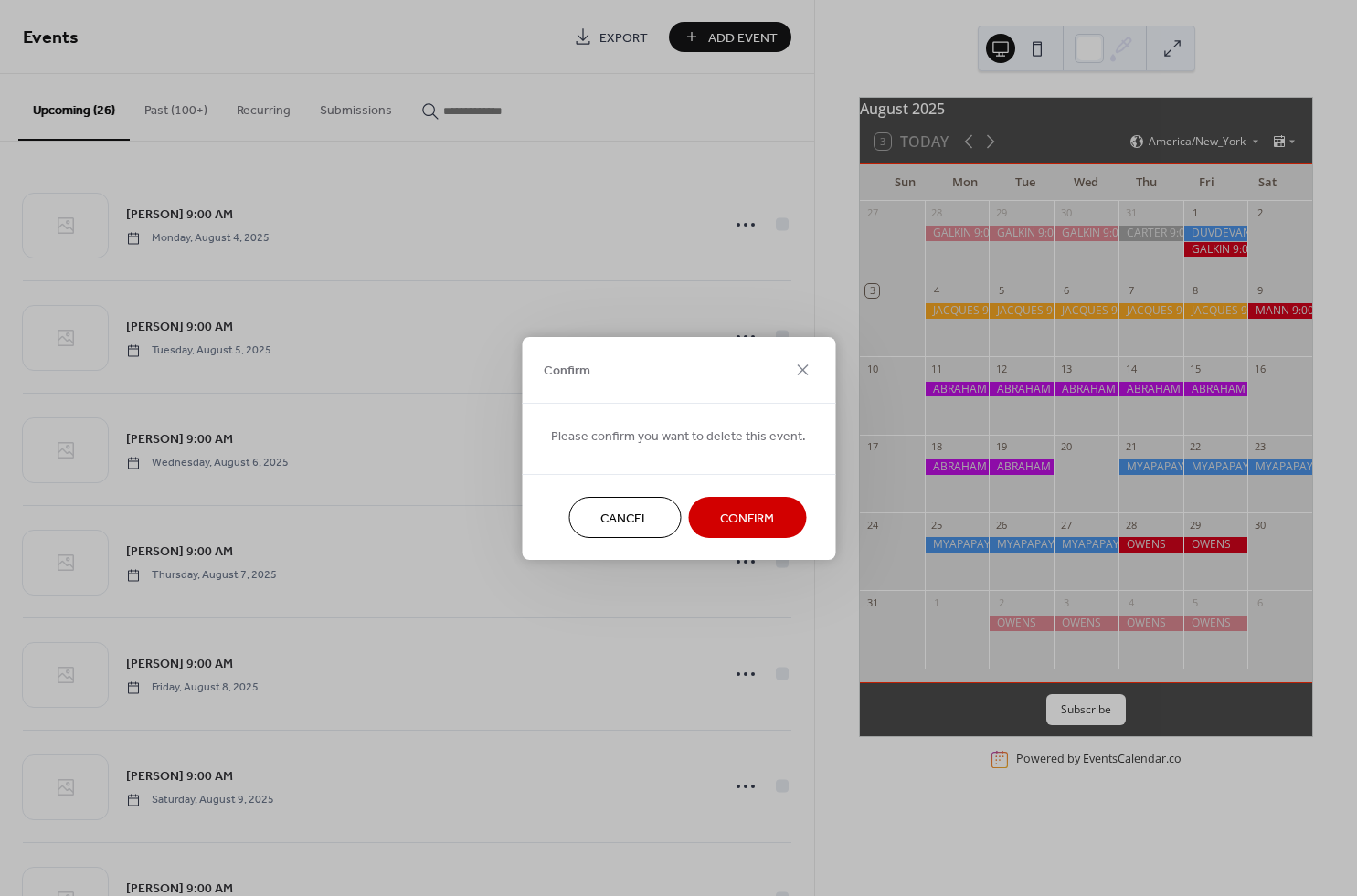 click on "Confirm" at bounding box center [747, 518] 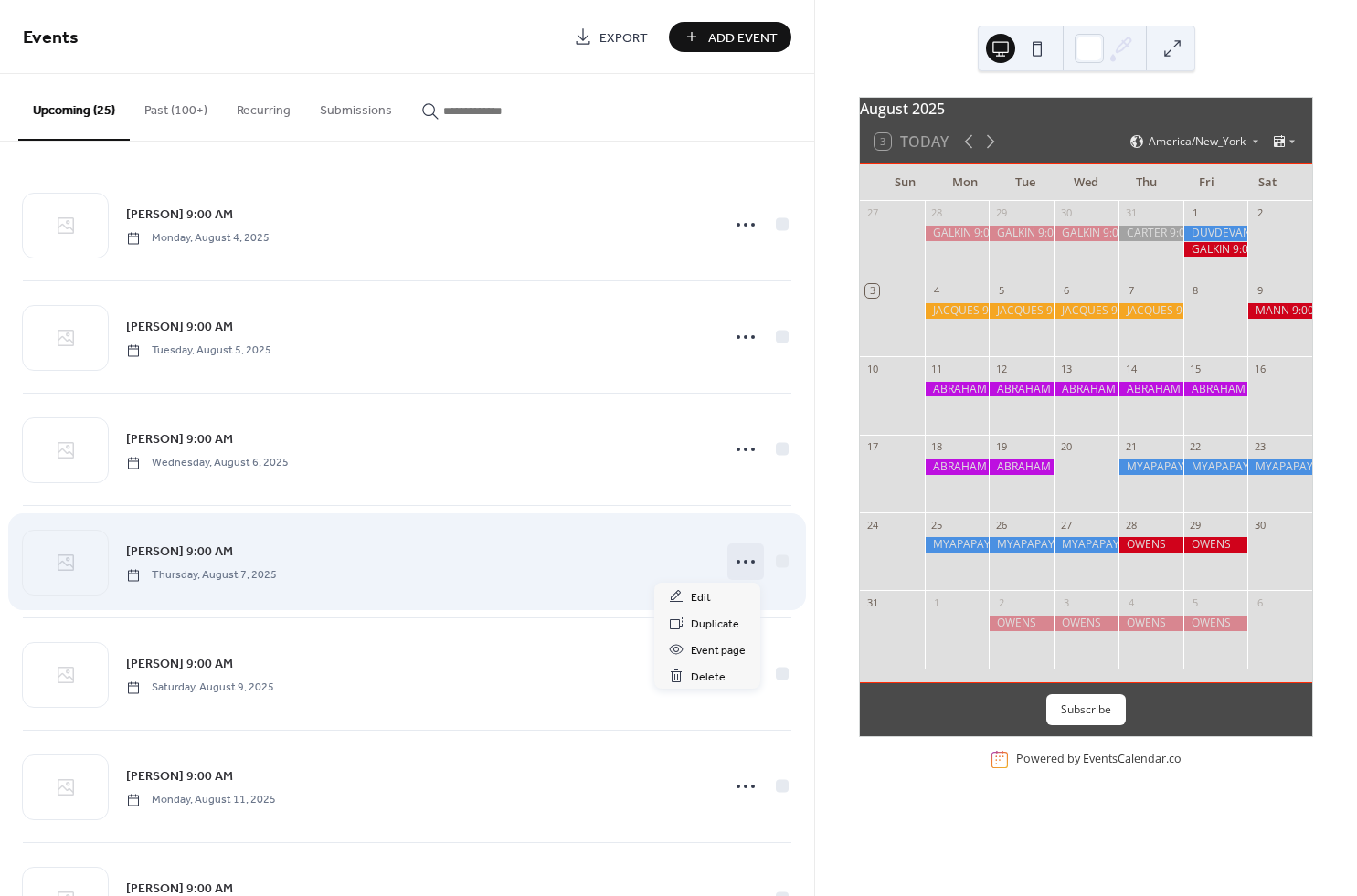 click 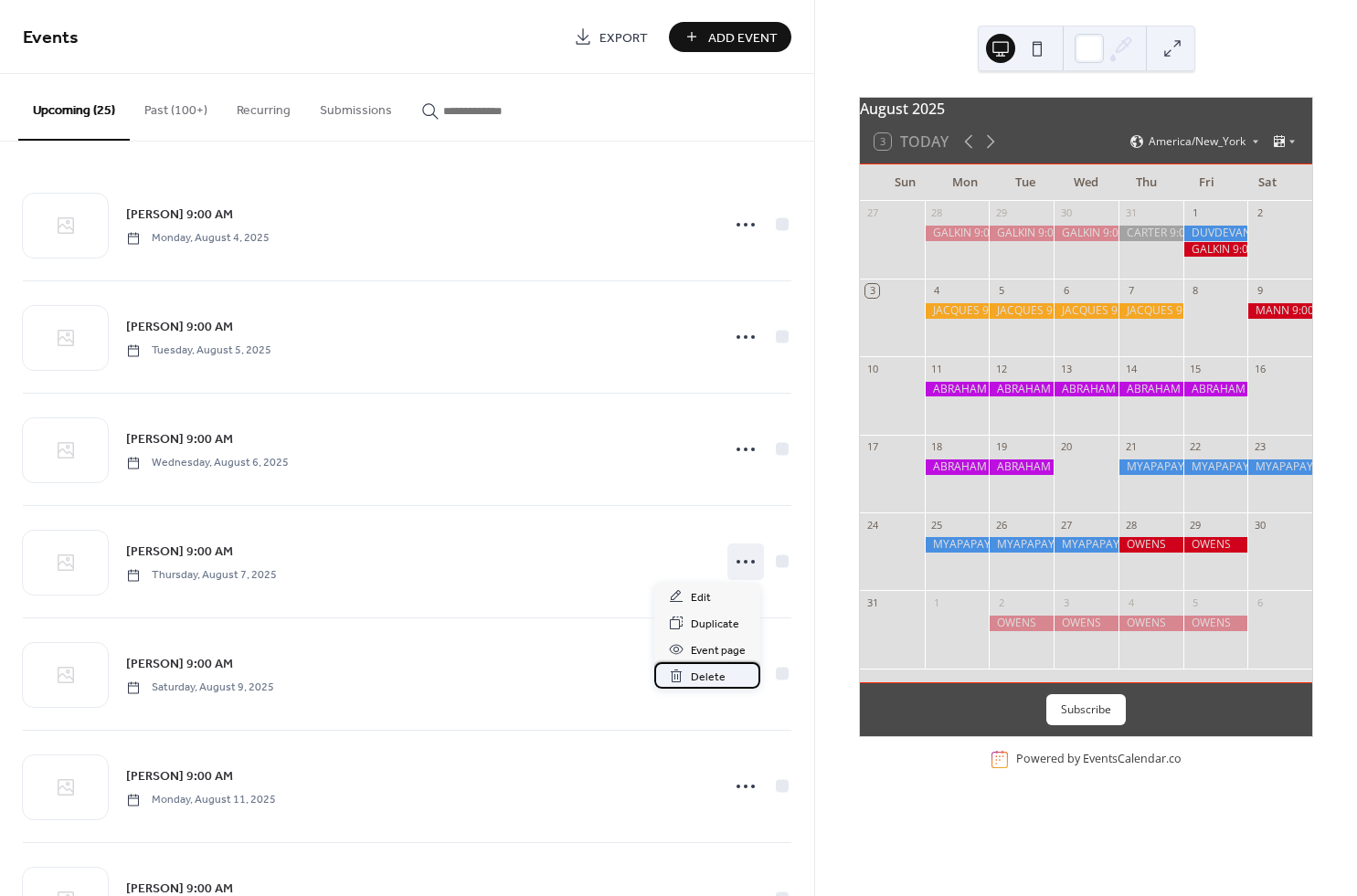 click on "Delete" at bounding box center [708, 677] 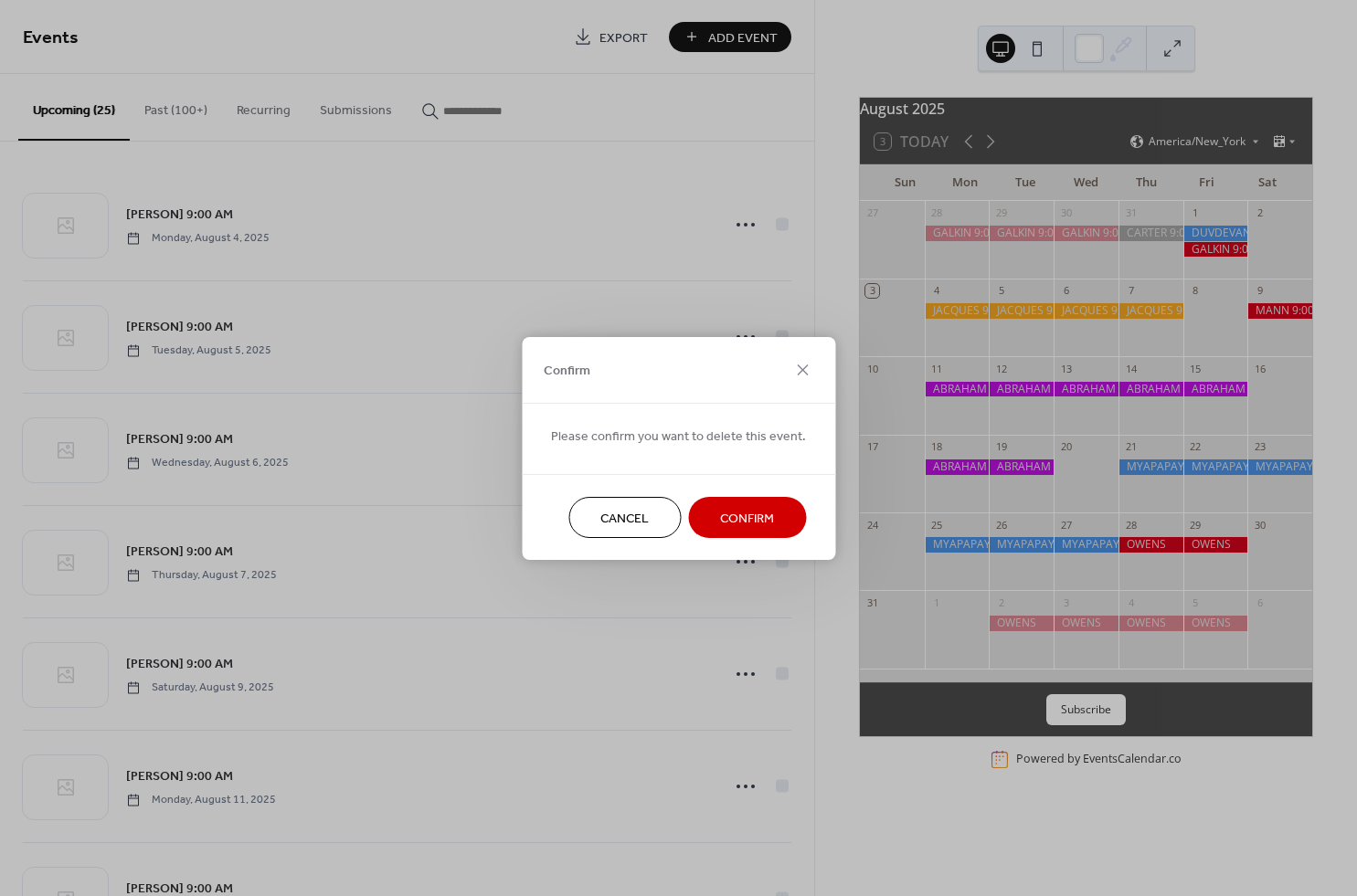 click on "Confirm" at bounding box center [747, 518] 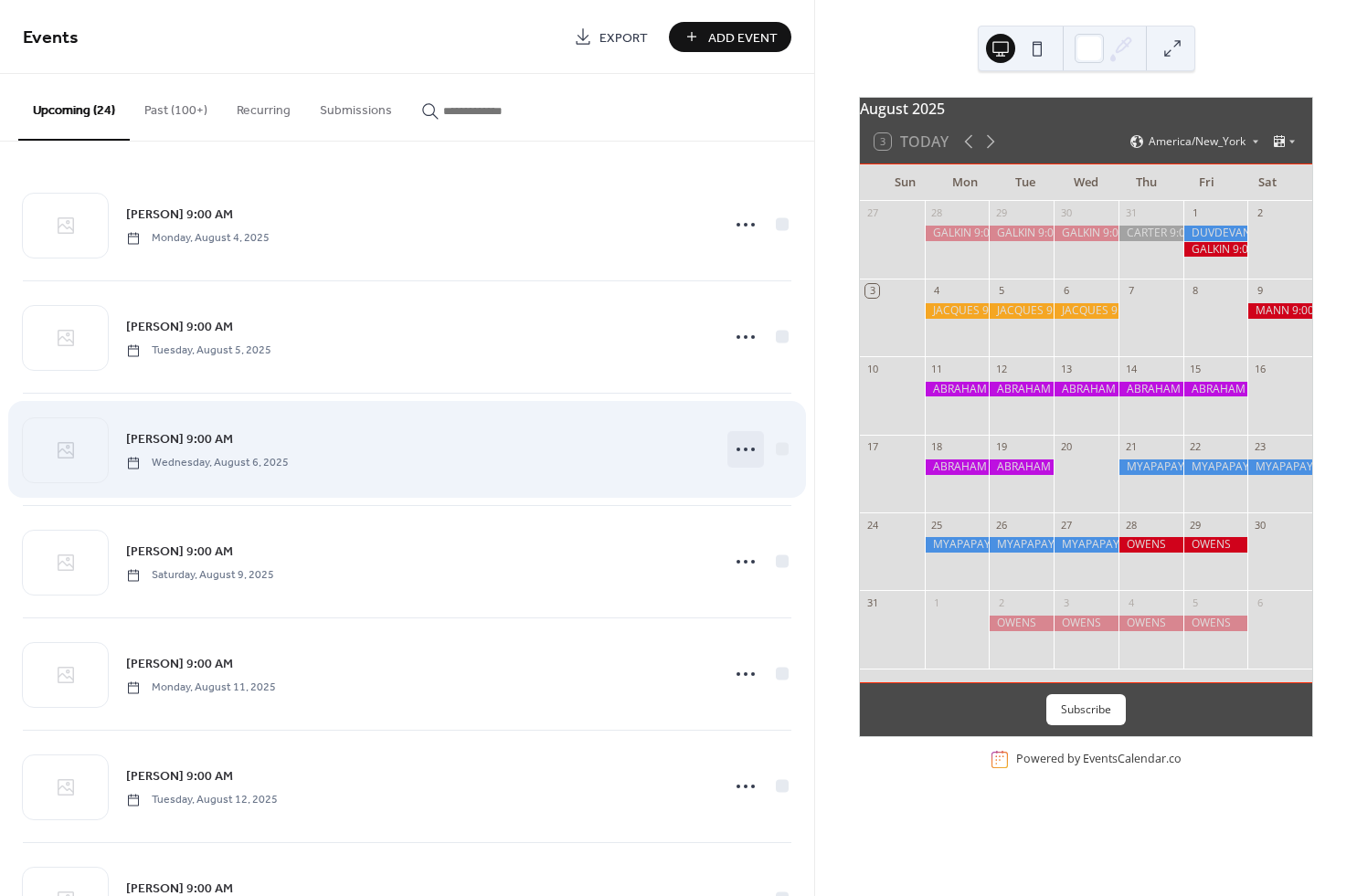 click 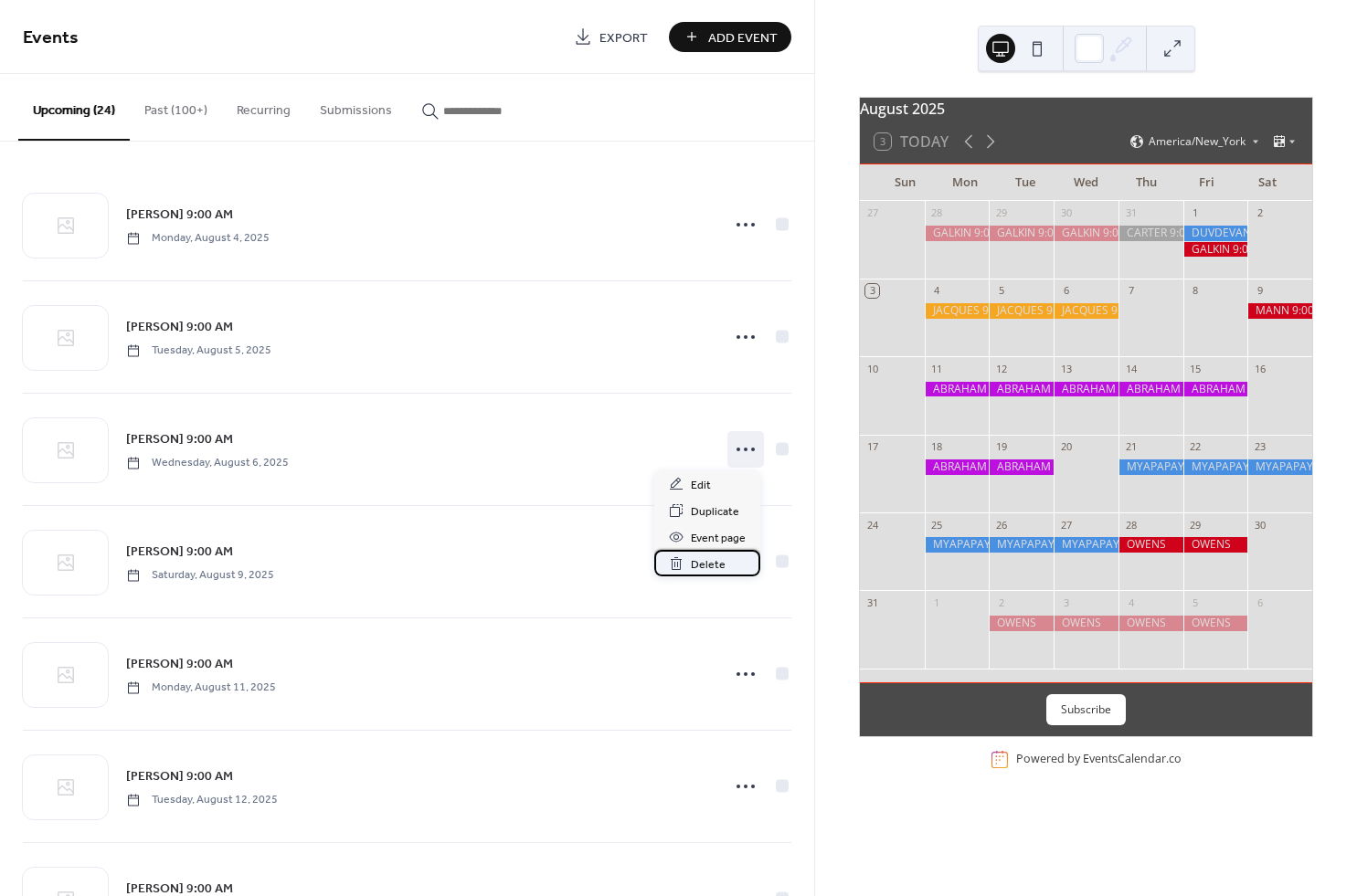 click on "Delete" at bounding box center (708, 564) 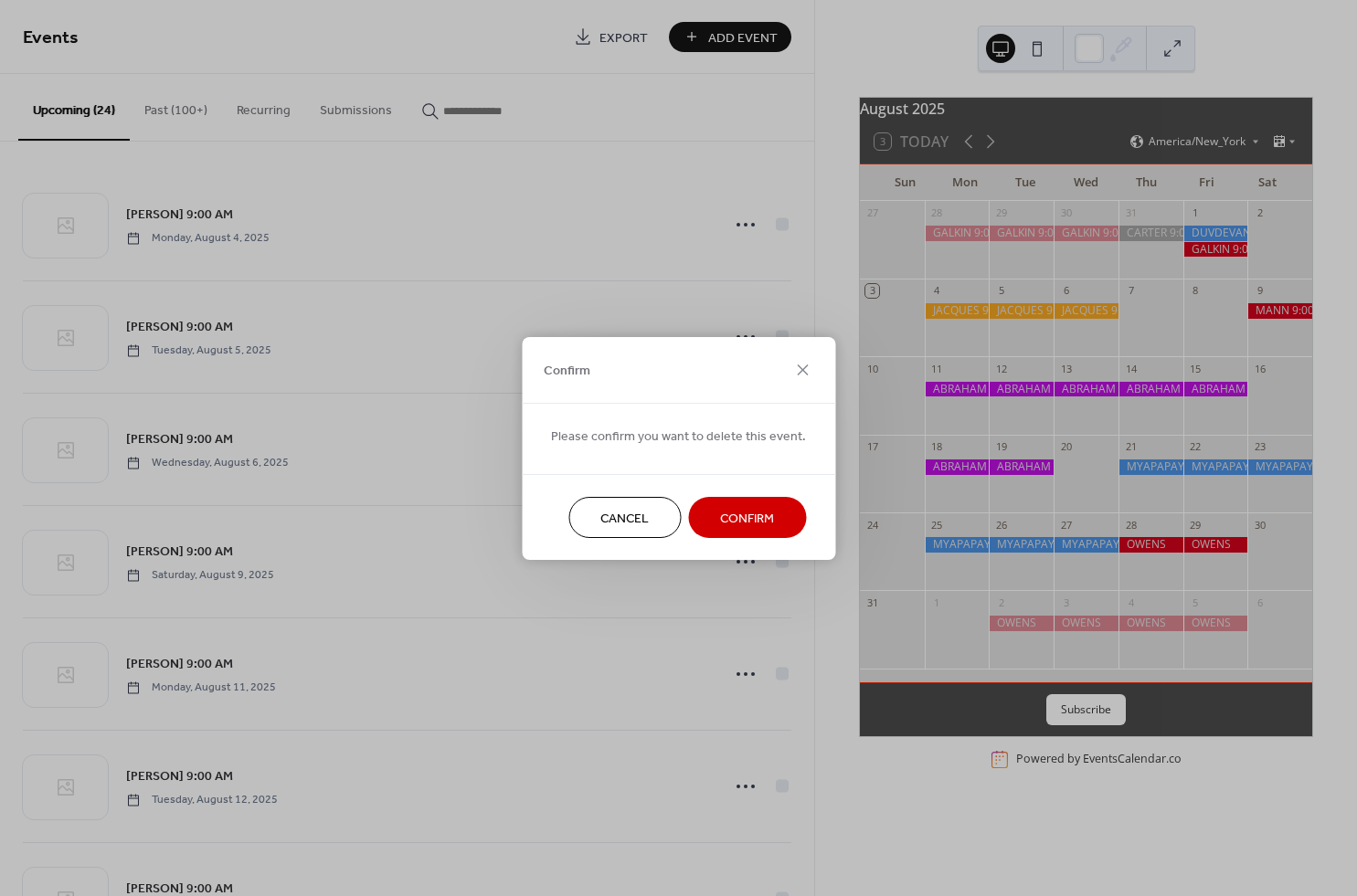 click on "Confirm" at bounding box center [747, 518] 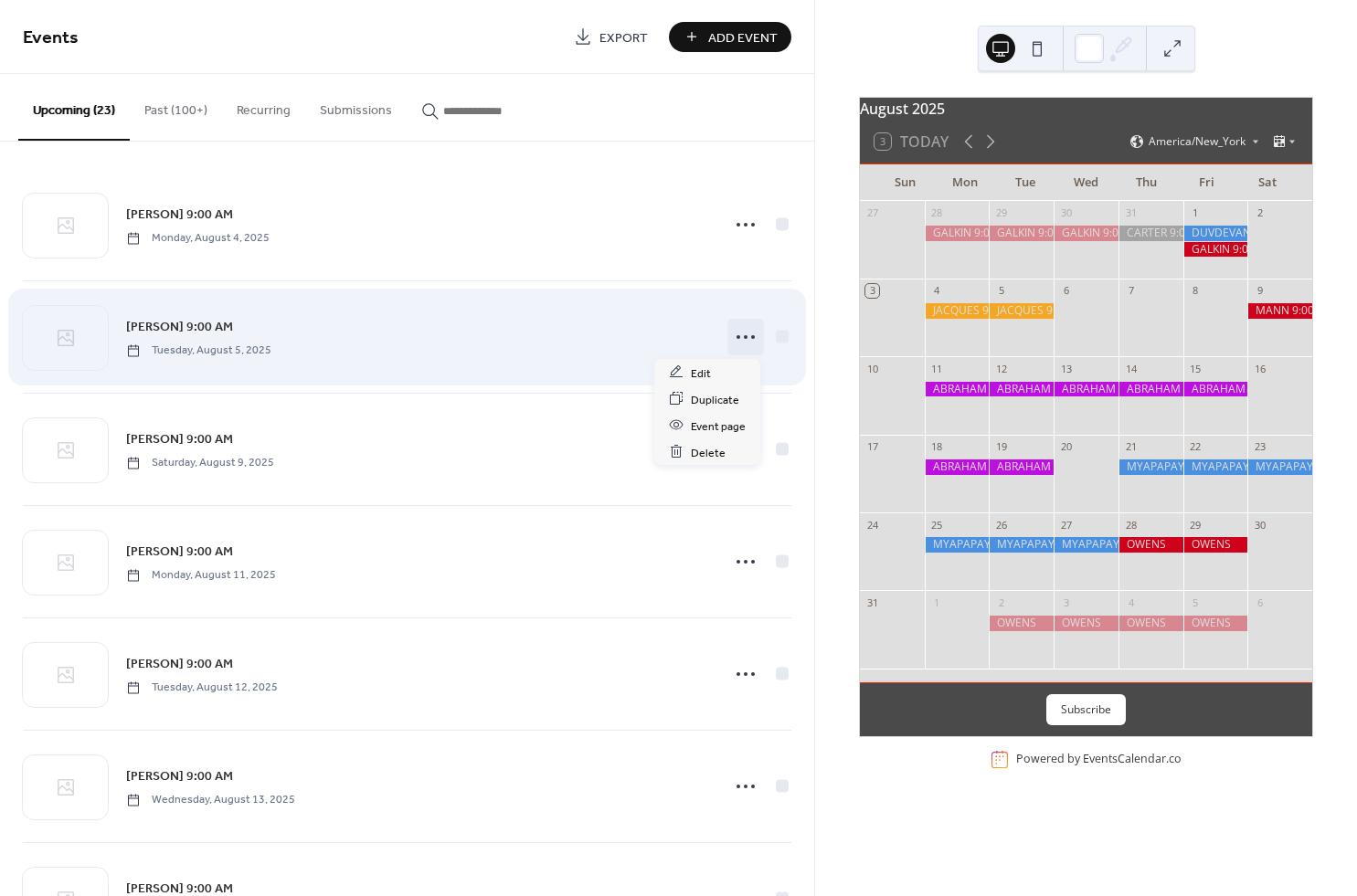 click 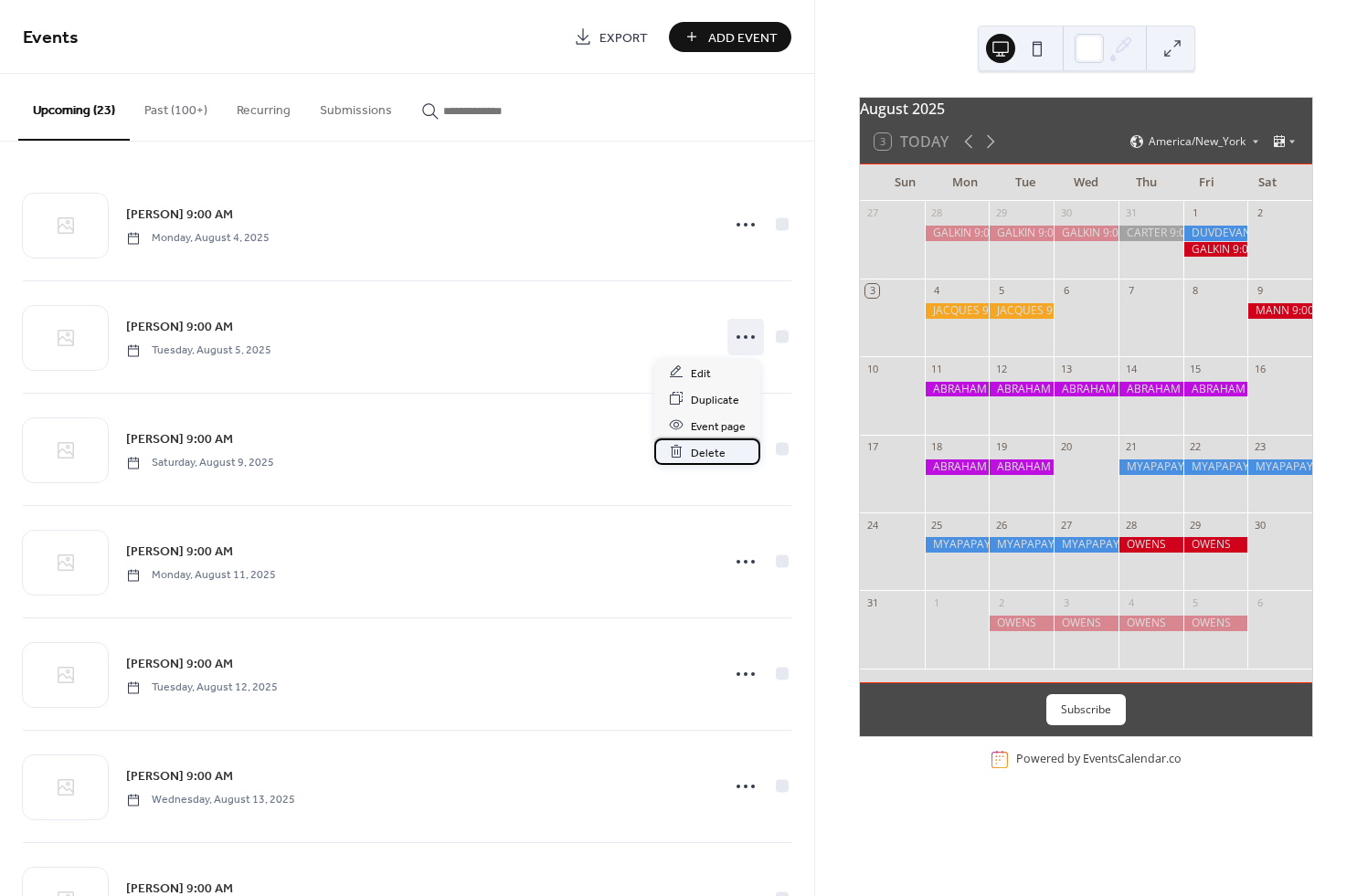 click on "Delete" at bounding box center (708, 452) 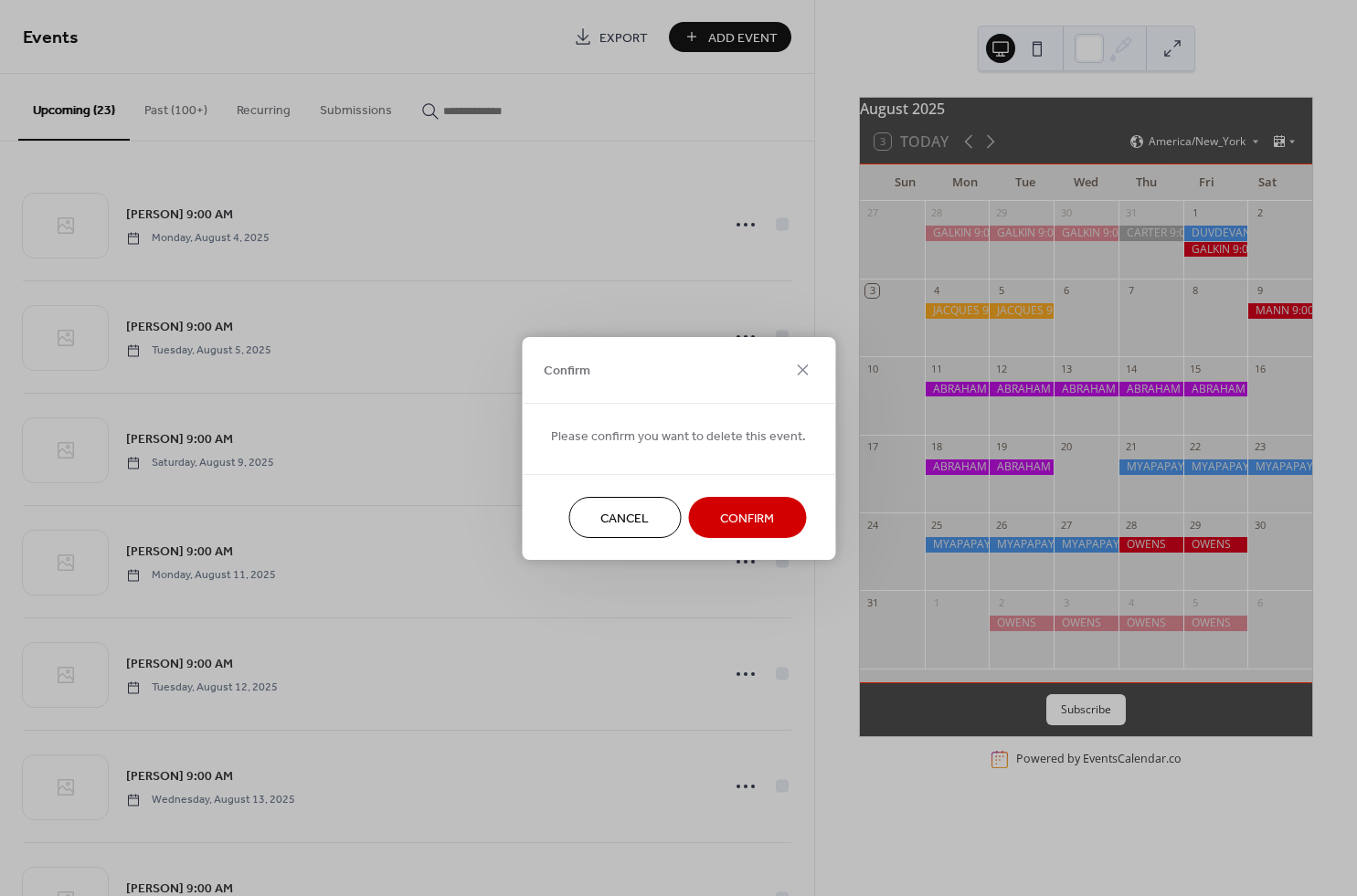 click on "Confirm" at bounding box center (747, 518) 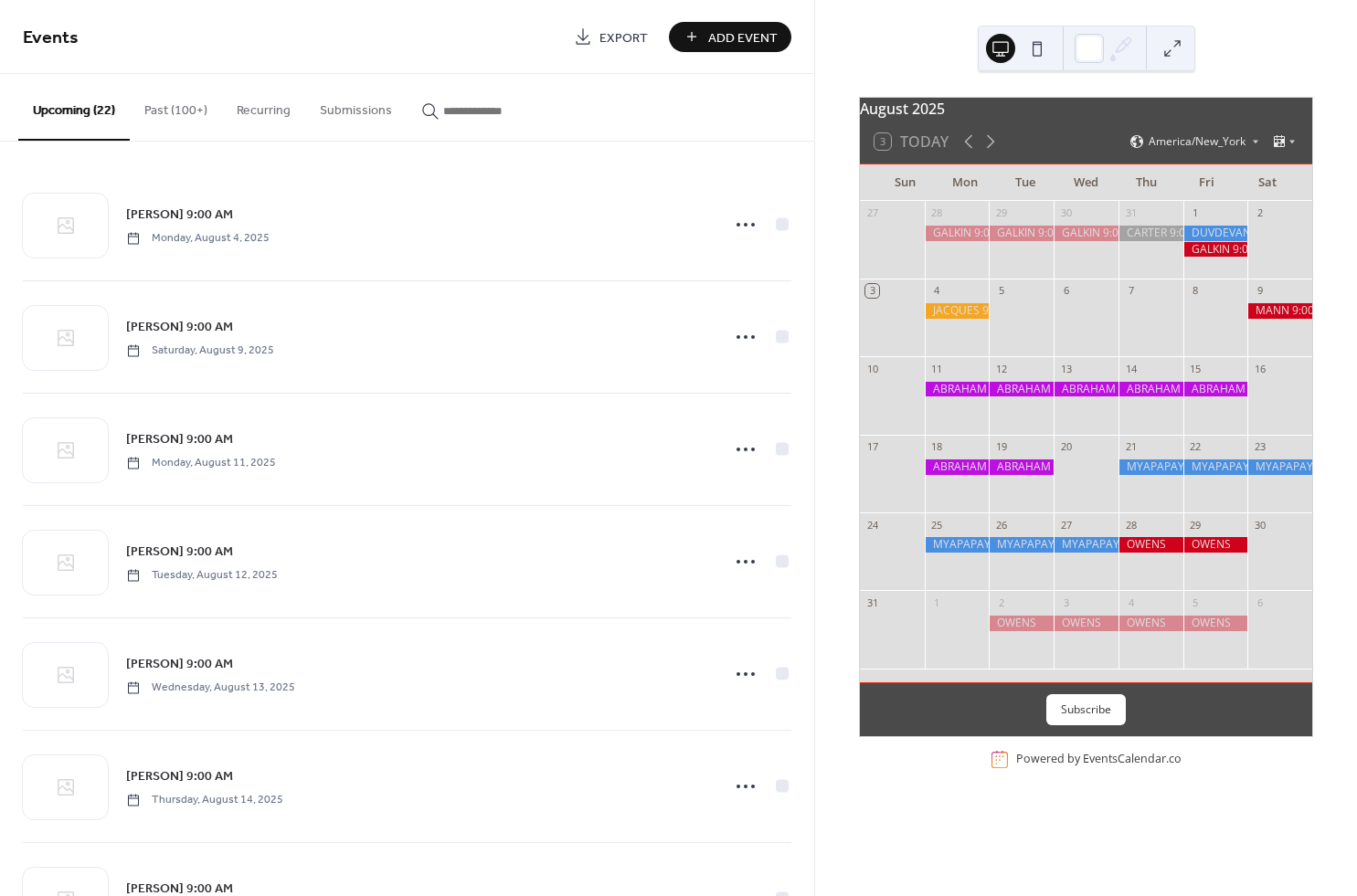 click at bounding box center [957, 311] 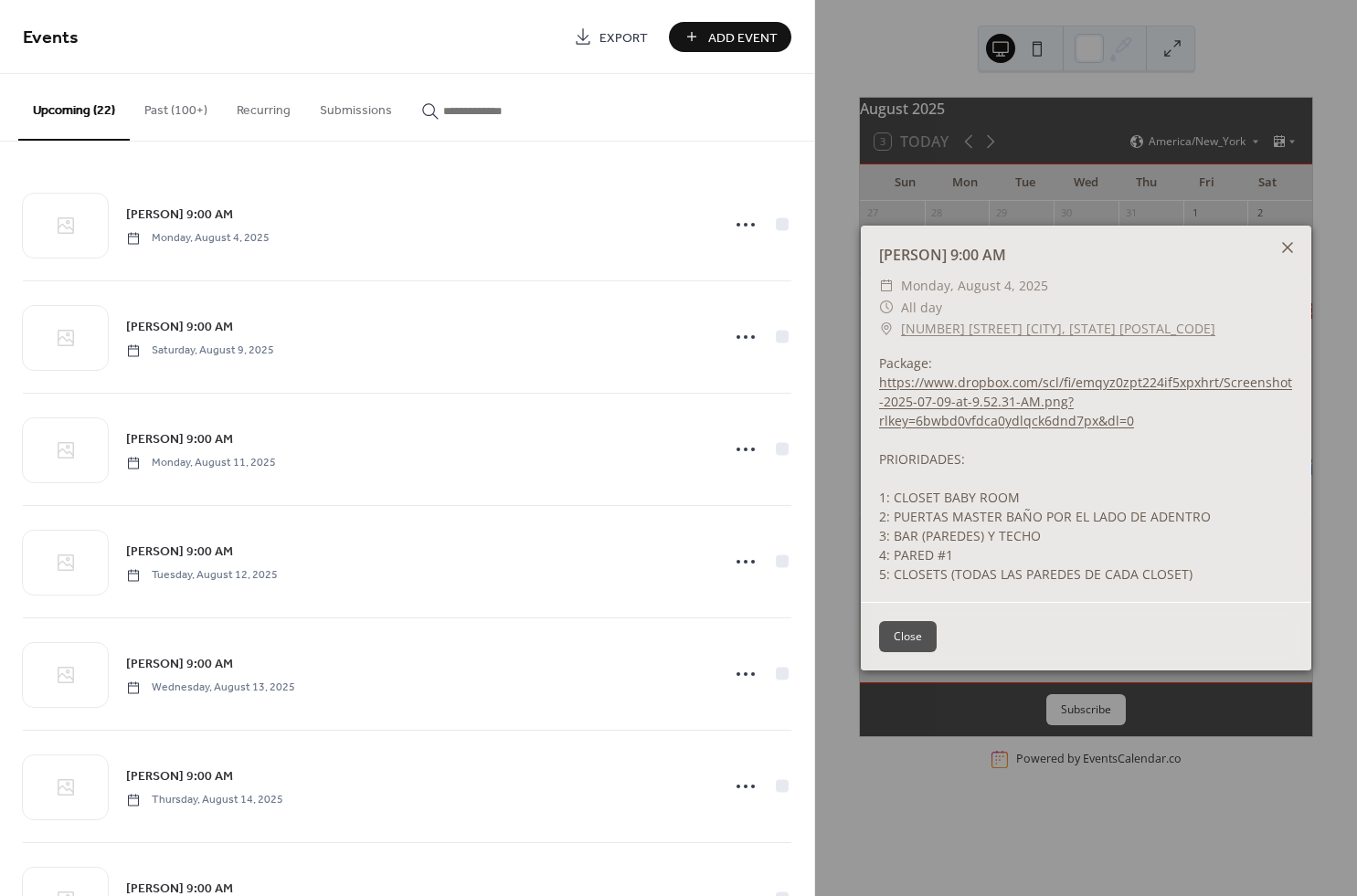 click 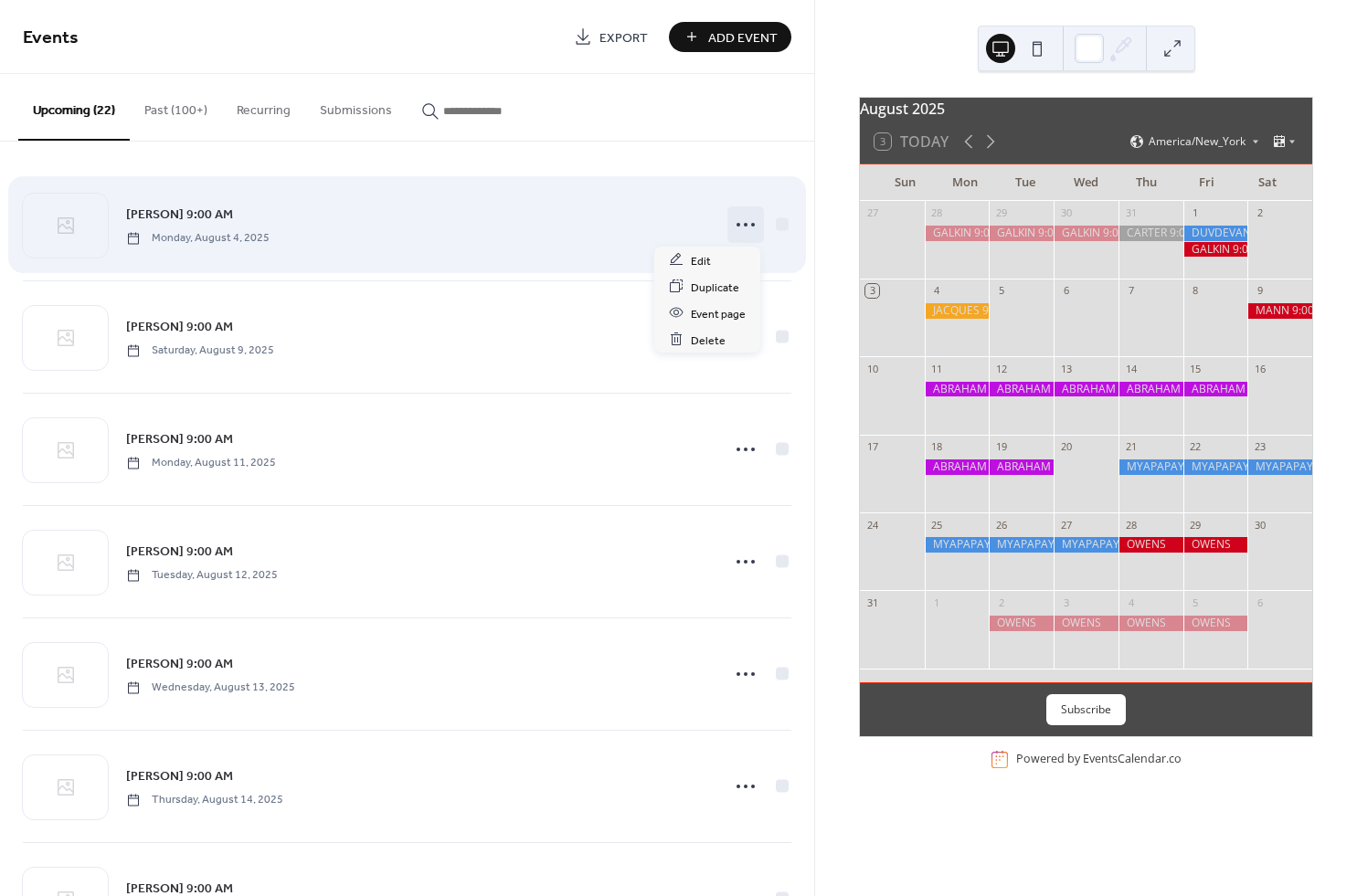 click 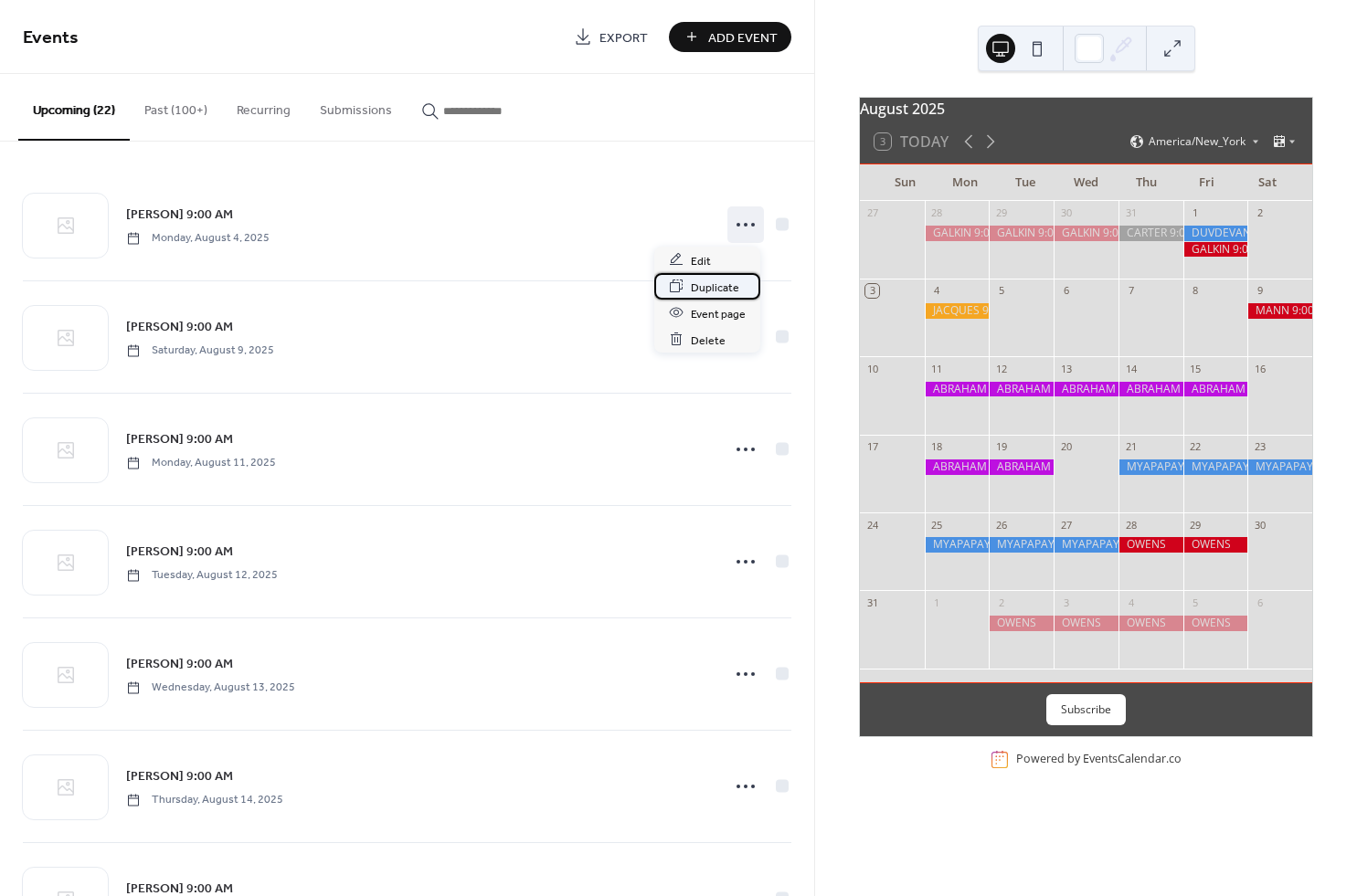 click on "Duplicate" at bounding box center (715, 287) 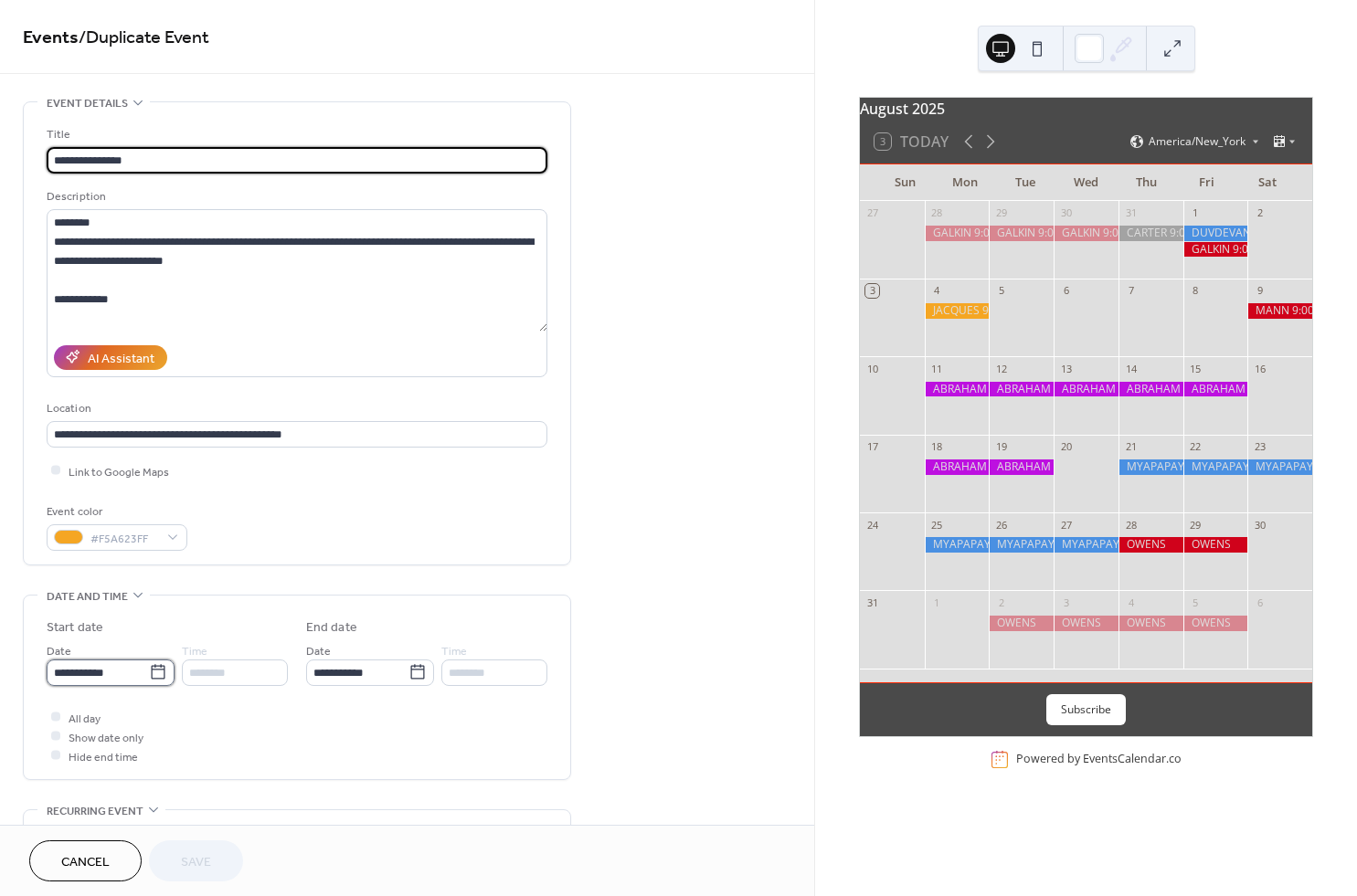 click on "**********" at bounding box center (678, 448) 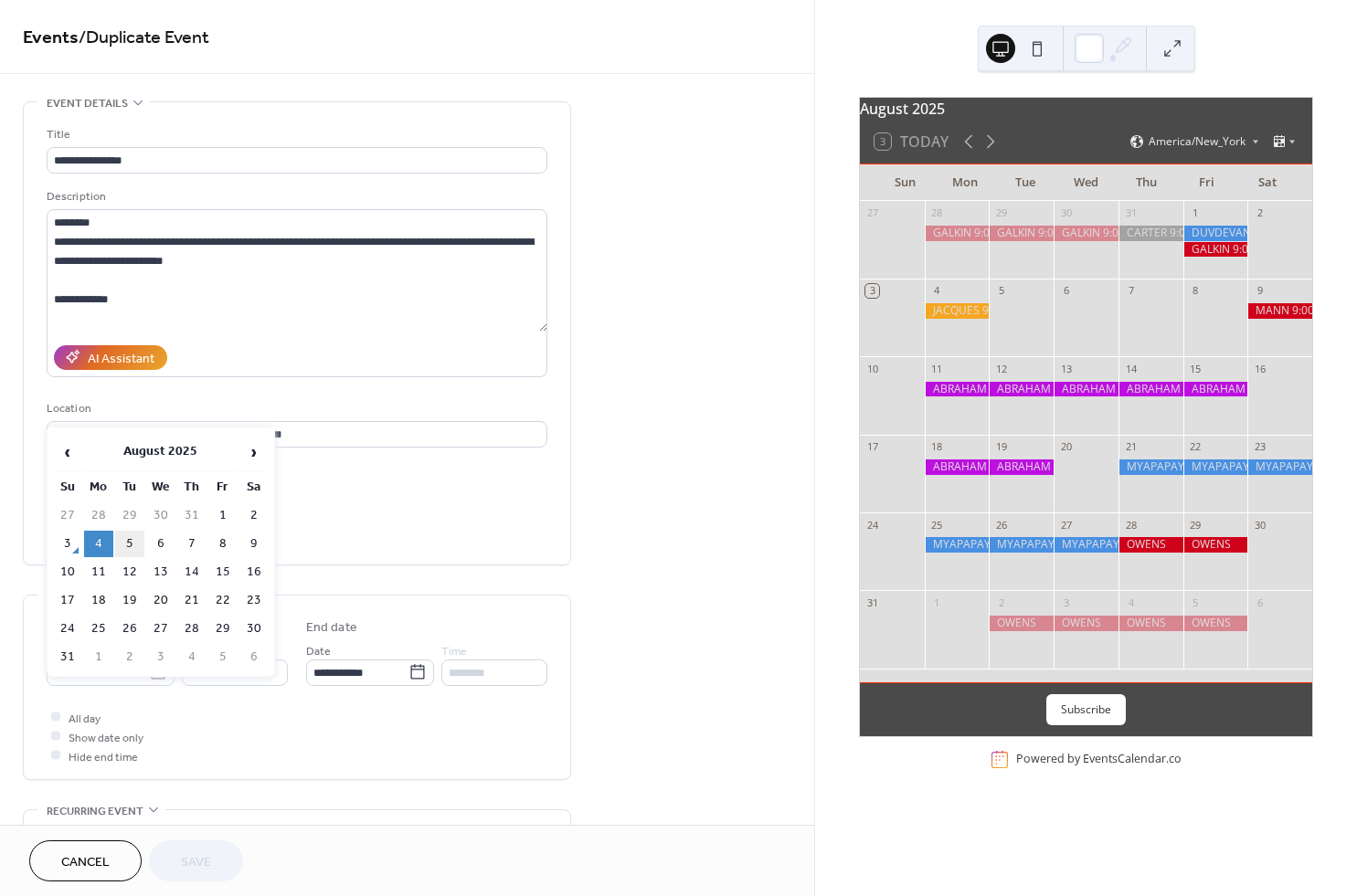 click on "5" at bounding box center (130, 543) 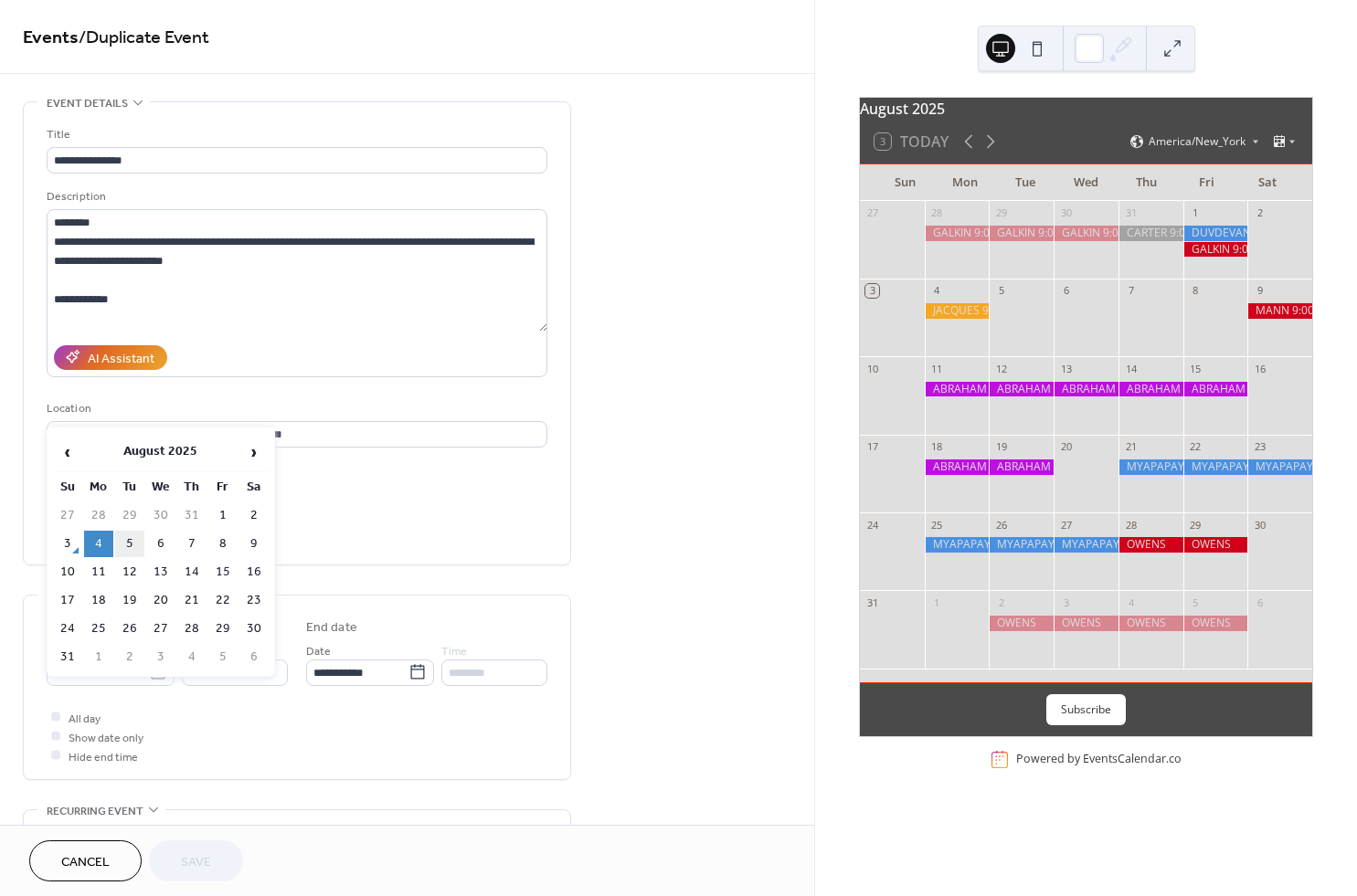 type on "**********" 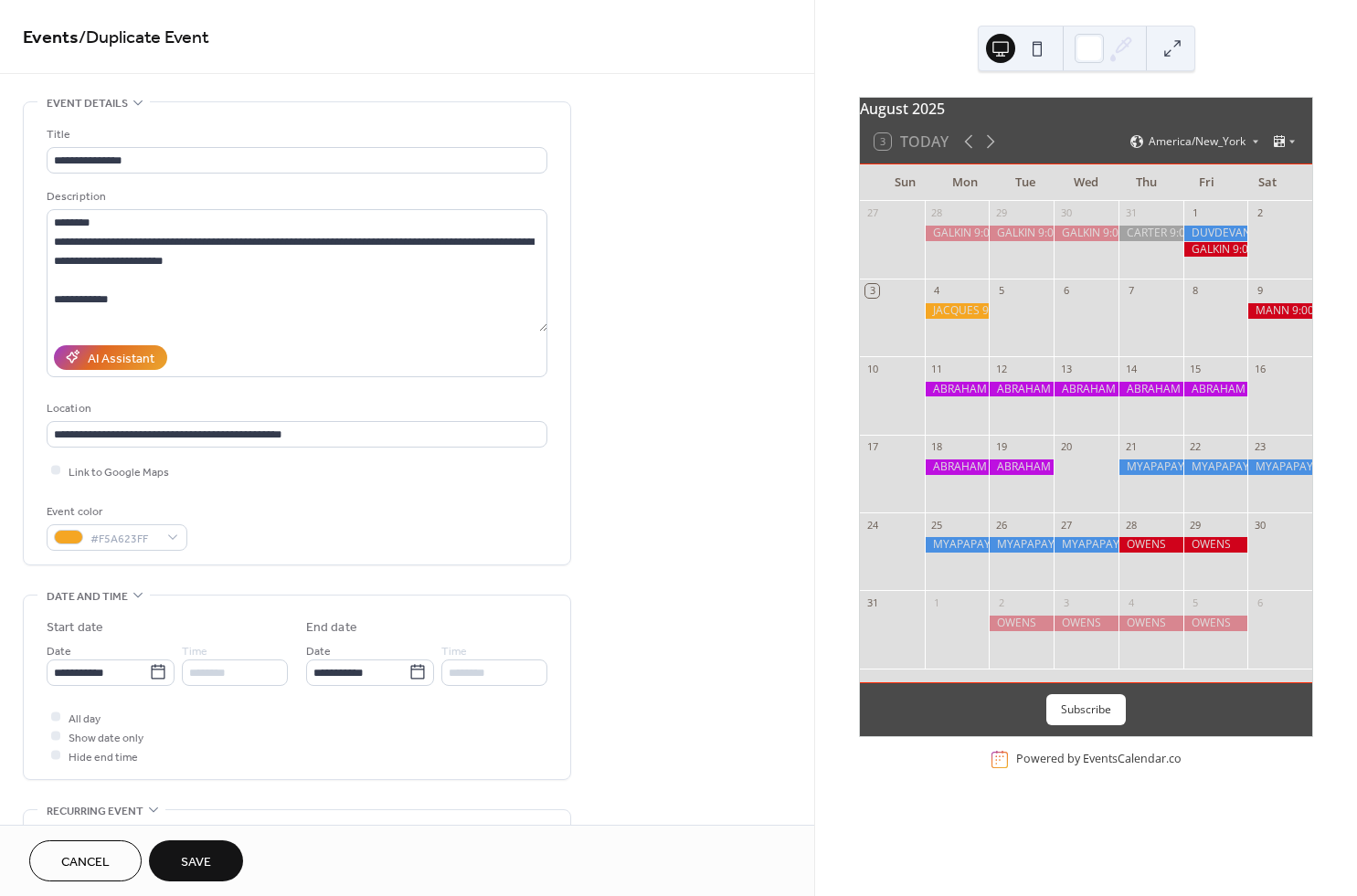 click on "Save" at bounding box center [196, 862] 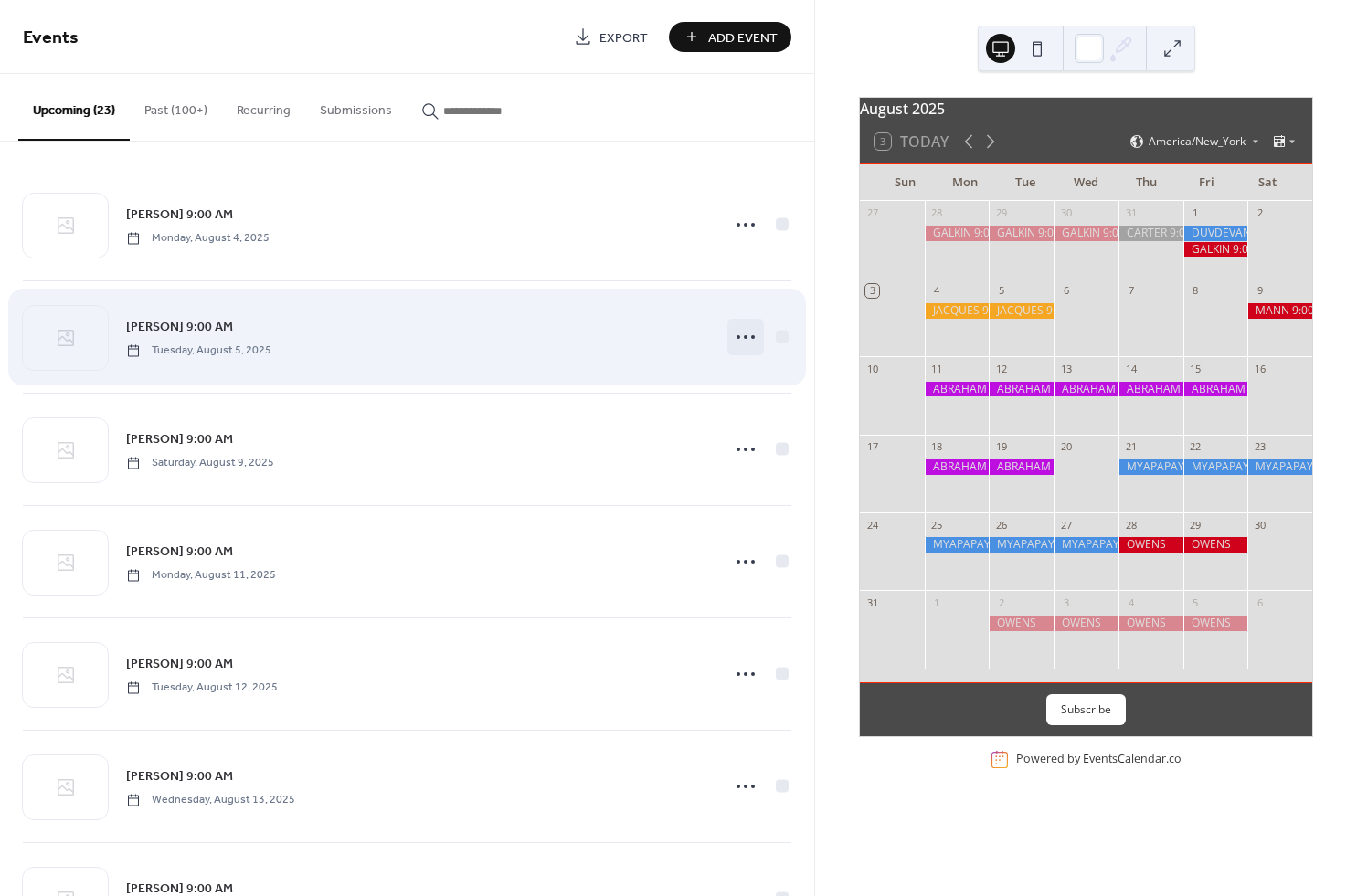click 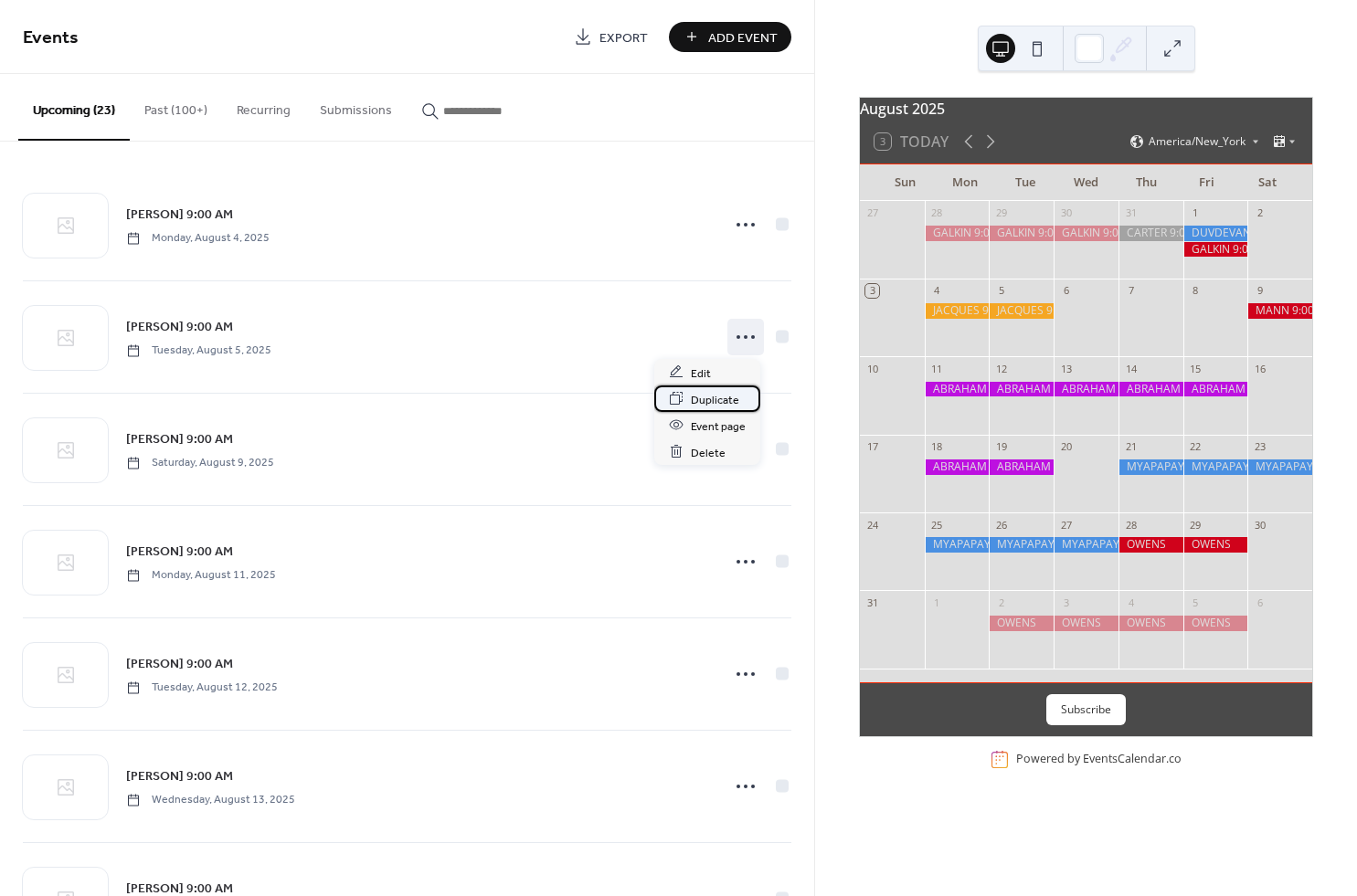 click on "Duplicate" at bounding box center (715, 399) 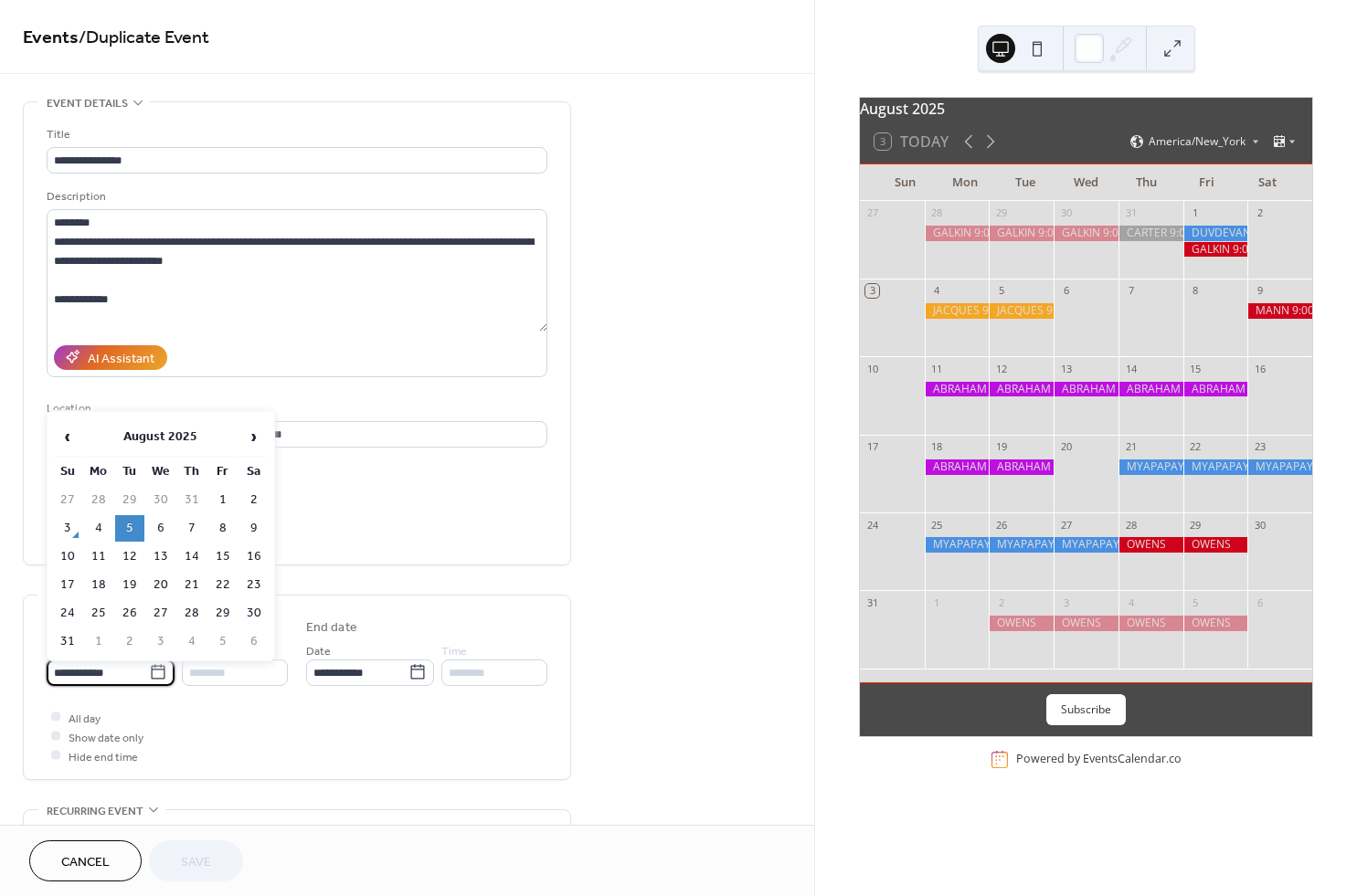 click on "**********" at bounding box center (98, 672) 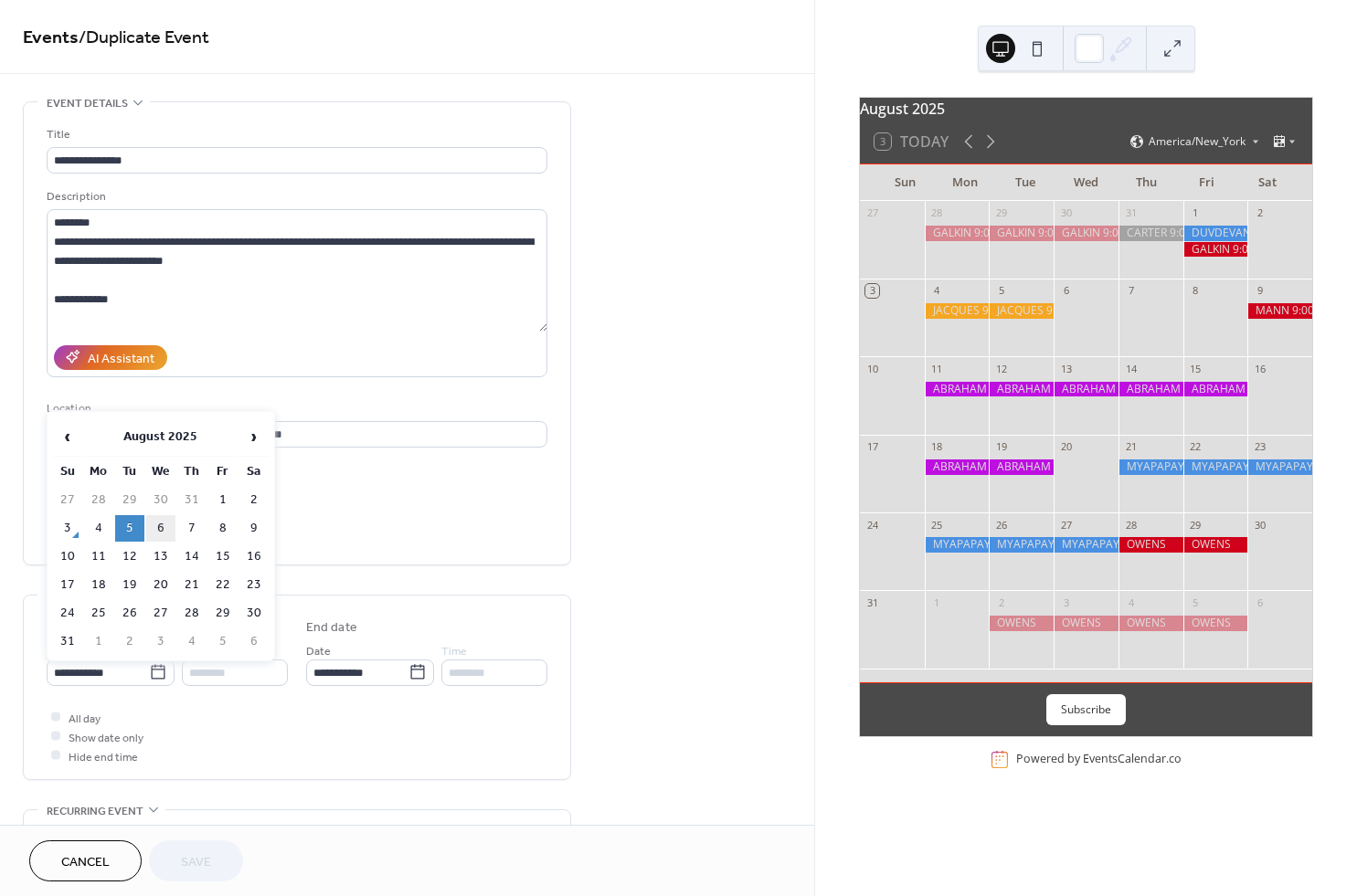 click on "6" at bounding box center [161, 528] 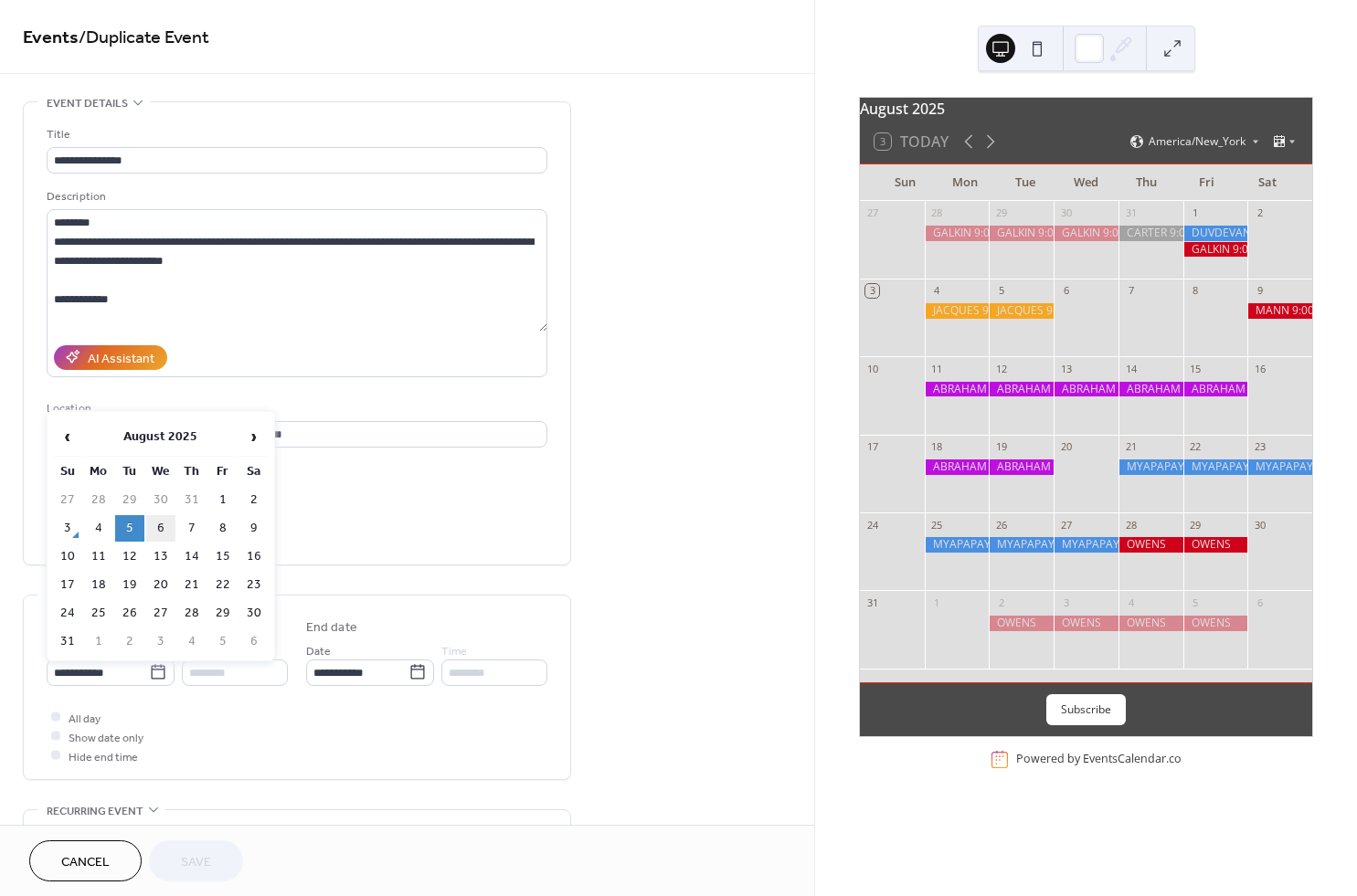 type on "**********" 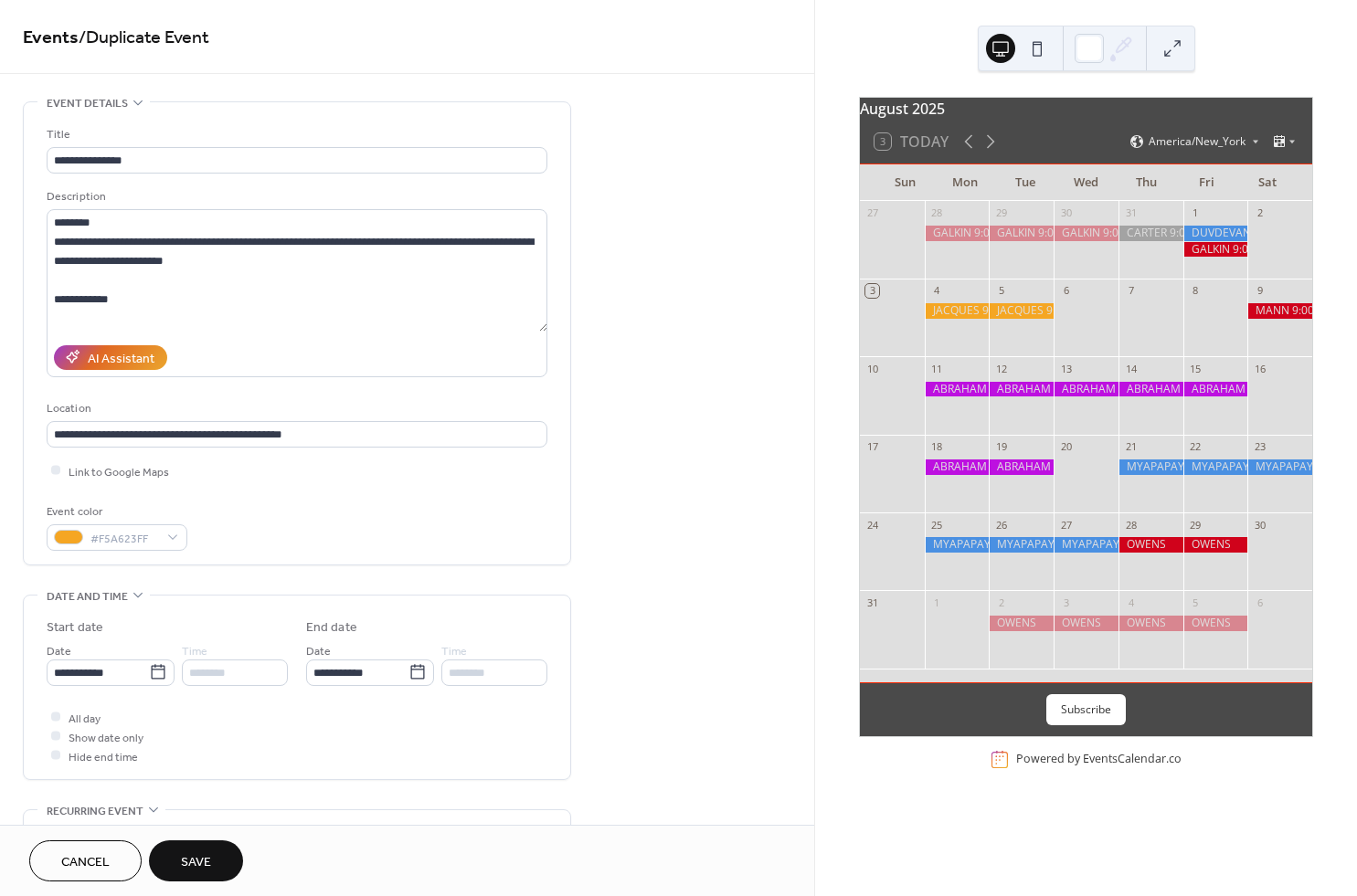 click on "Save" at bounding box center [196, 862] 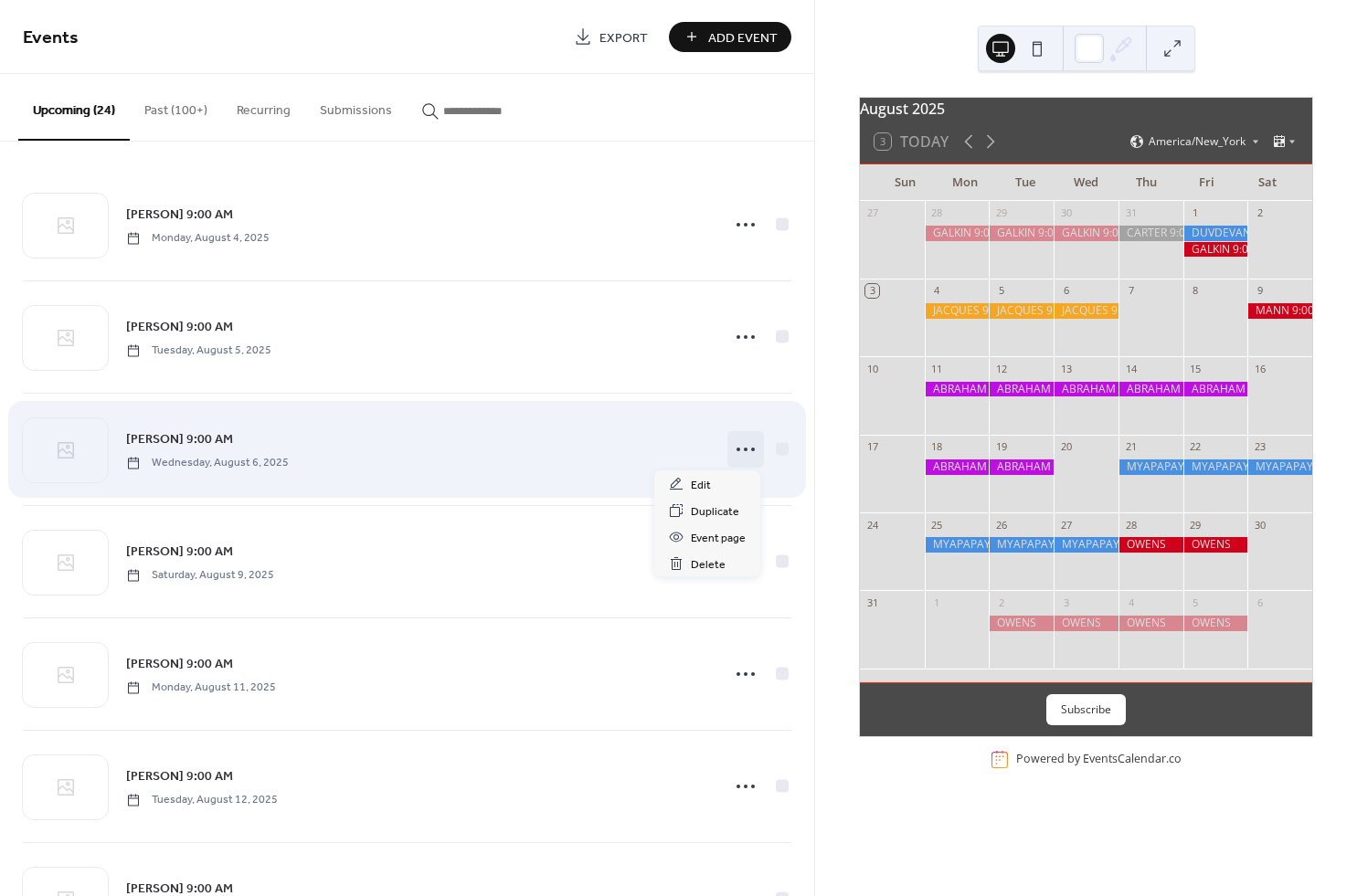 click 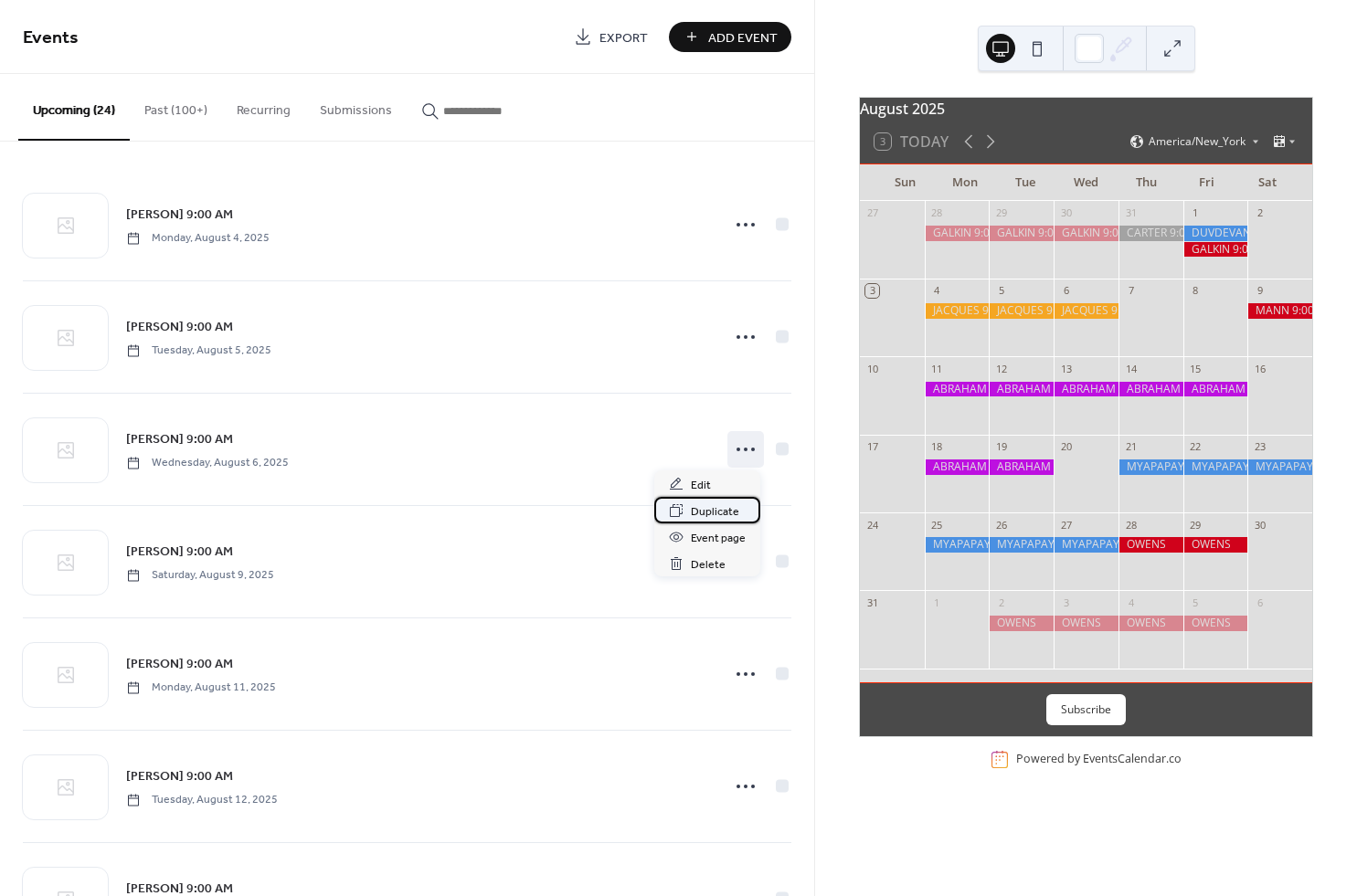 click on "Duplicate" at bounding box center (715, 511) 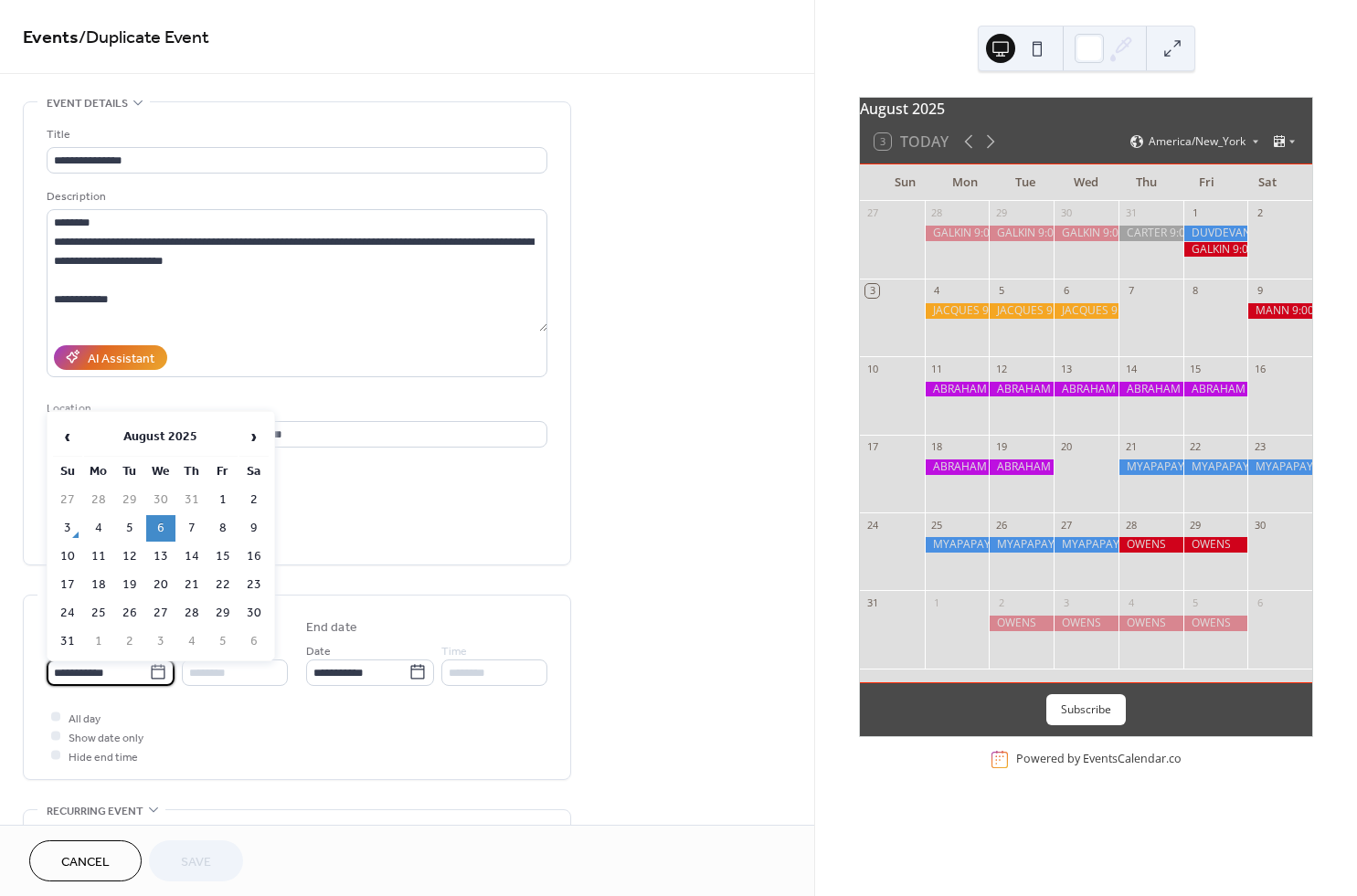 click on "**********" at bounding box center [98, 672] 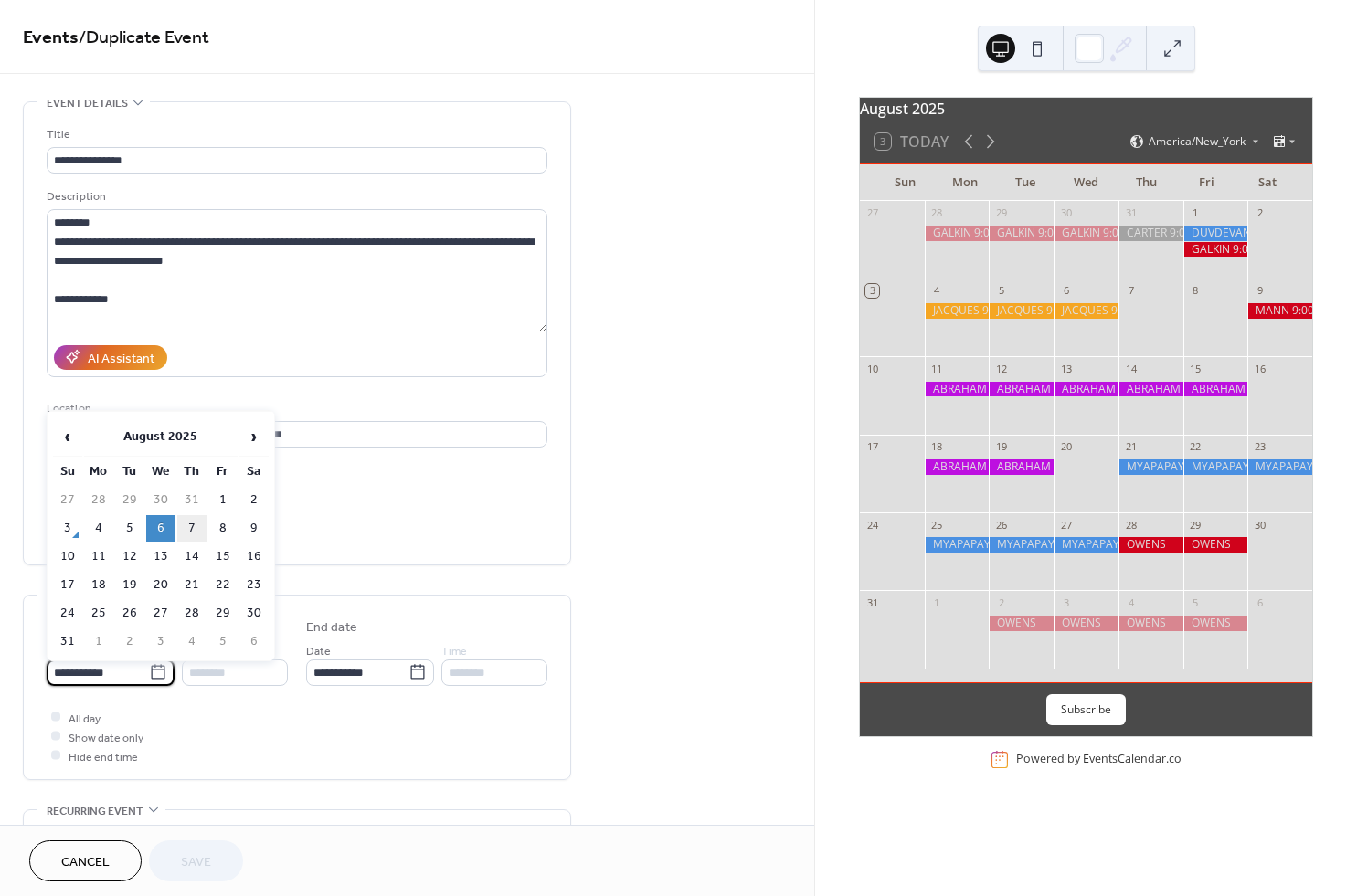 click on "7" at bounding box center (192, 528) 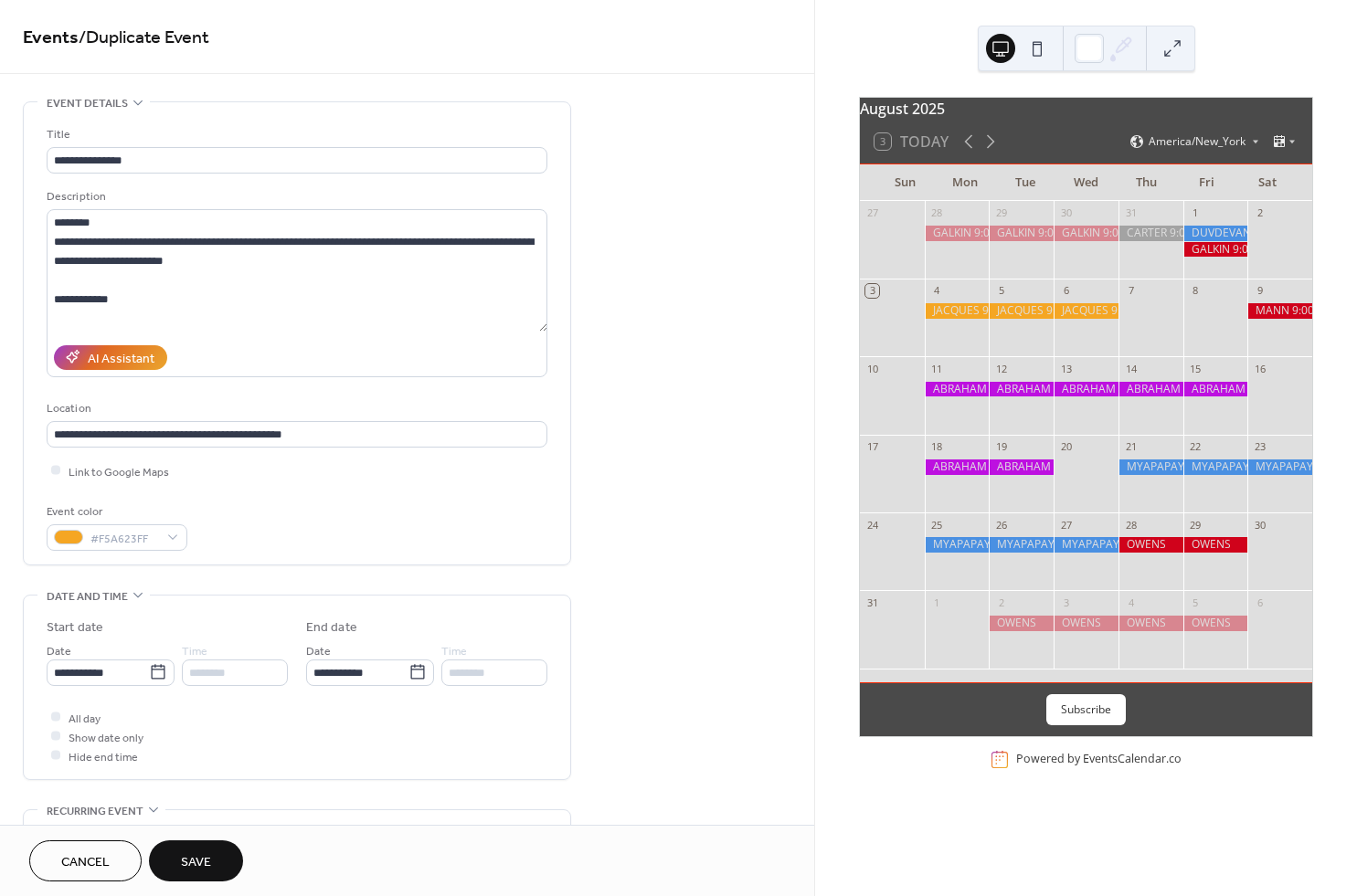 click on "Save" at bounding box center (196, 860) 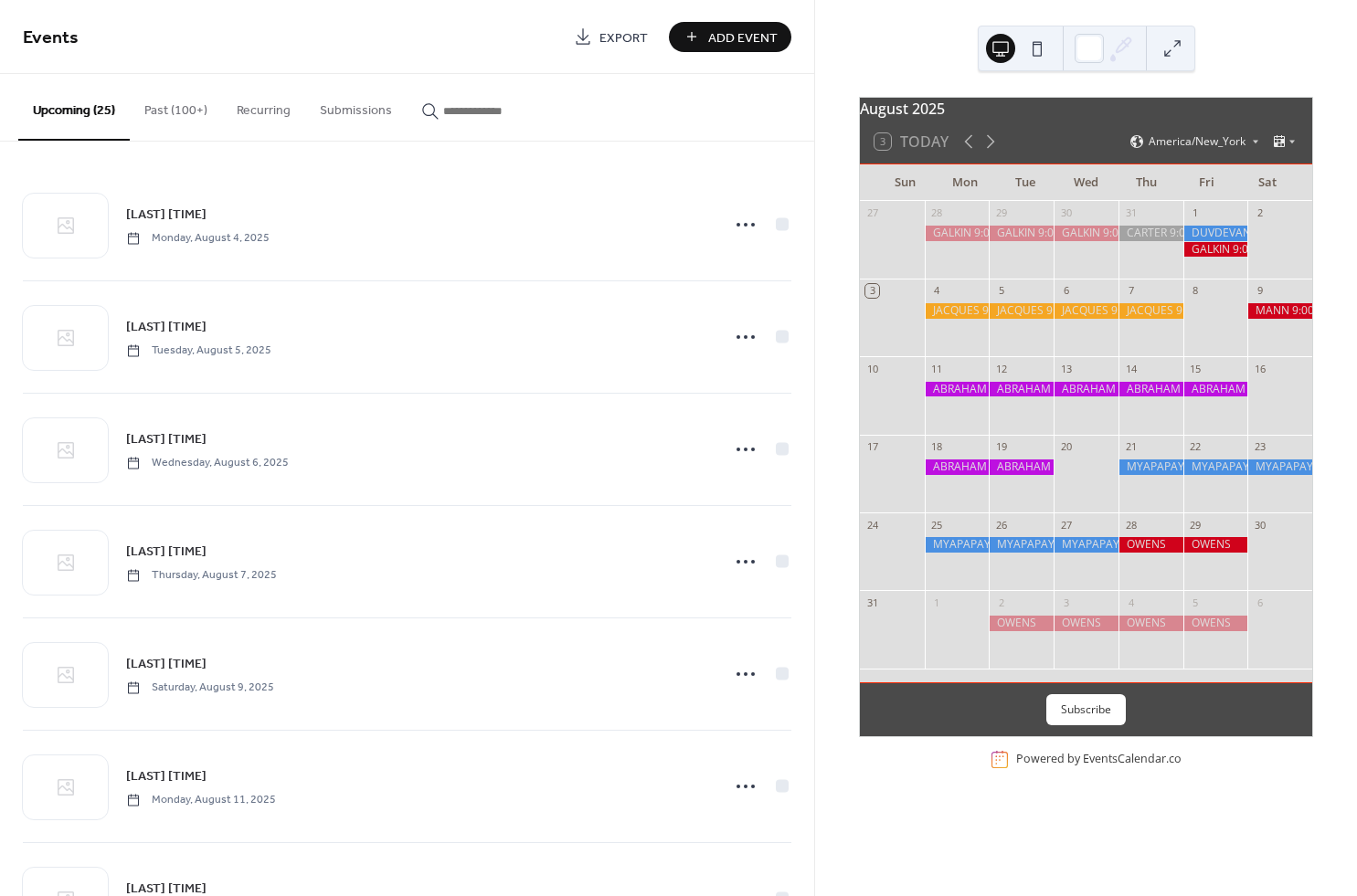 scroll, scrollTop: 0, scrollLeft: 0, axis: both 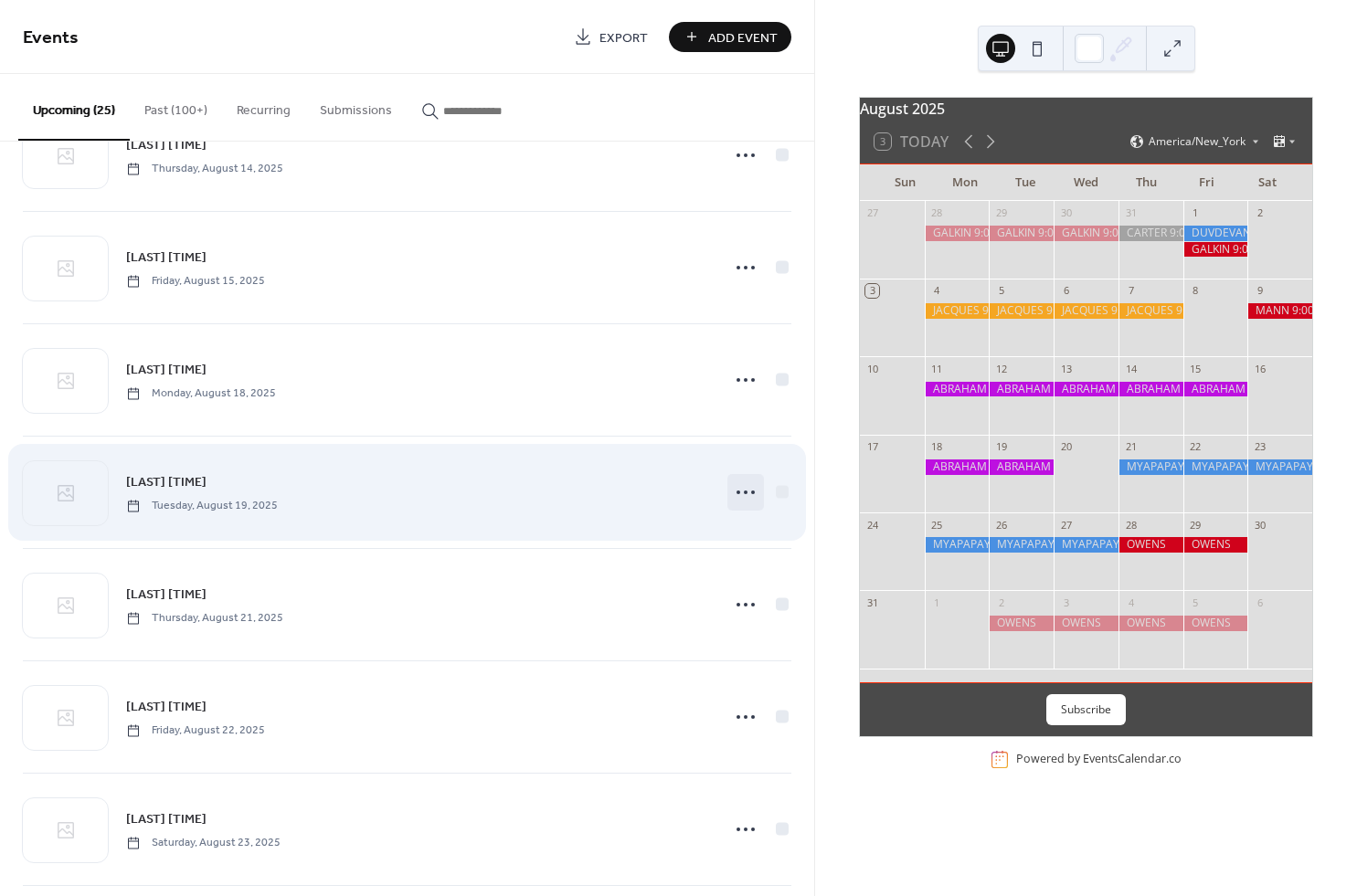 click 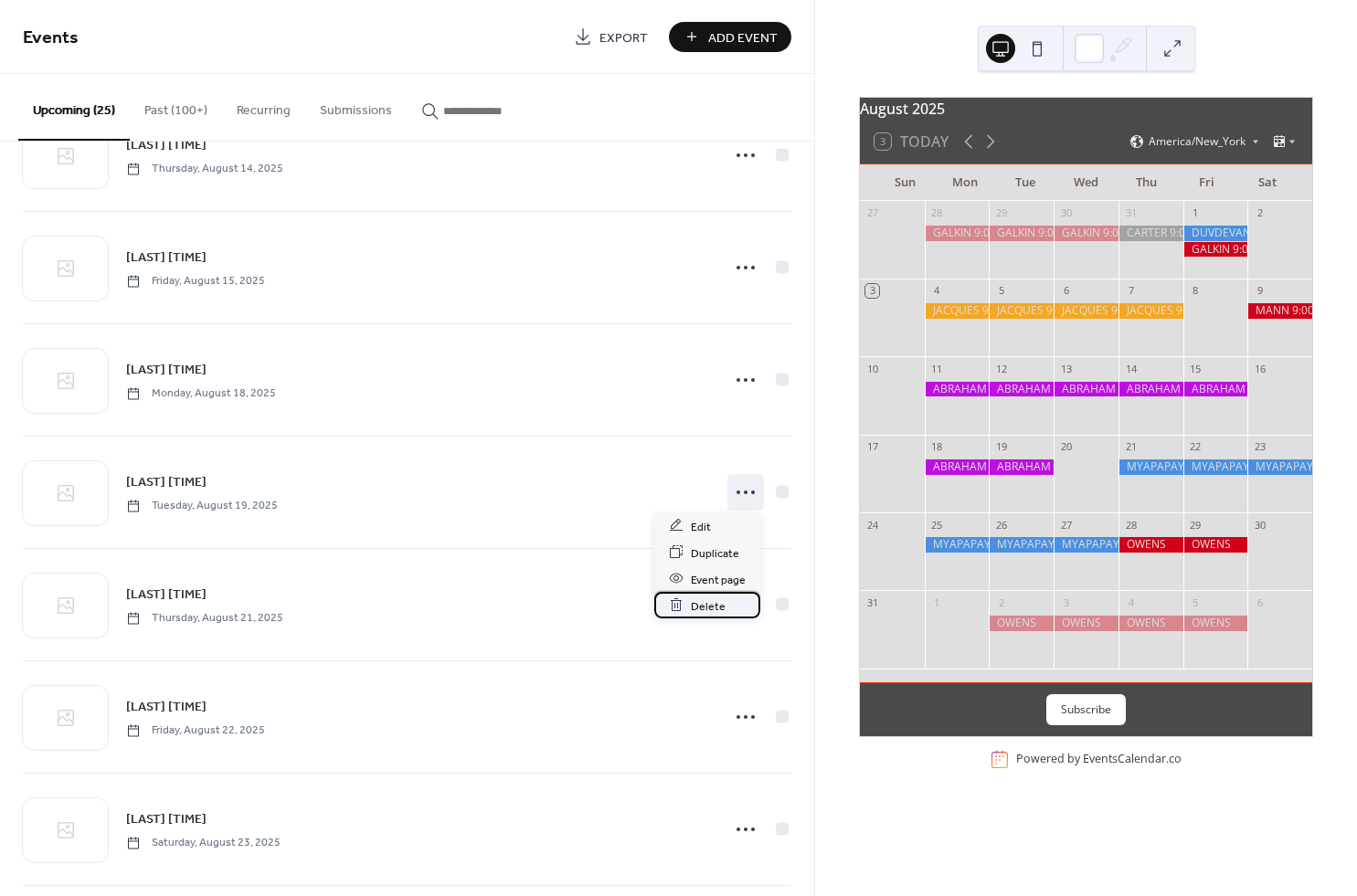 click on "Delete" at bounding box center (708, 606) 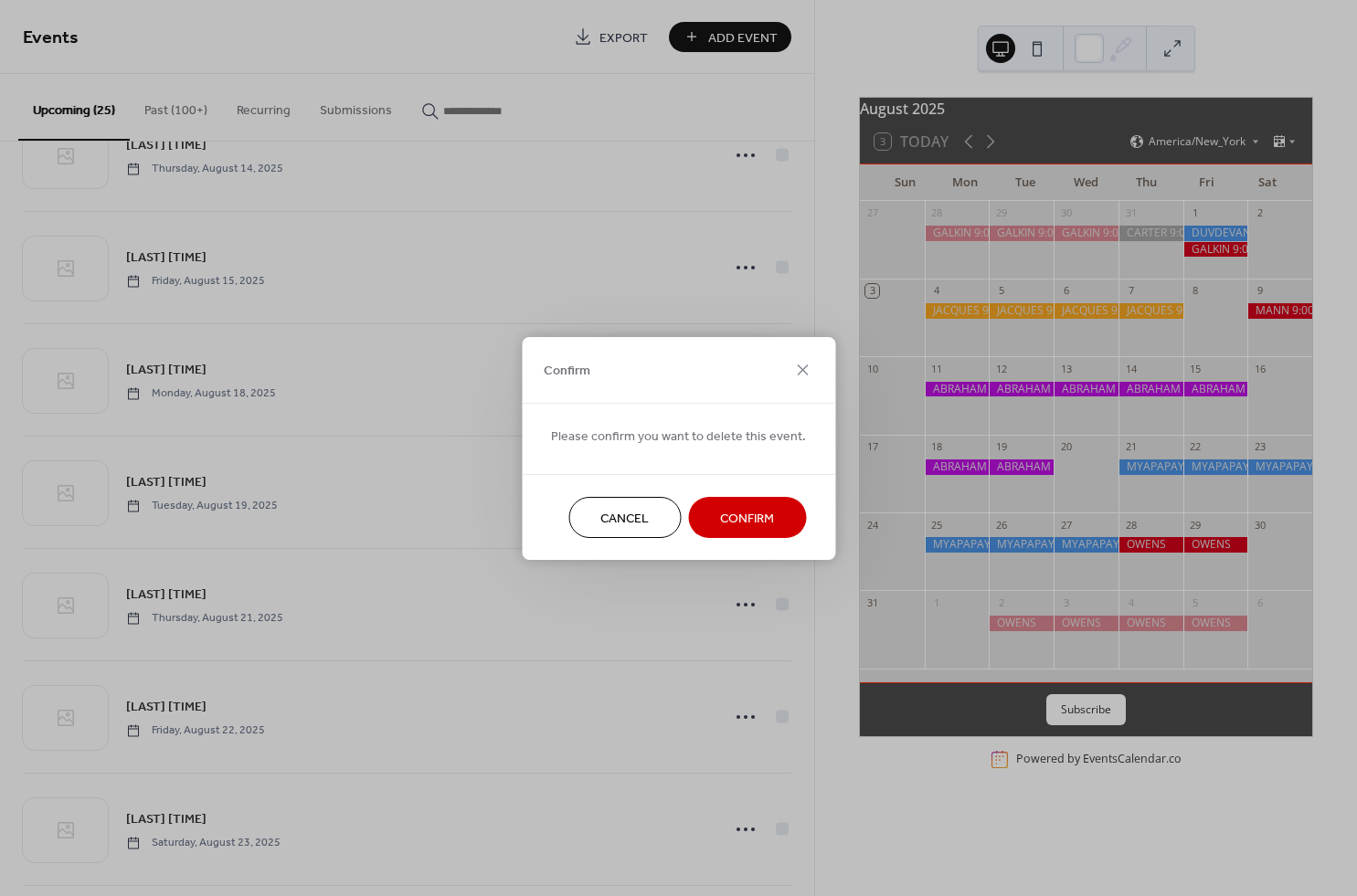 click on "Confirm" at bounding box center (747, 517) 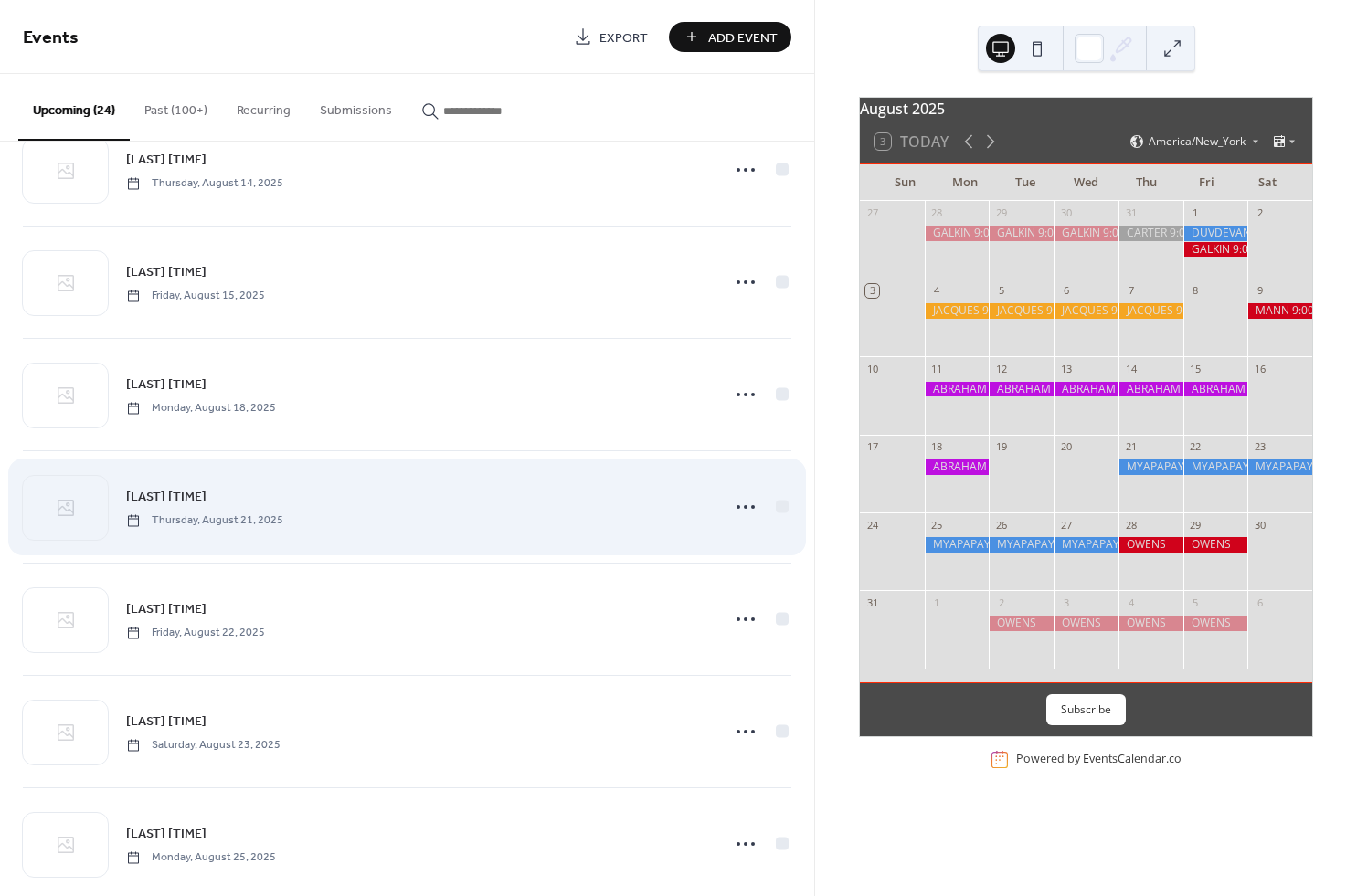 scroll, scrollTop: 950, scrollLeft: 0, axis: vertical 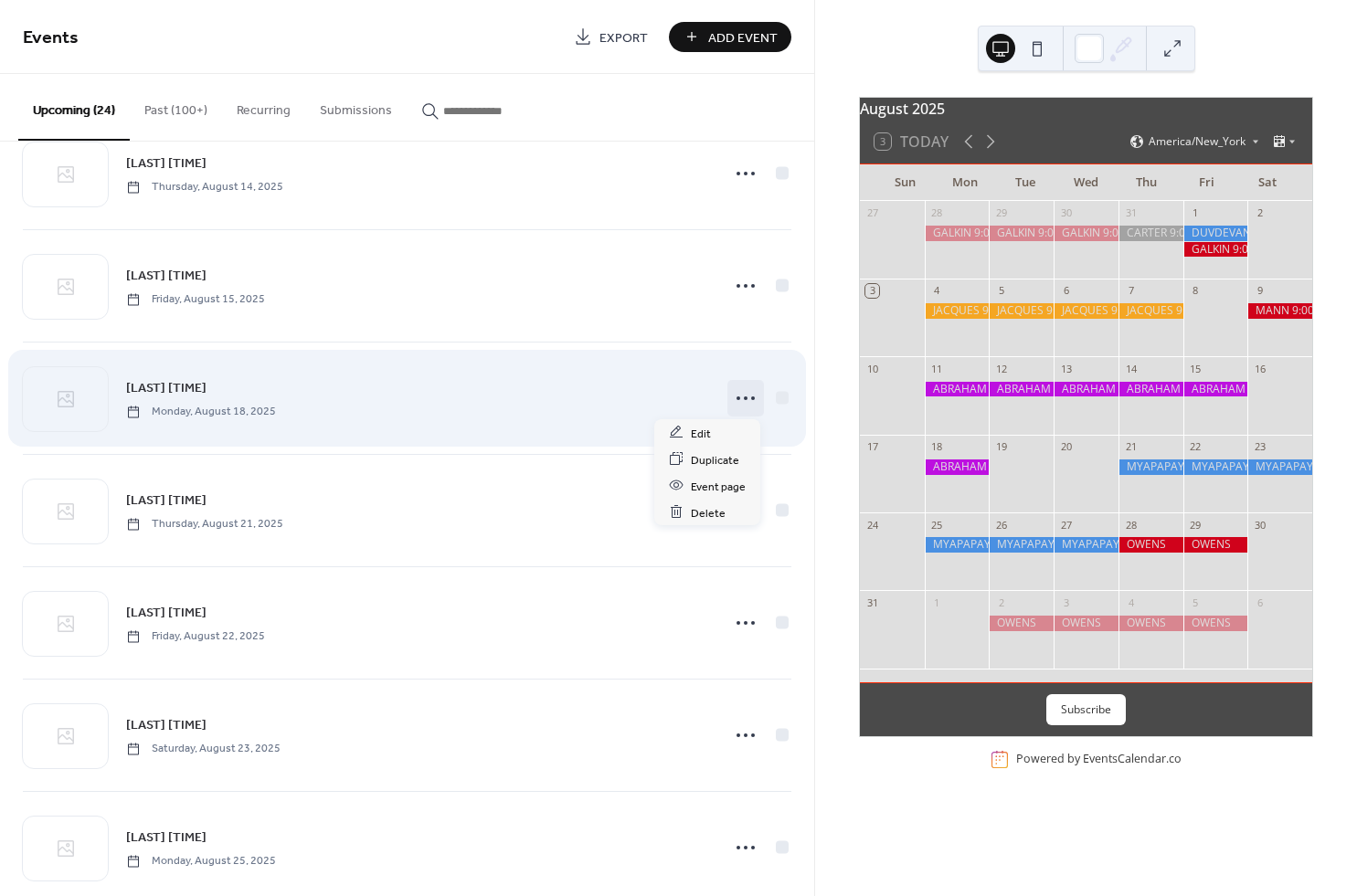 click 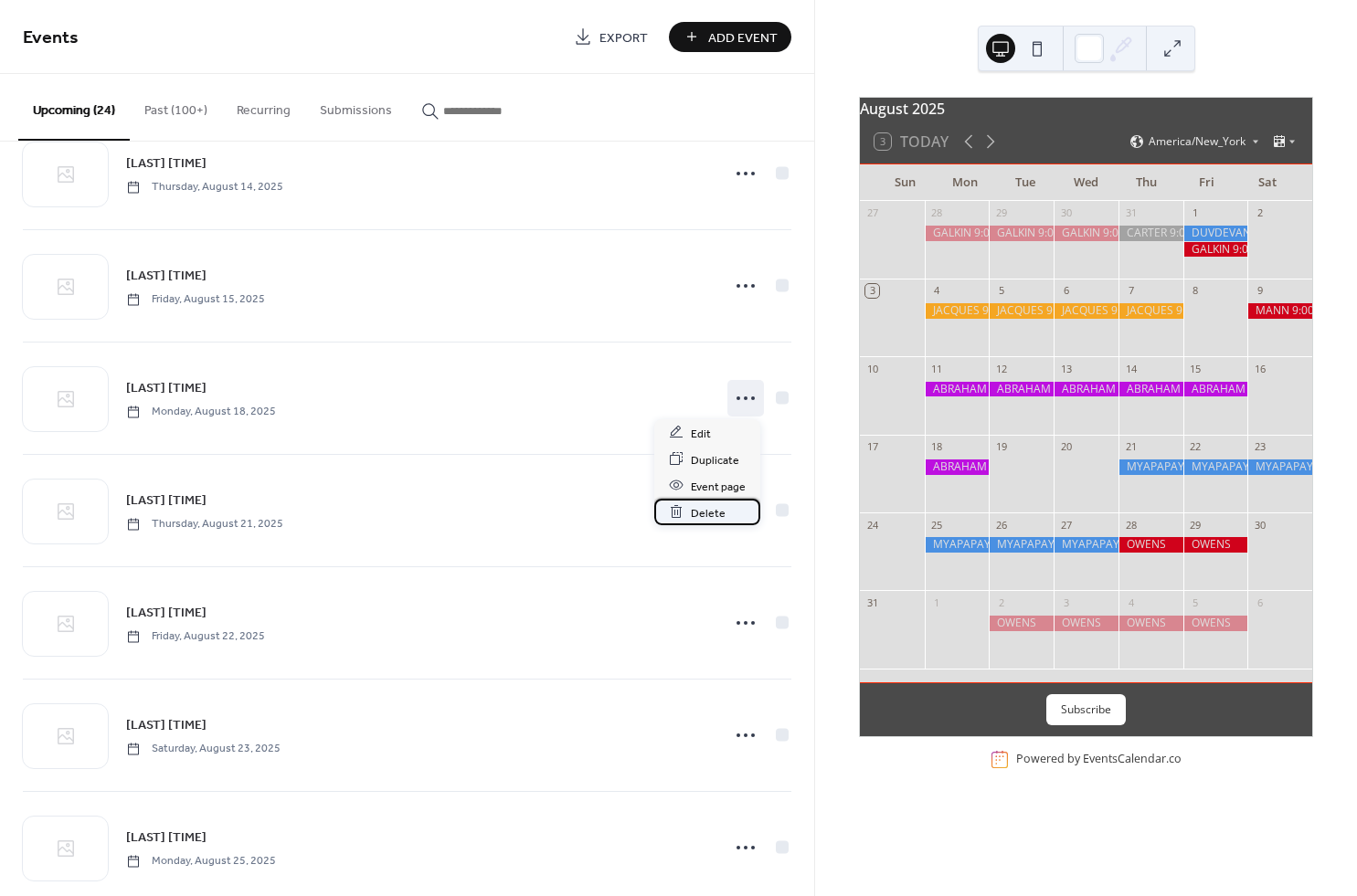 click on "Delete" at bounding box center [708, 512] 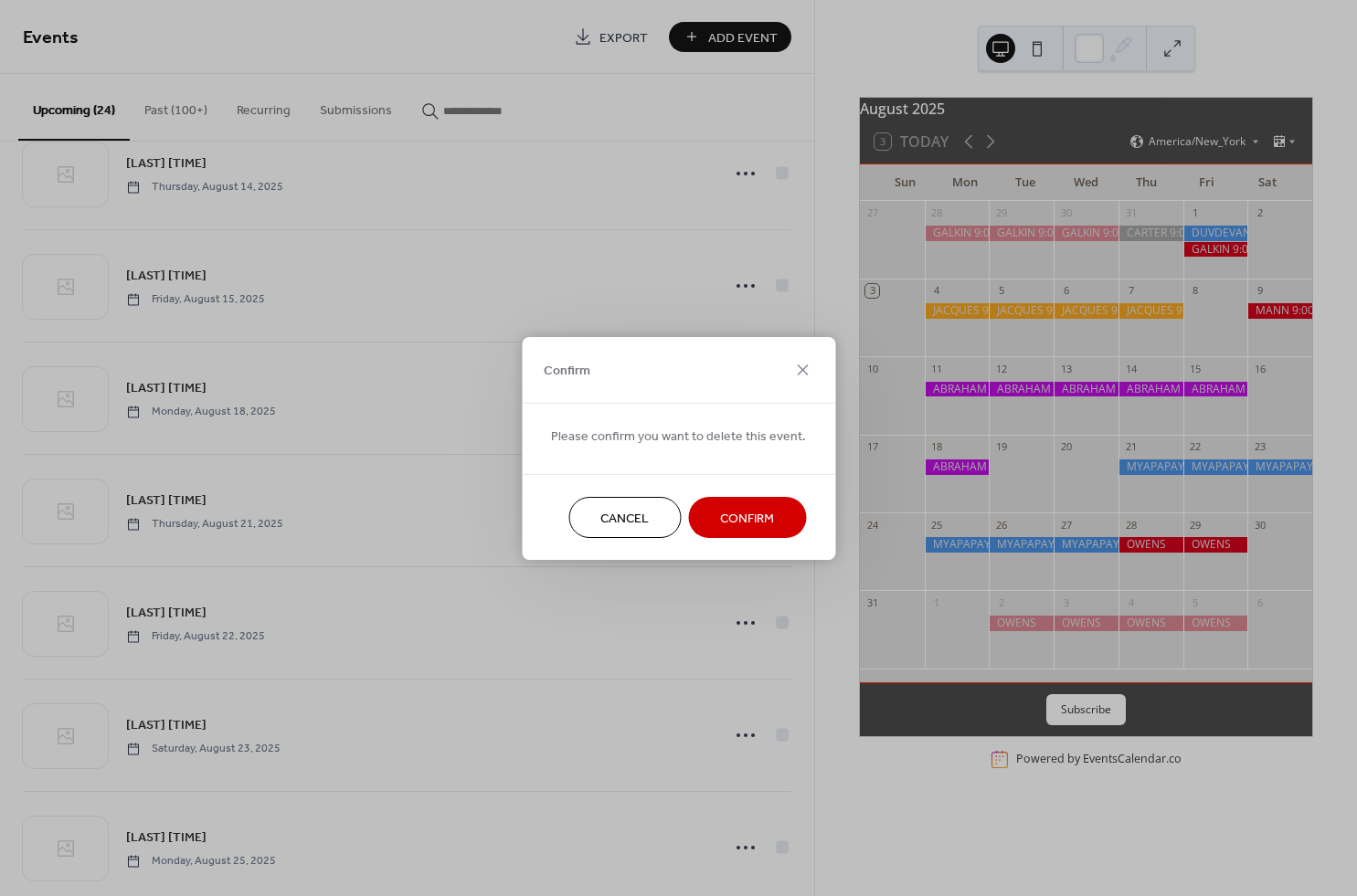click on "Confirm" at bounding box center (747, 518) 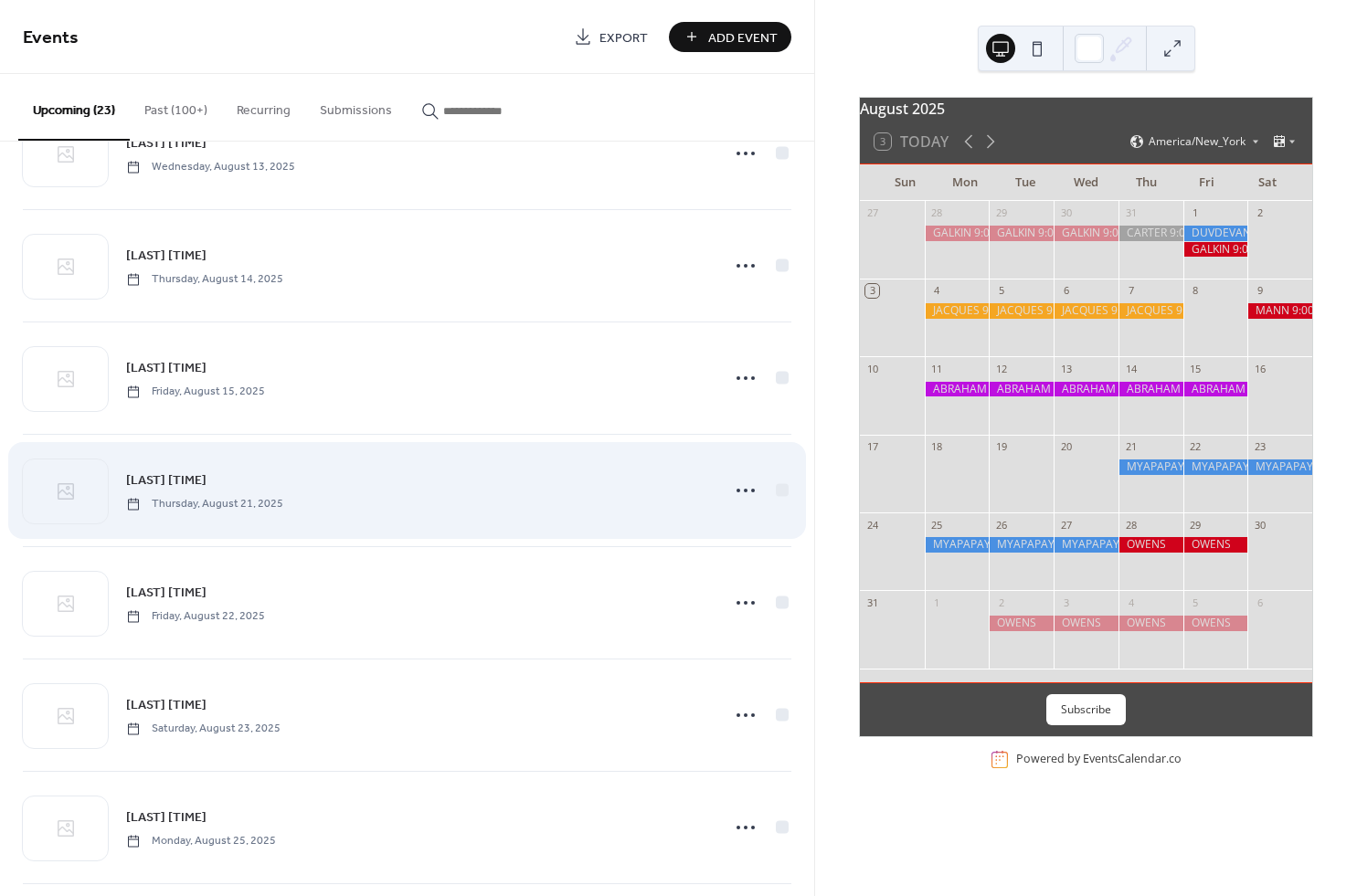 scroll, scrollTop: 856, scrollLeft: 0, axis: vertical 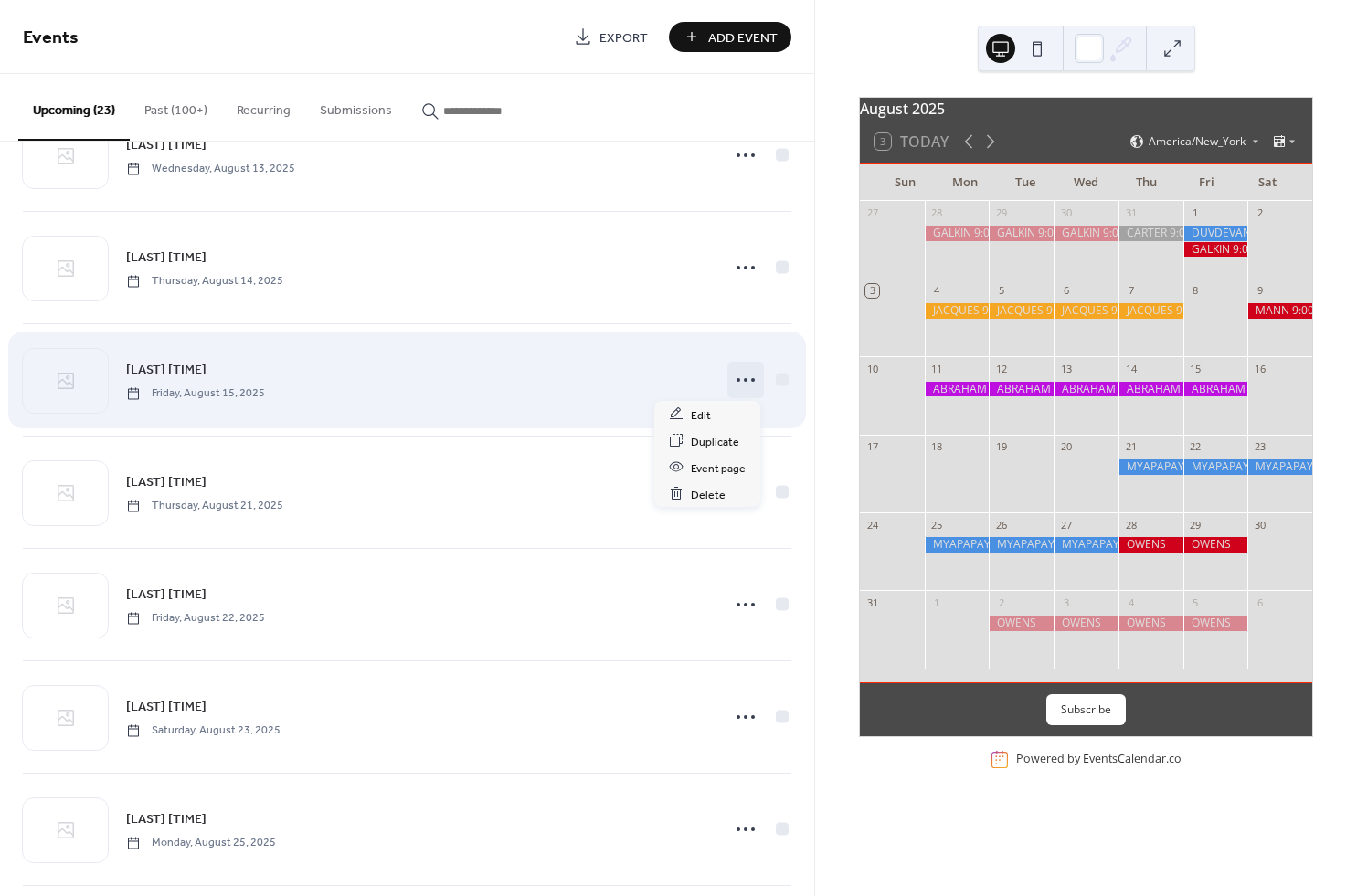 click 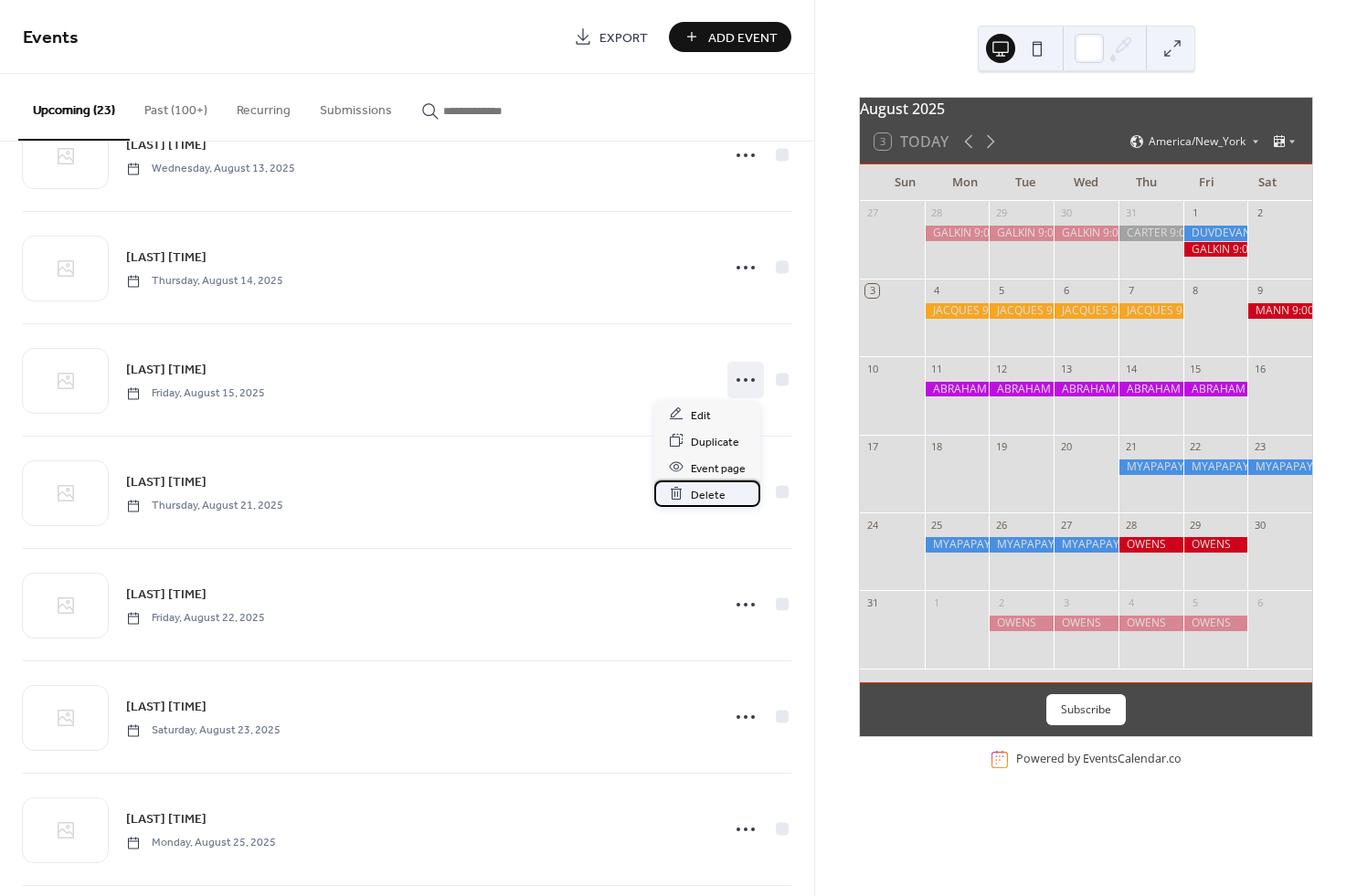 click on "Delete" at bounding box center (708, 494) 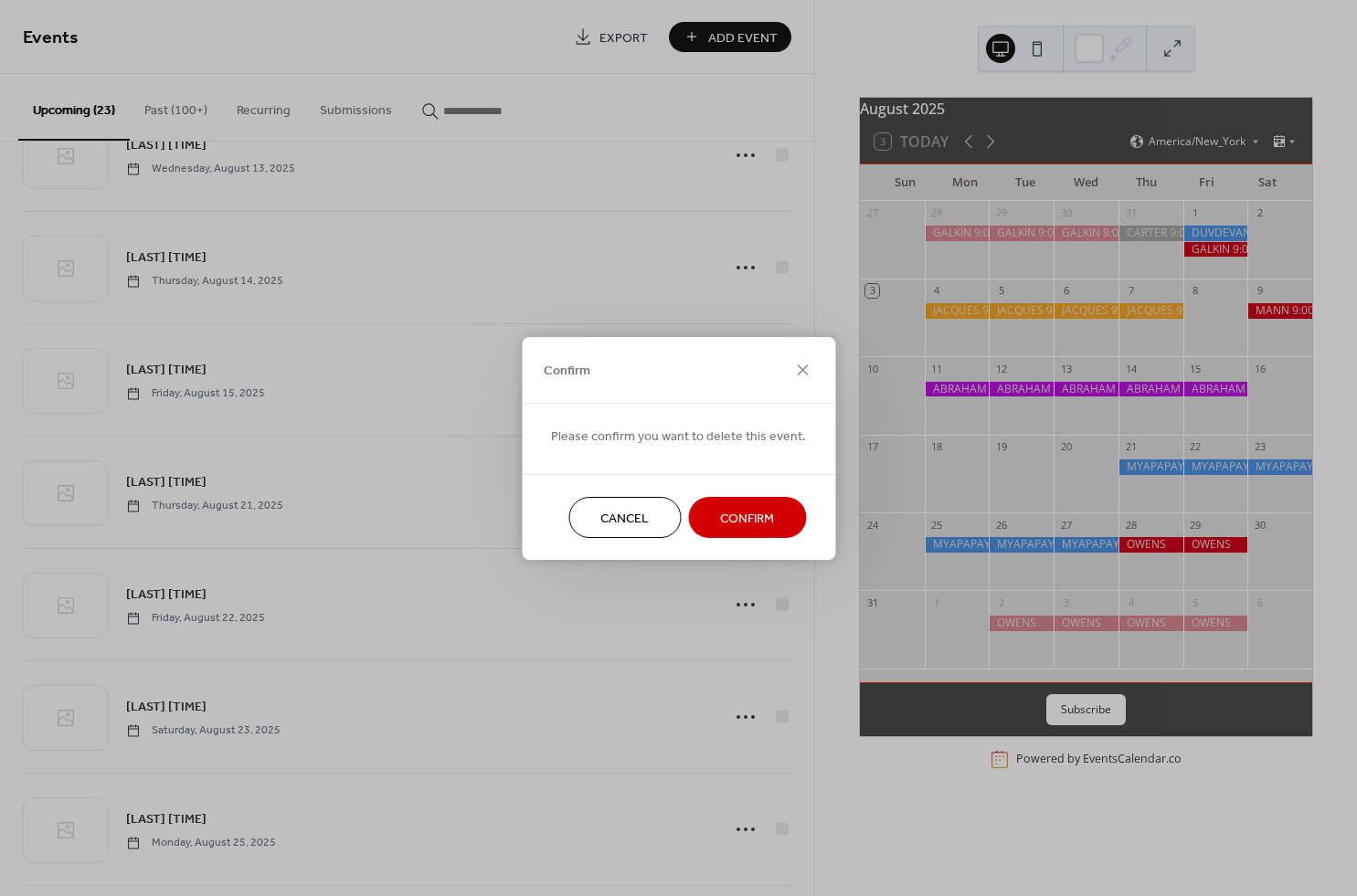 click on "Confirm" at bounding box center [747, 518] 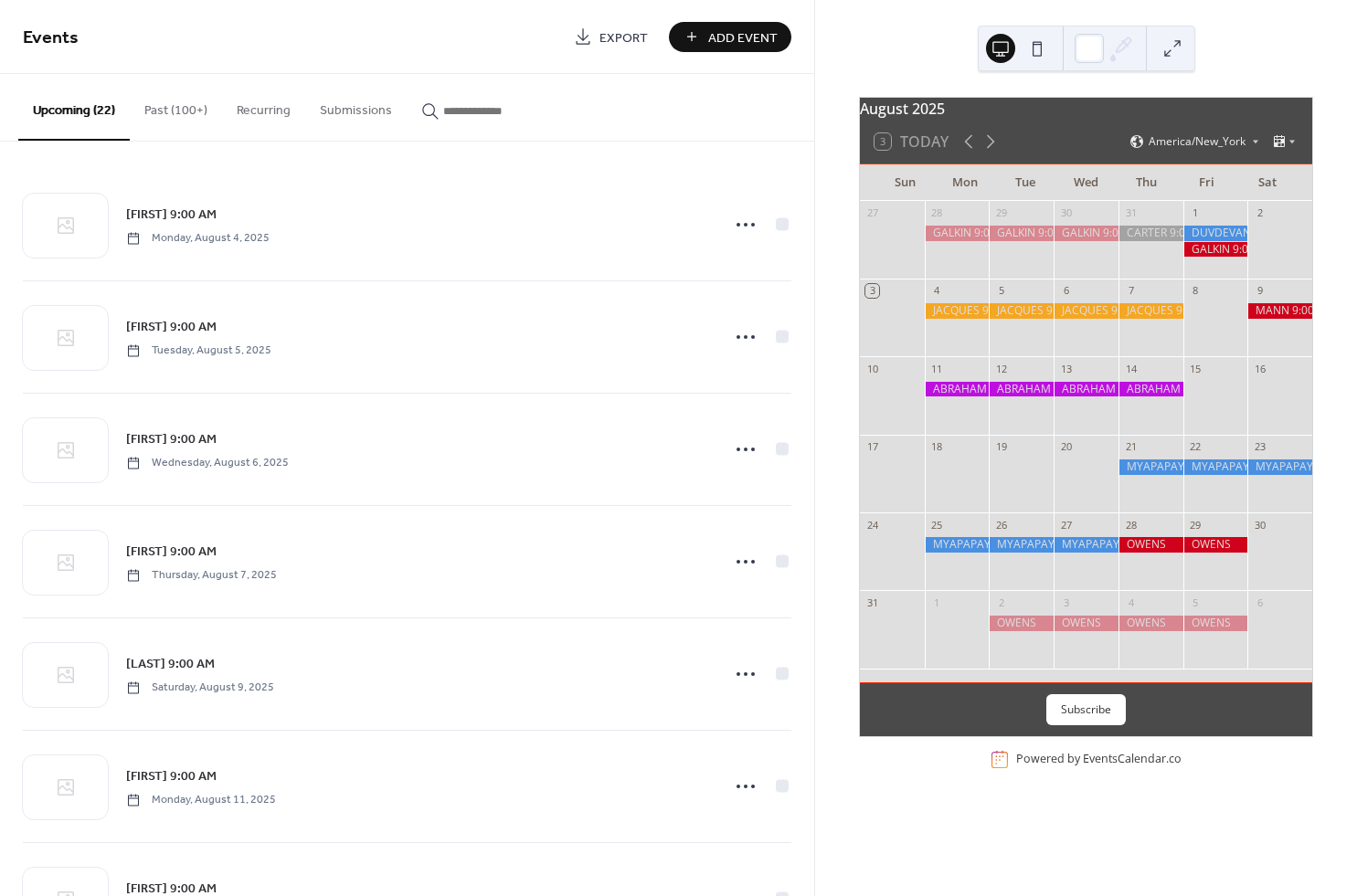 scroll, scrollTop: 0, scrollLeft: 0, axis: both 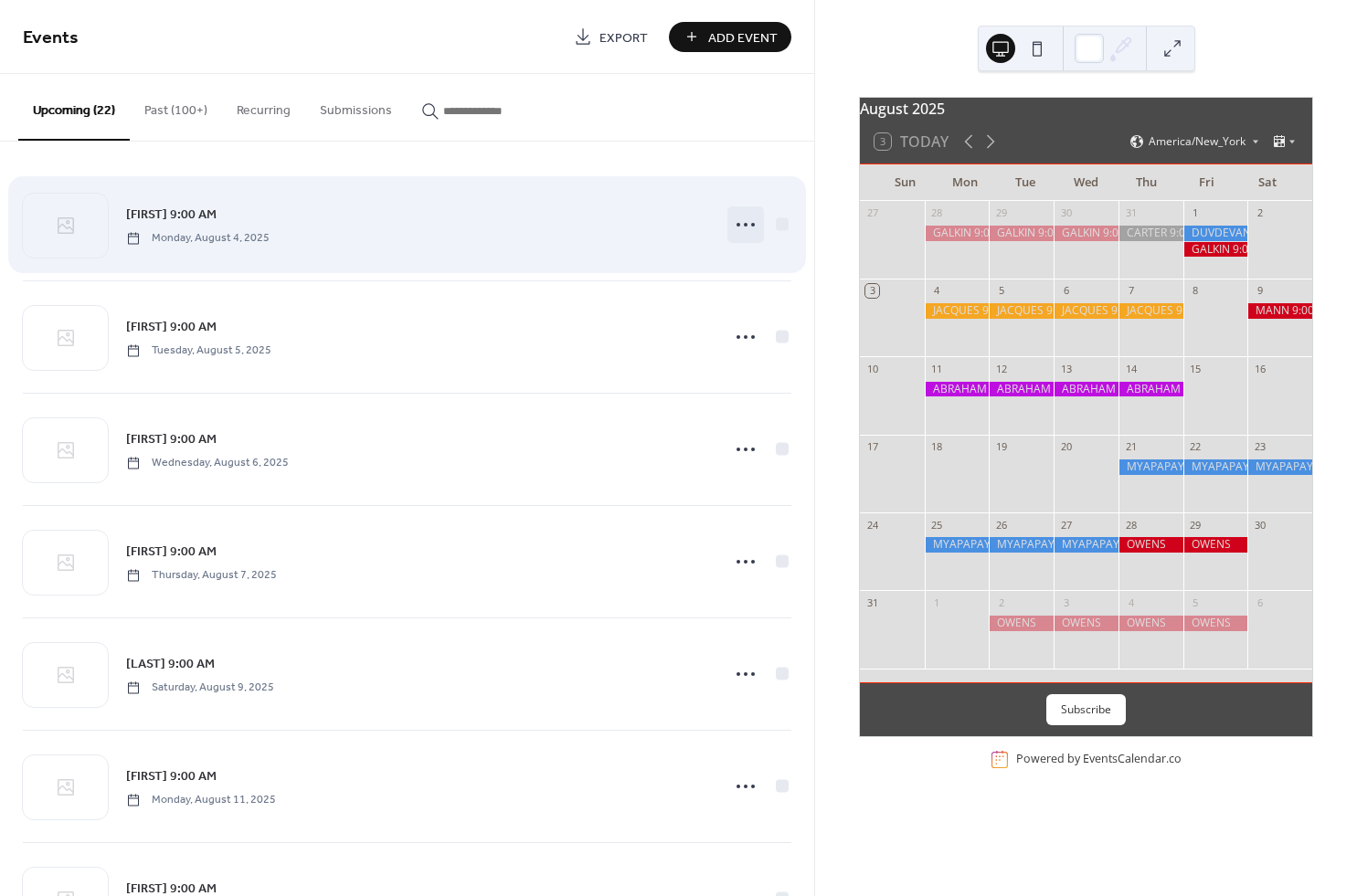 click 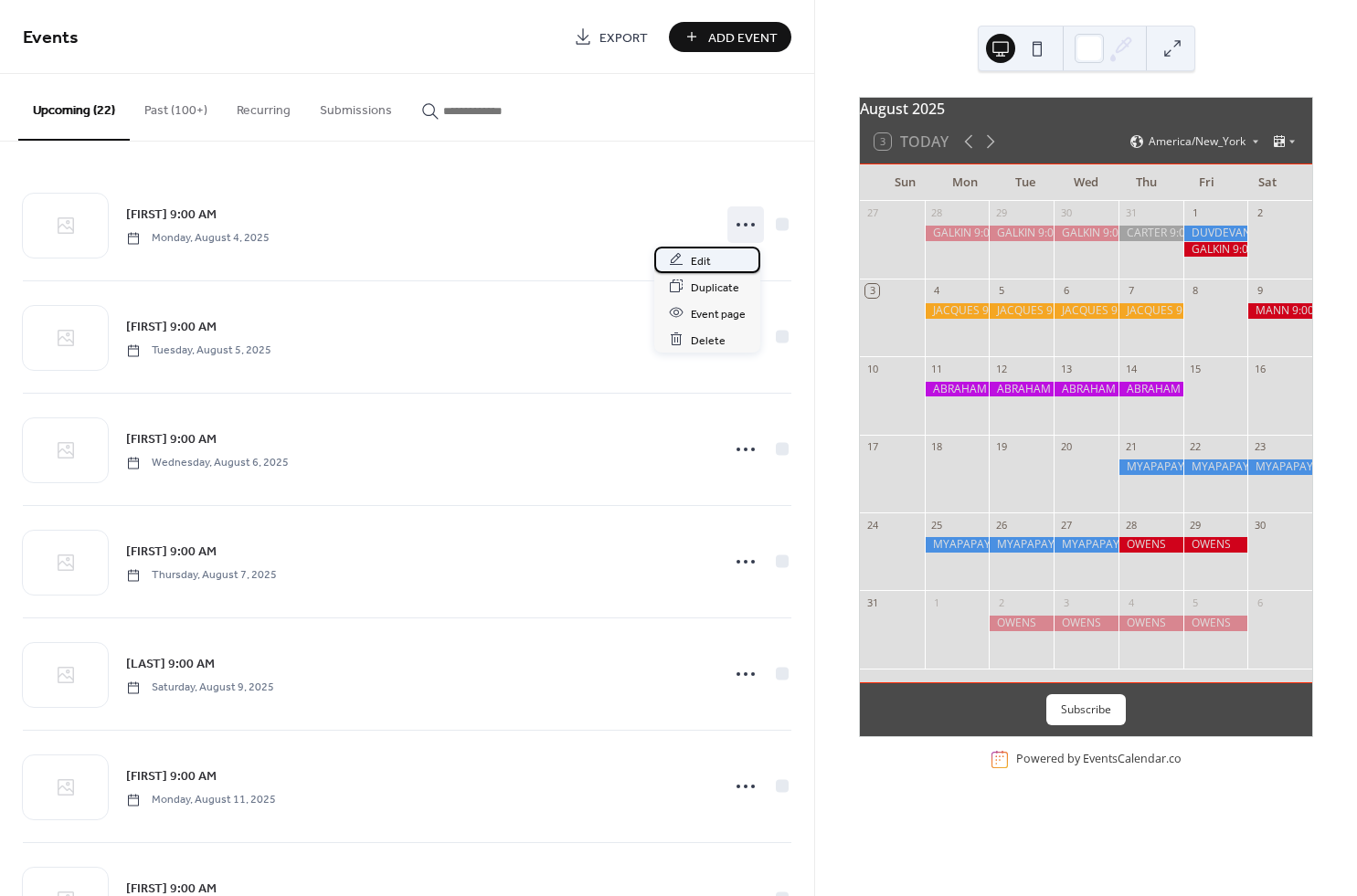 click on "Edit" at bounding box center (707, 259) 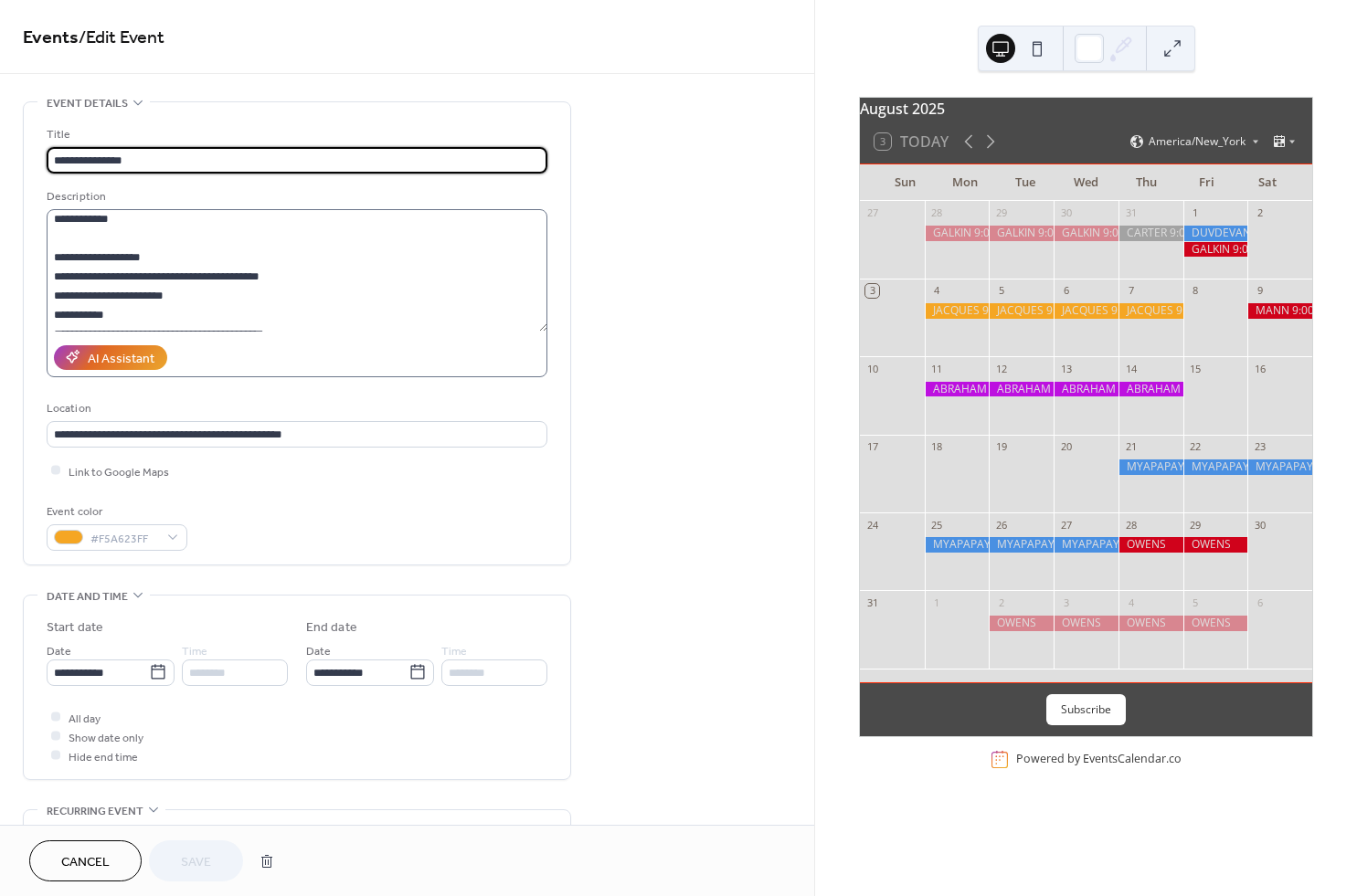 scroll, scrollTop: 89, scrollLeft: 0, axis: vertical 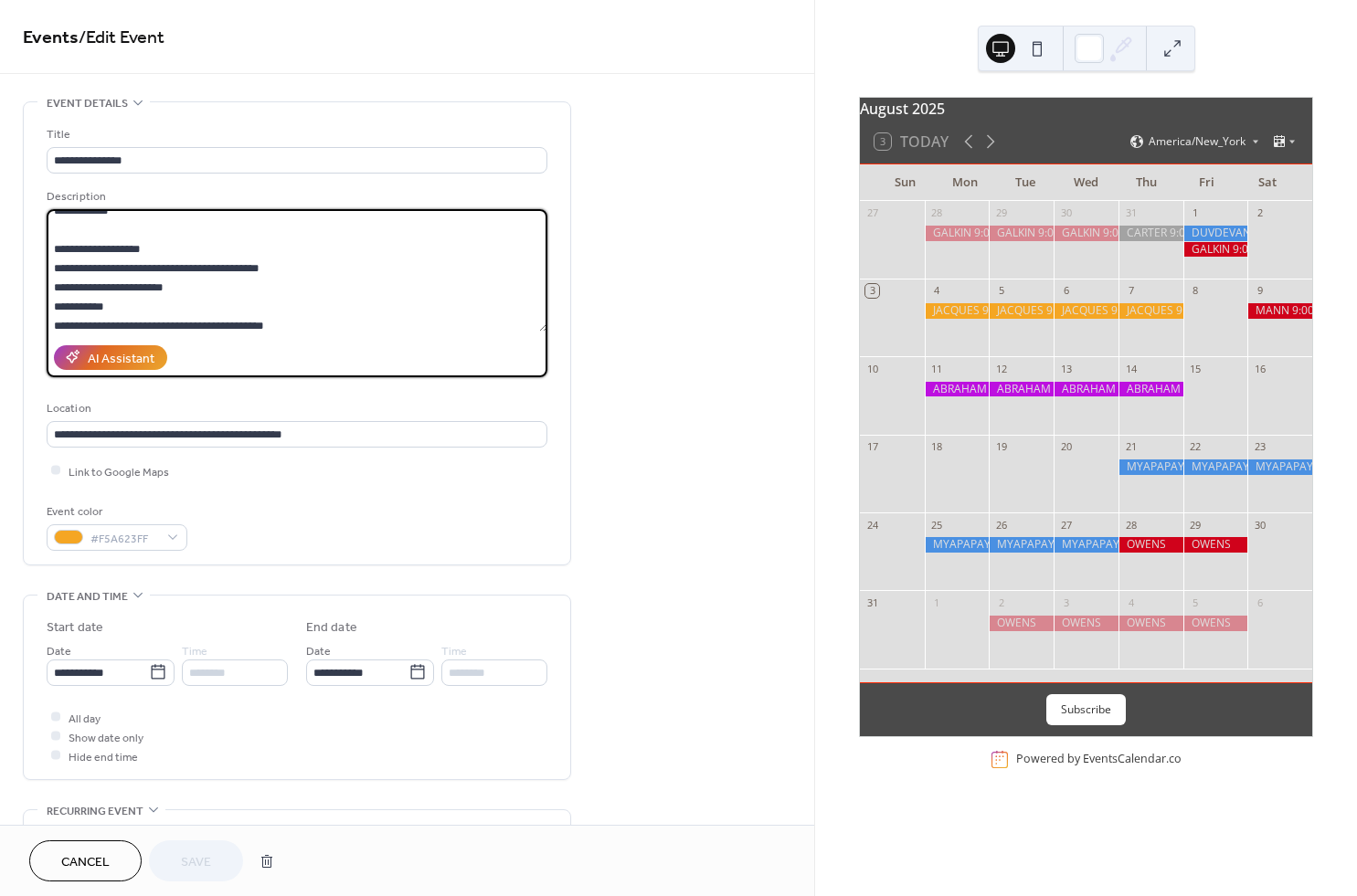 click on "**********" at bounding box center (297, 270) 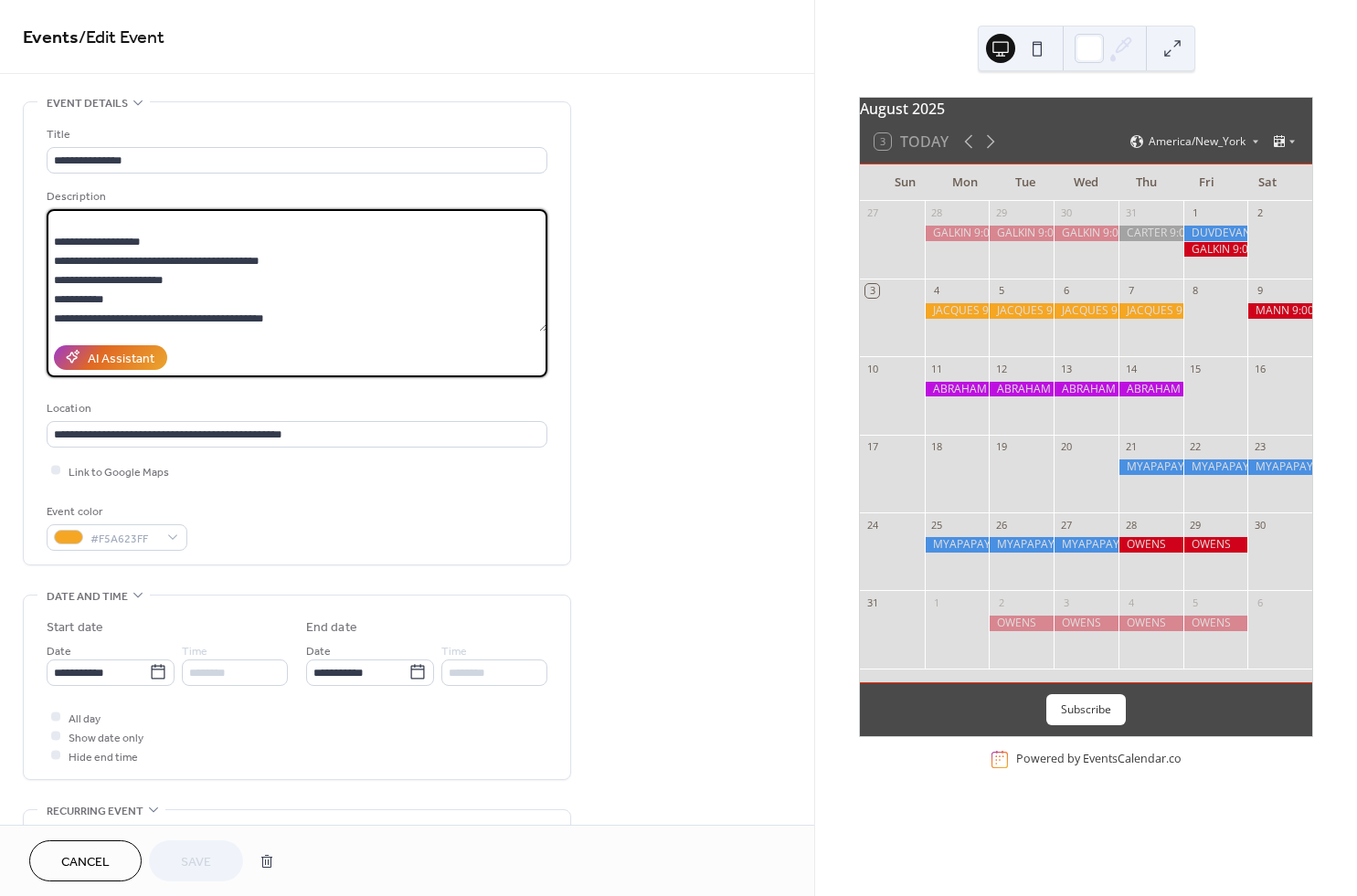 scroll, scrollTop: 98, scrollLeft: 0, axis: vertical 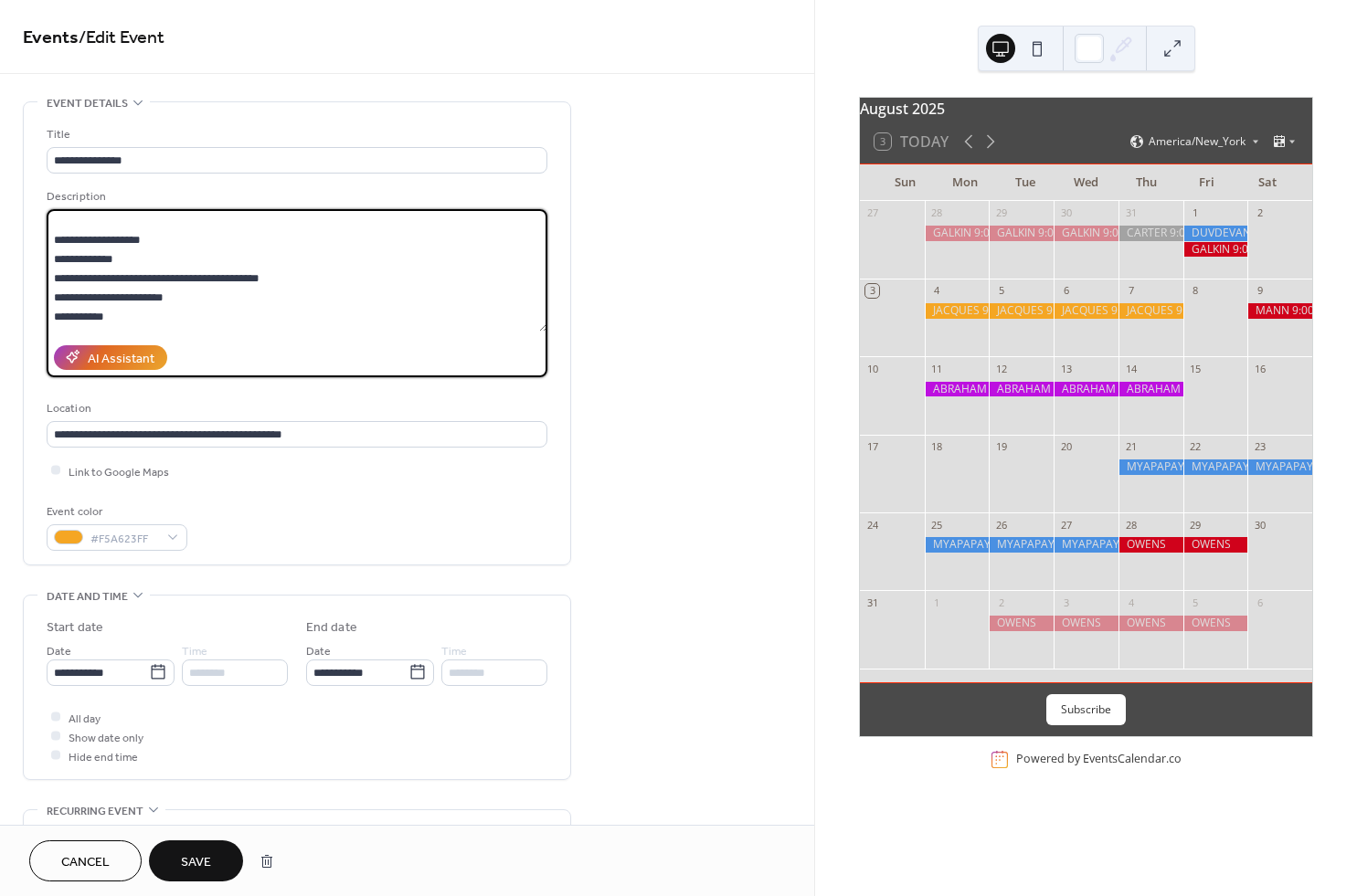 drag, startPoint x: 179, startPoint y: 237, endPoint x: 107, endPoint y: 239, distance: 72.02777 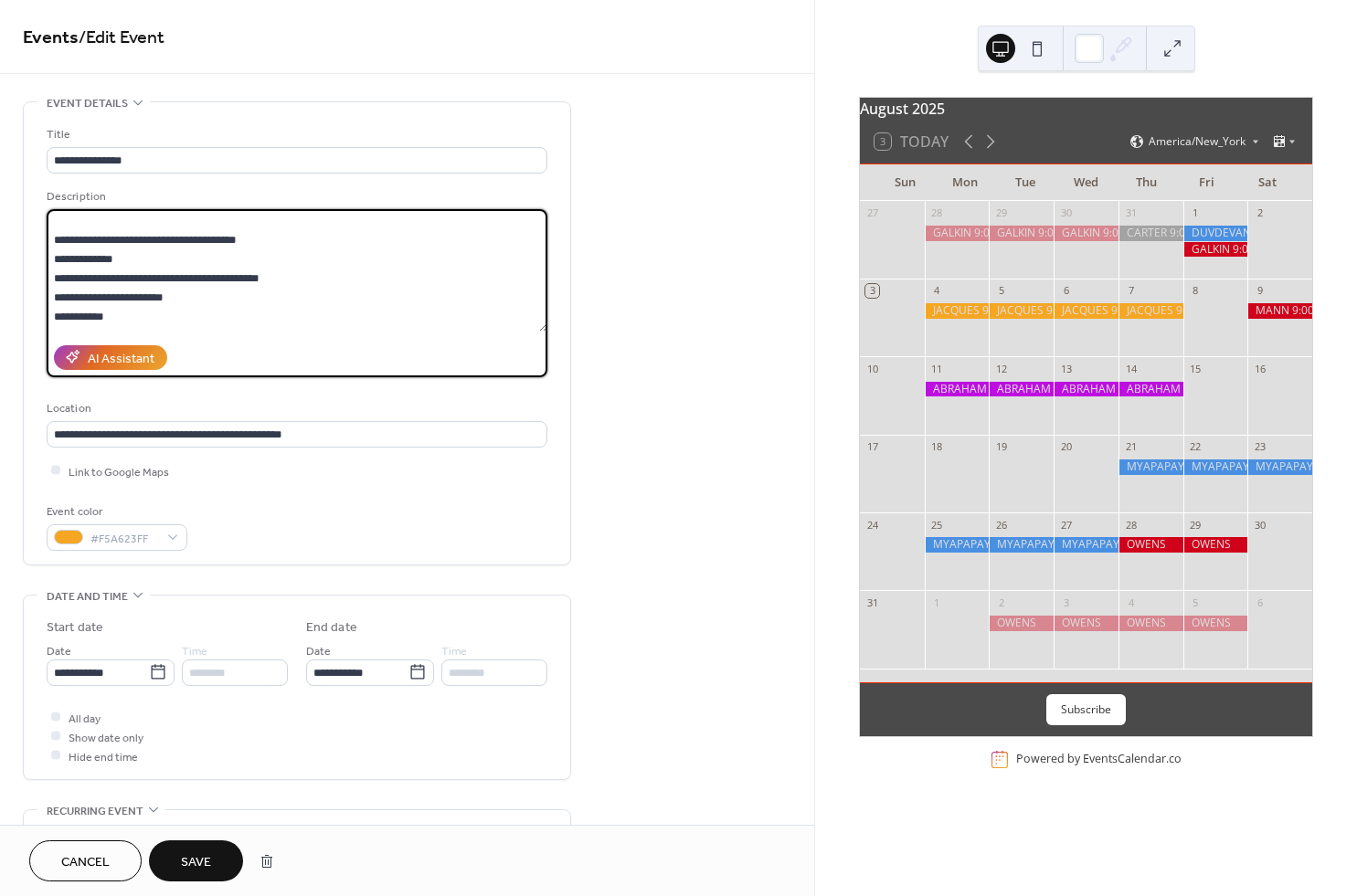drag, startPoint x: 141, startPoint y: 259, endPoint x: 46, endPoint y: 260, distance: 95.00526 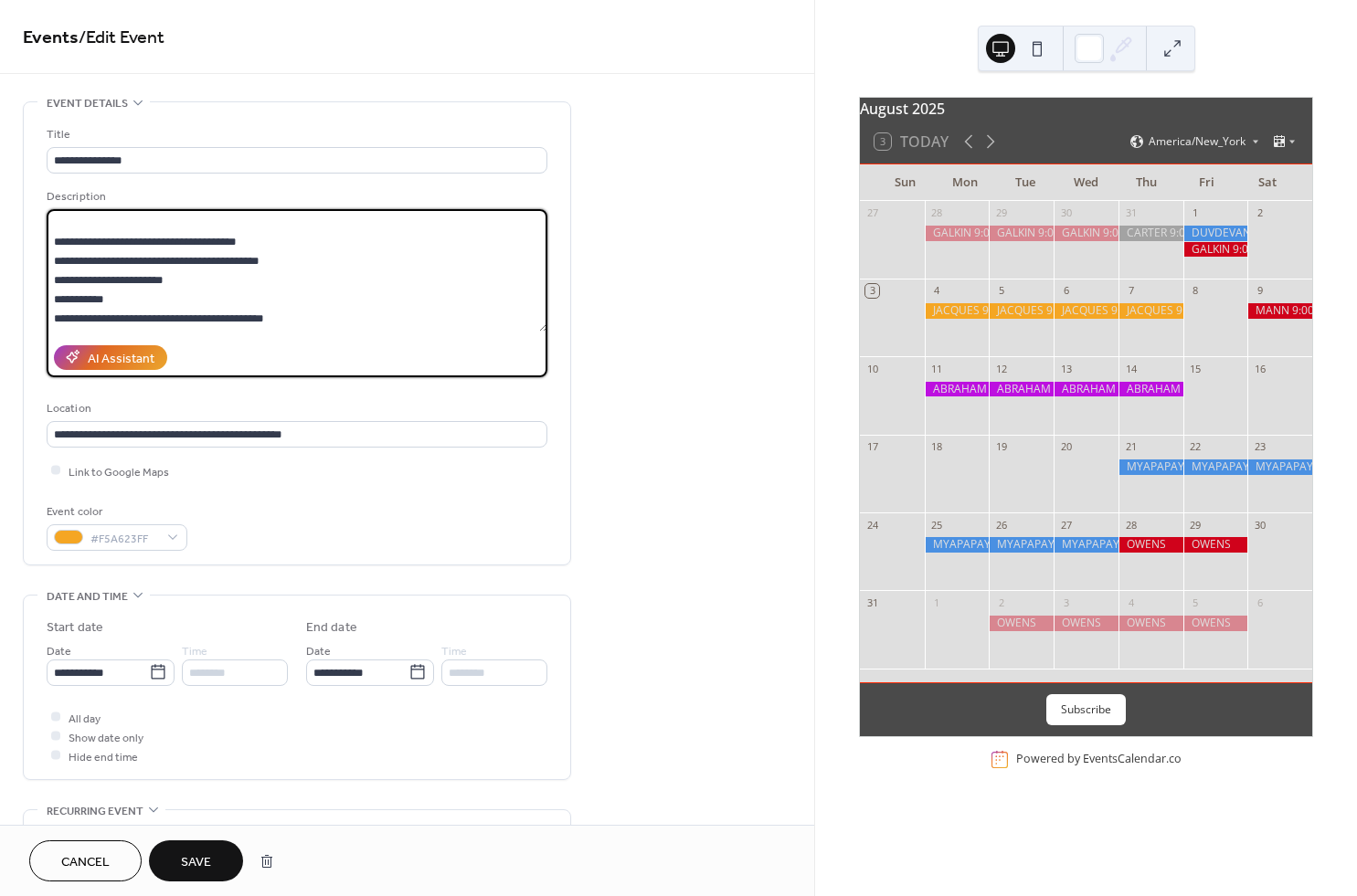 click on "**********" at bounding box center [297, 270] 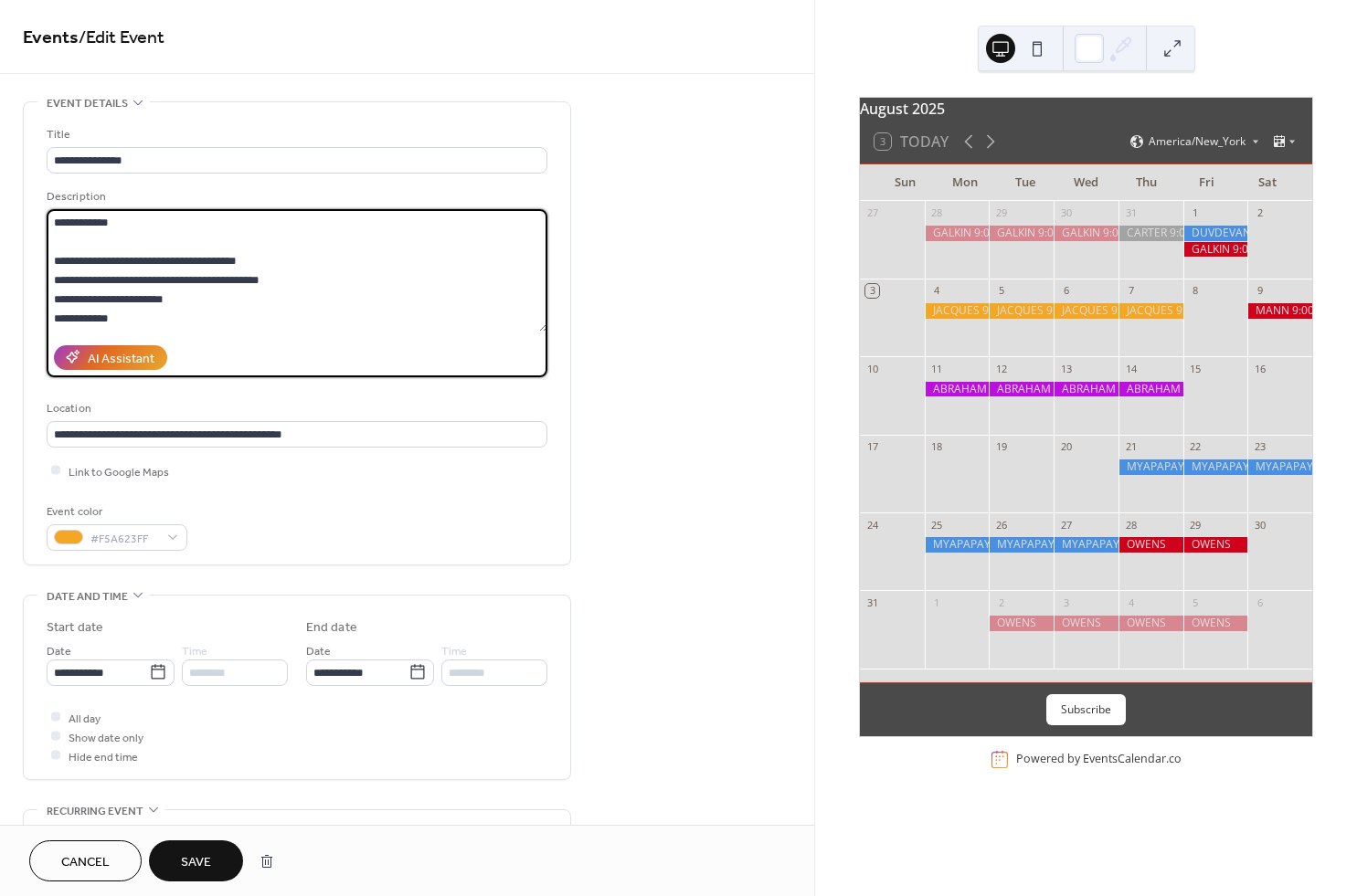 scroll, scrollTop: 96, scrollLeft: 0, axis: vertical 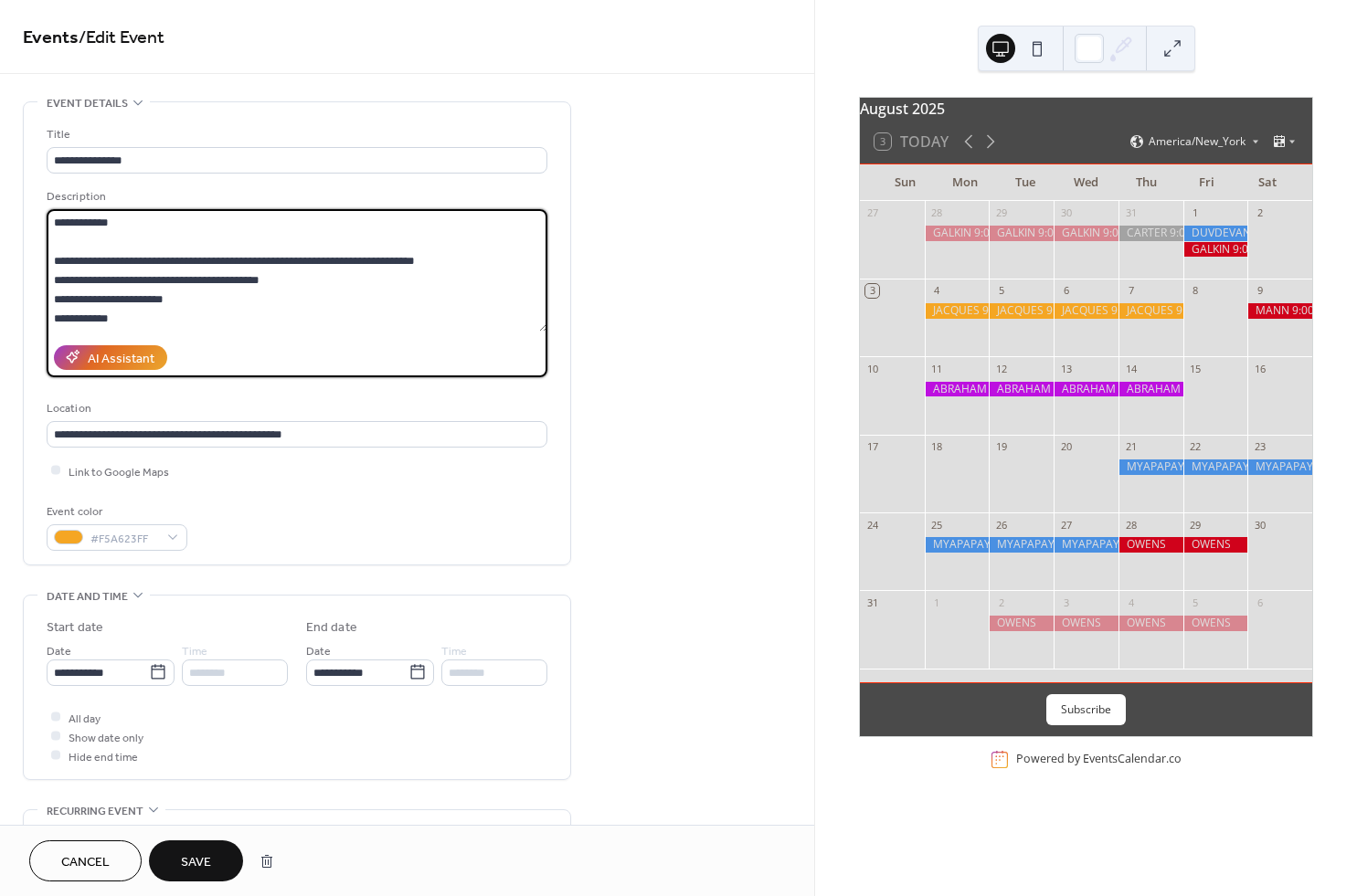 drag, startPoint x: 337, startPoint y: 258, endPoint x: 66, endPoint y: 260, distance: 271.00738 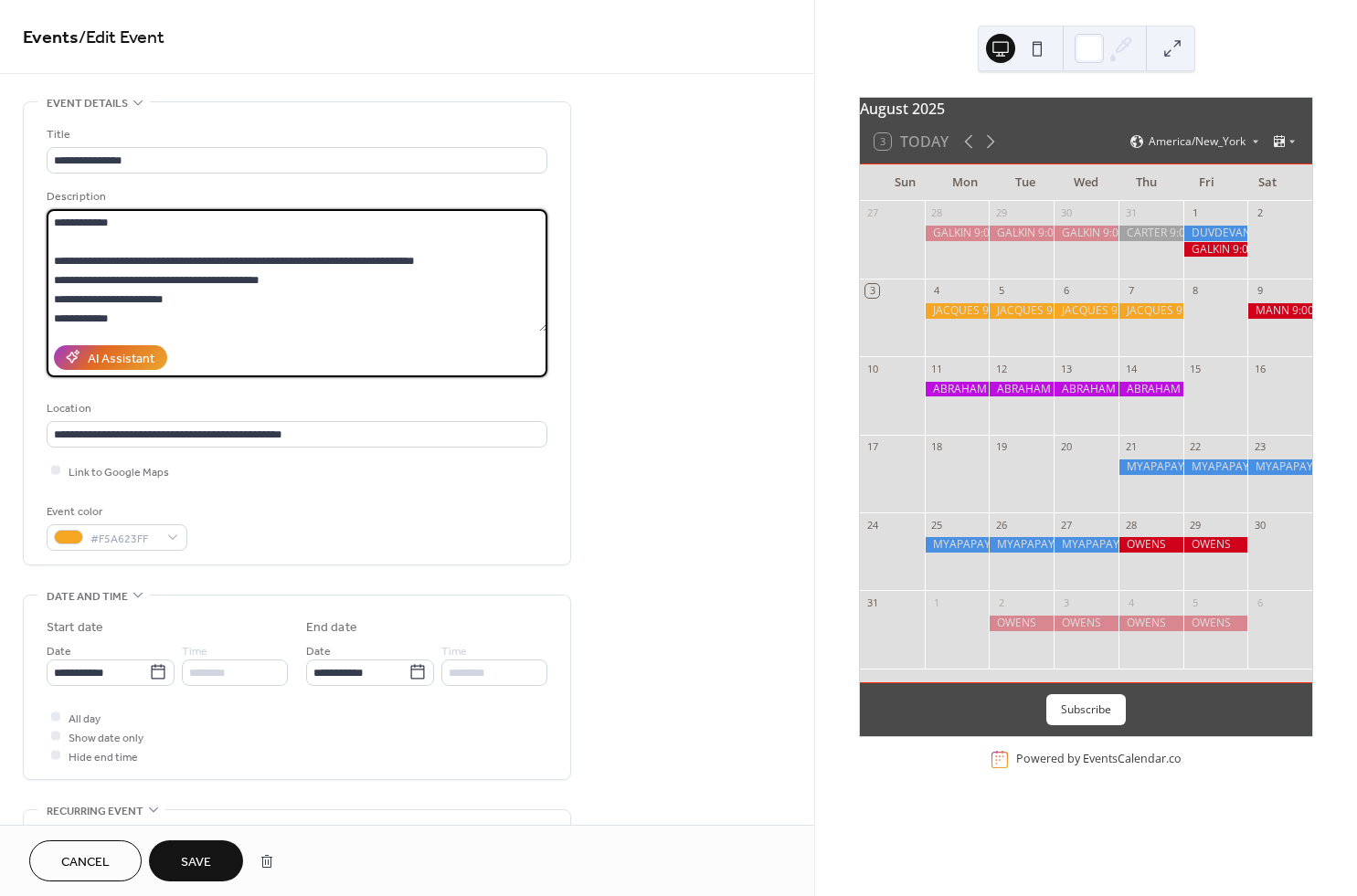 click on "**********" at bounding box center [297, 270] 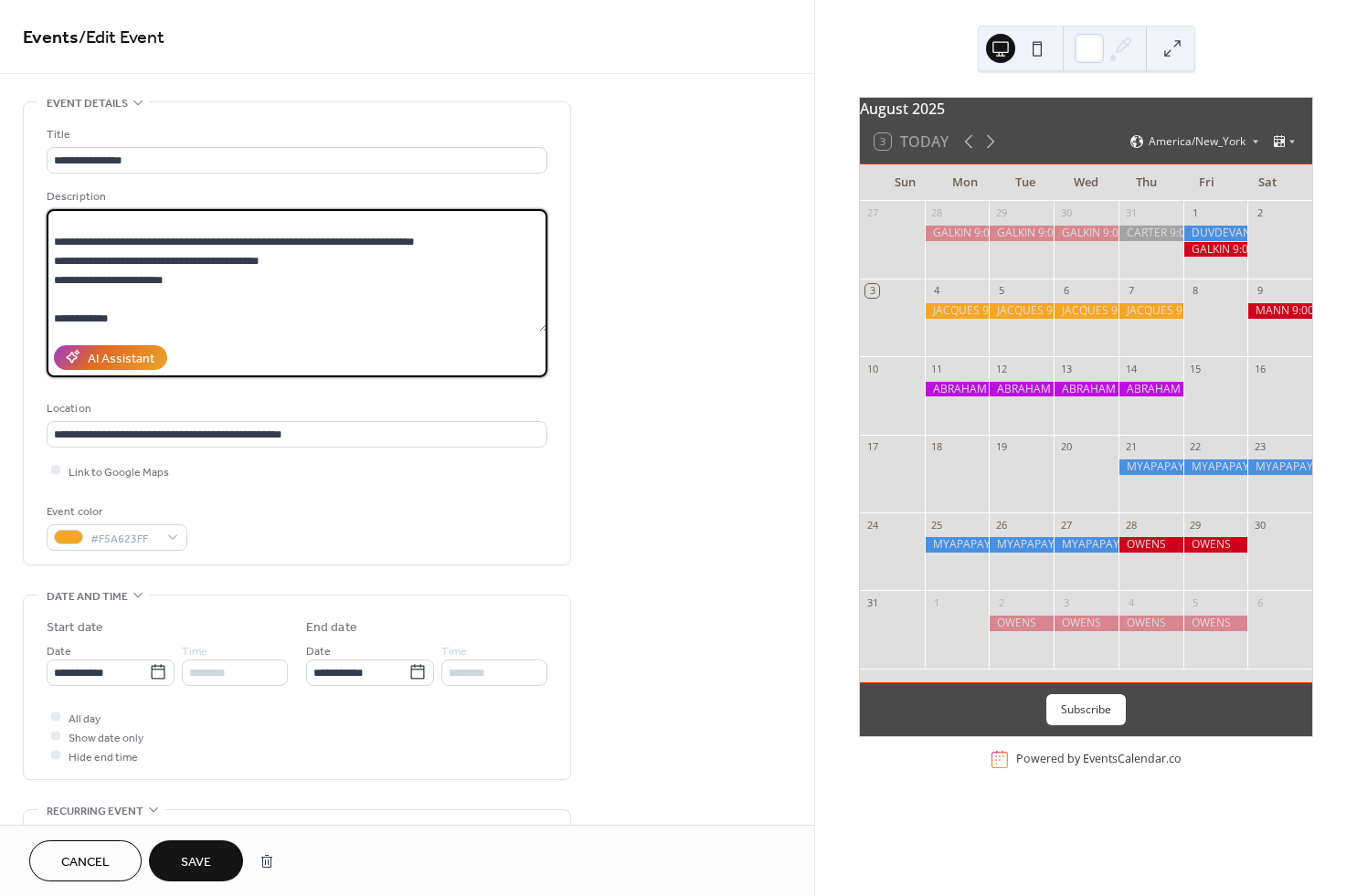 scroll, scrollTop: 98, scrollLeft: 0, axis: vertical 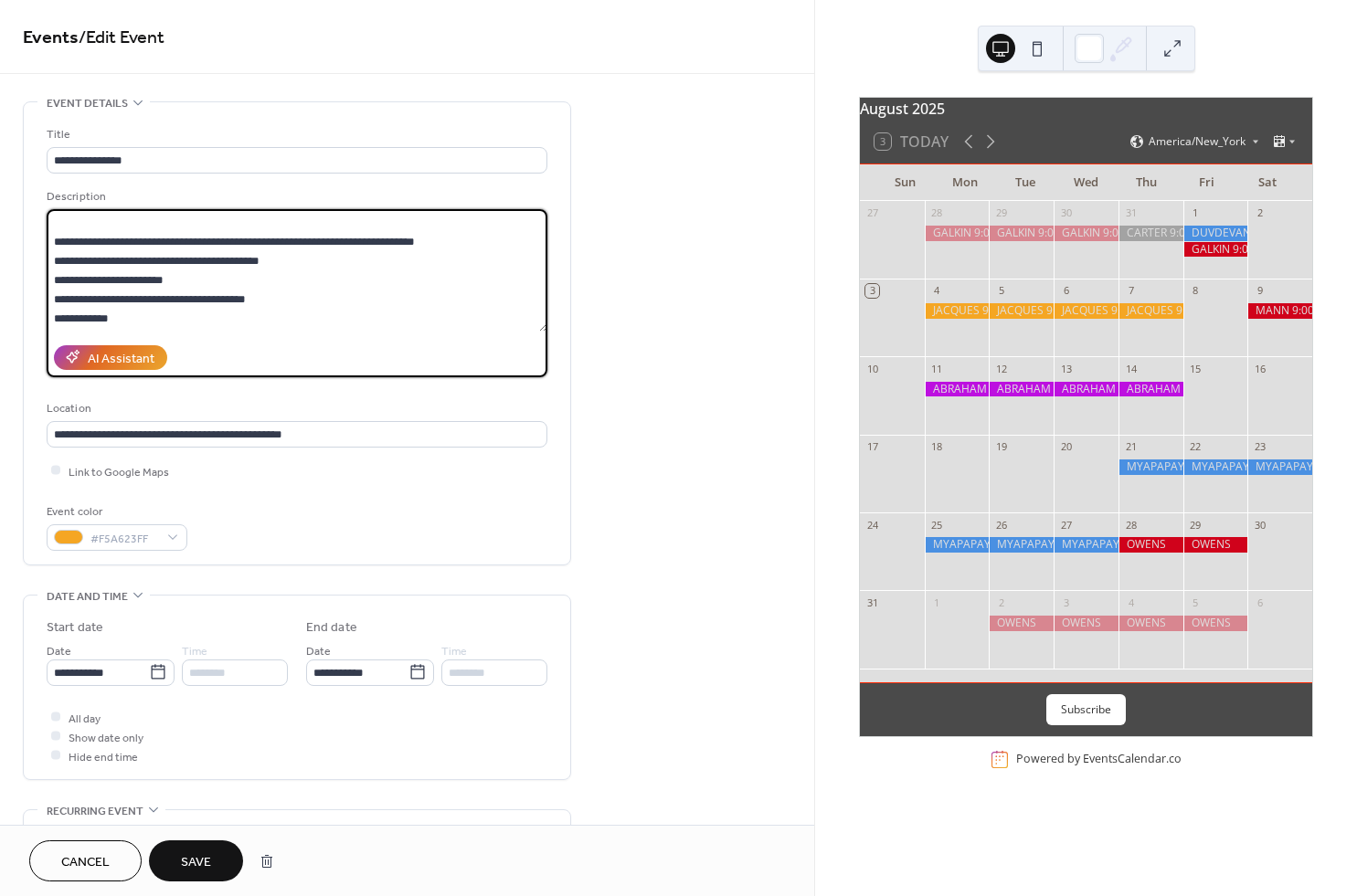 drag, startPoint x: 340, startPoint y: 258, endPoint x: 33, endPoint y: 264, distance: 307.0586 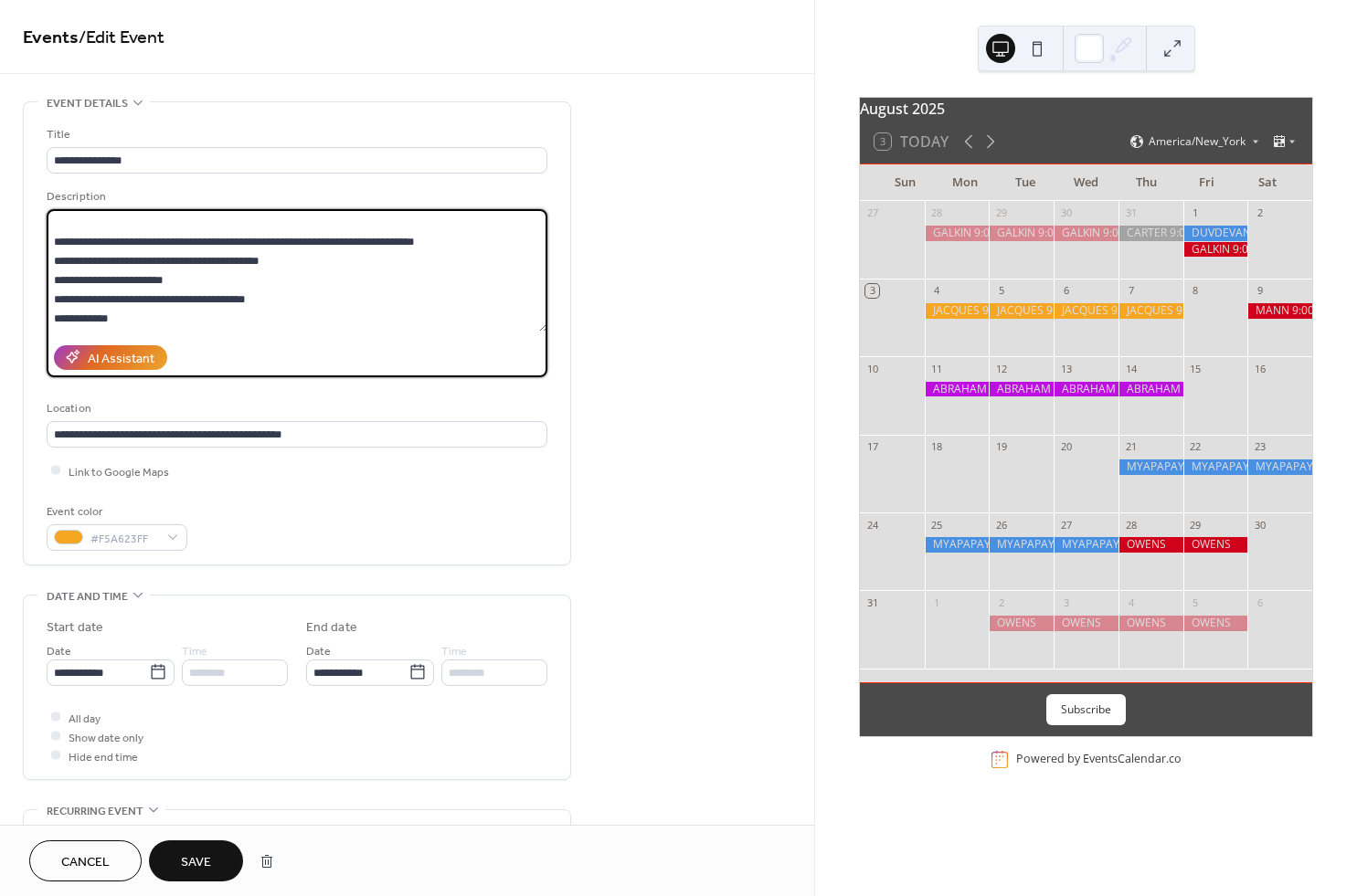 click on "**********" at bounding box center (297, 333) 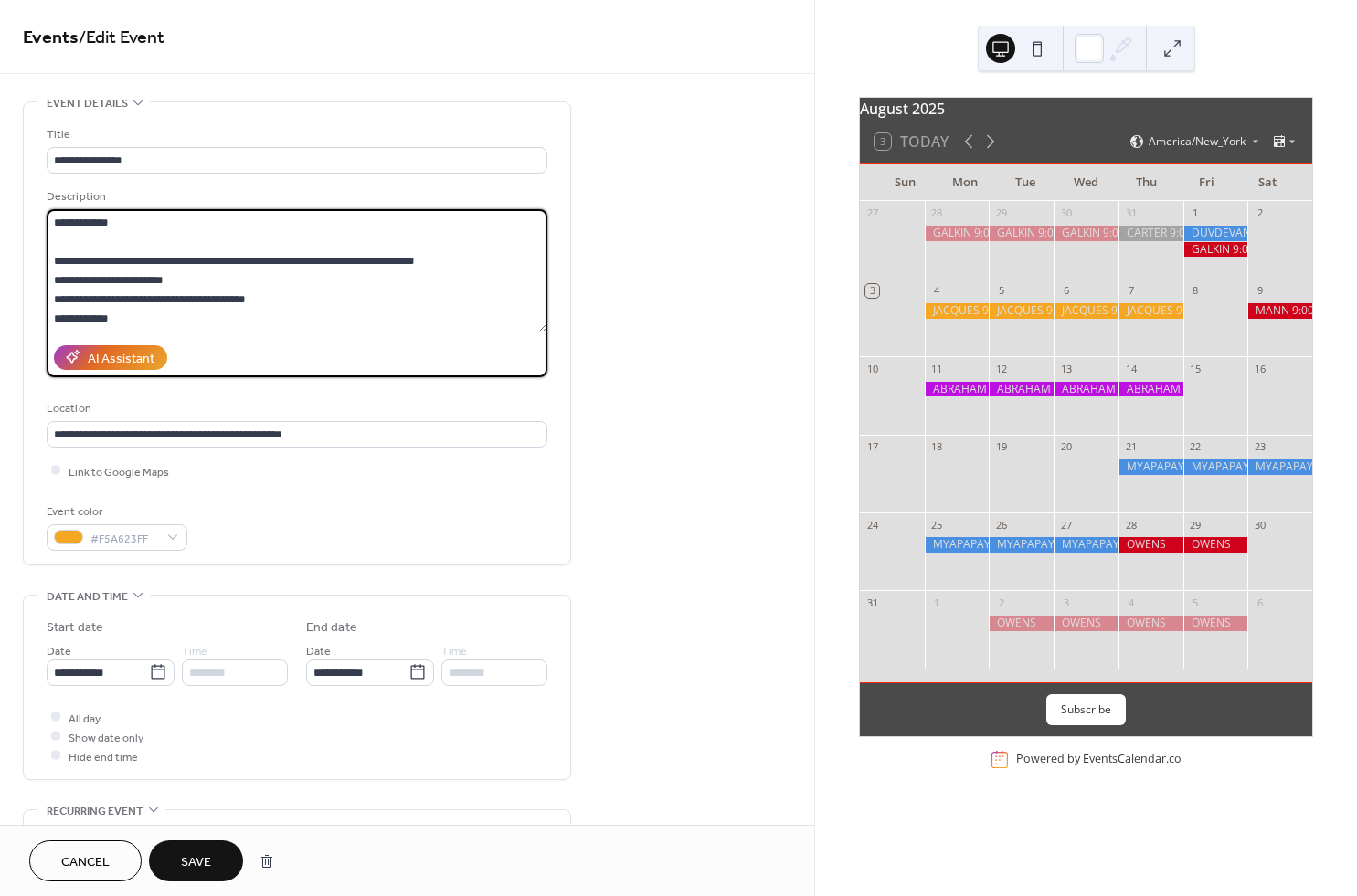 scroll, scrollTop: 96, scrollLeft: 0, axis: vertical 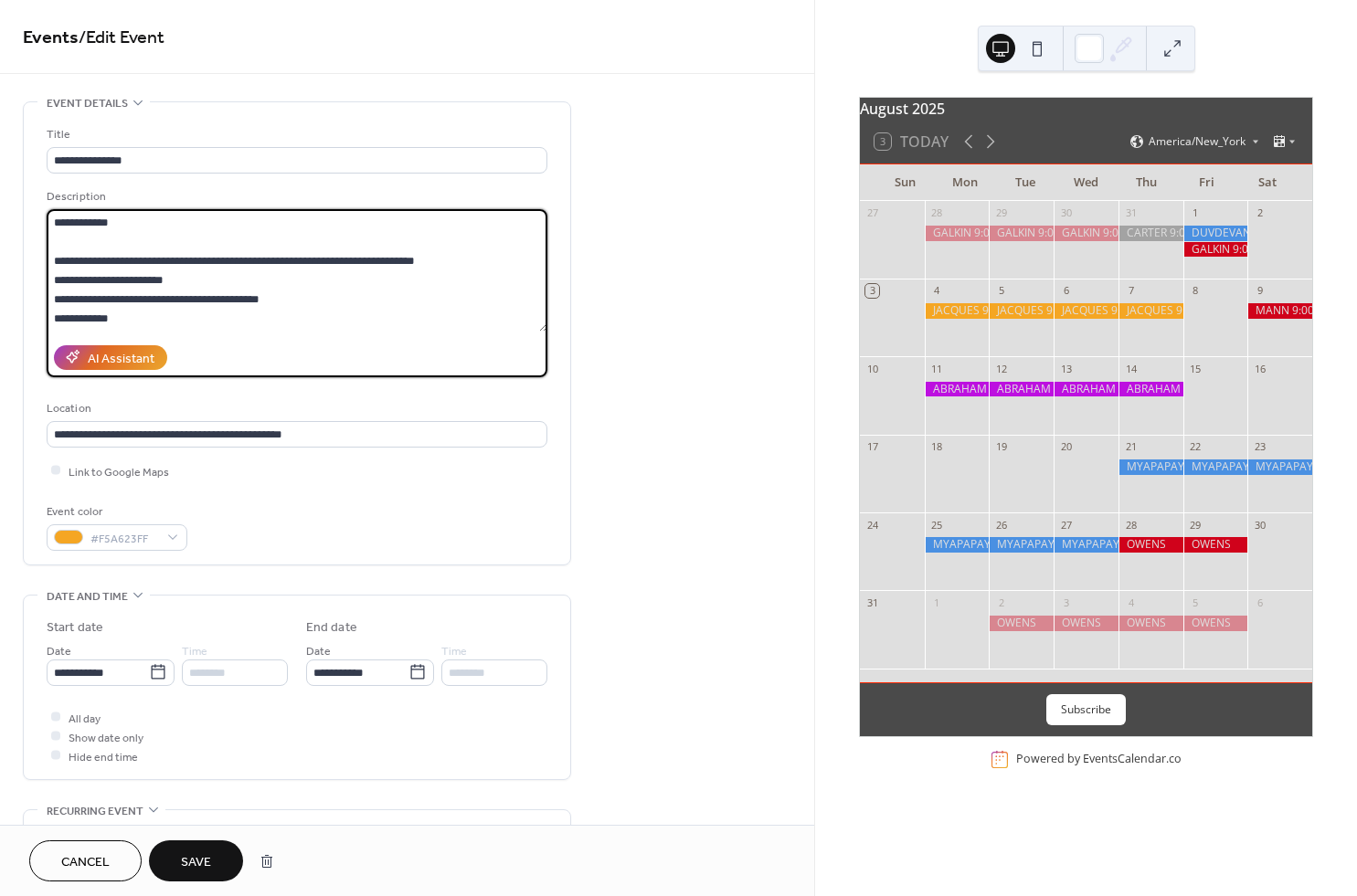 click on "**********" at bounding box center (297, 270) 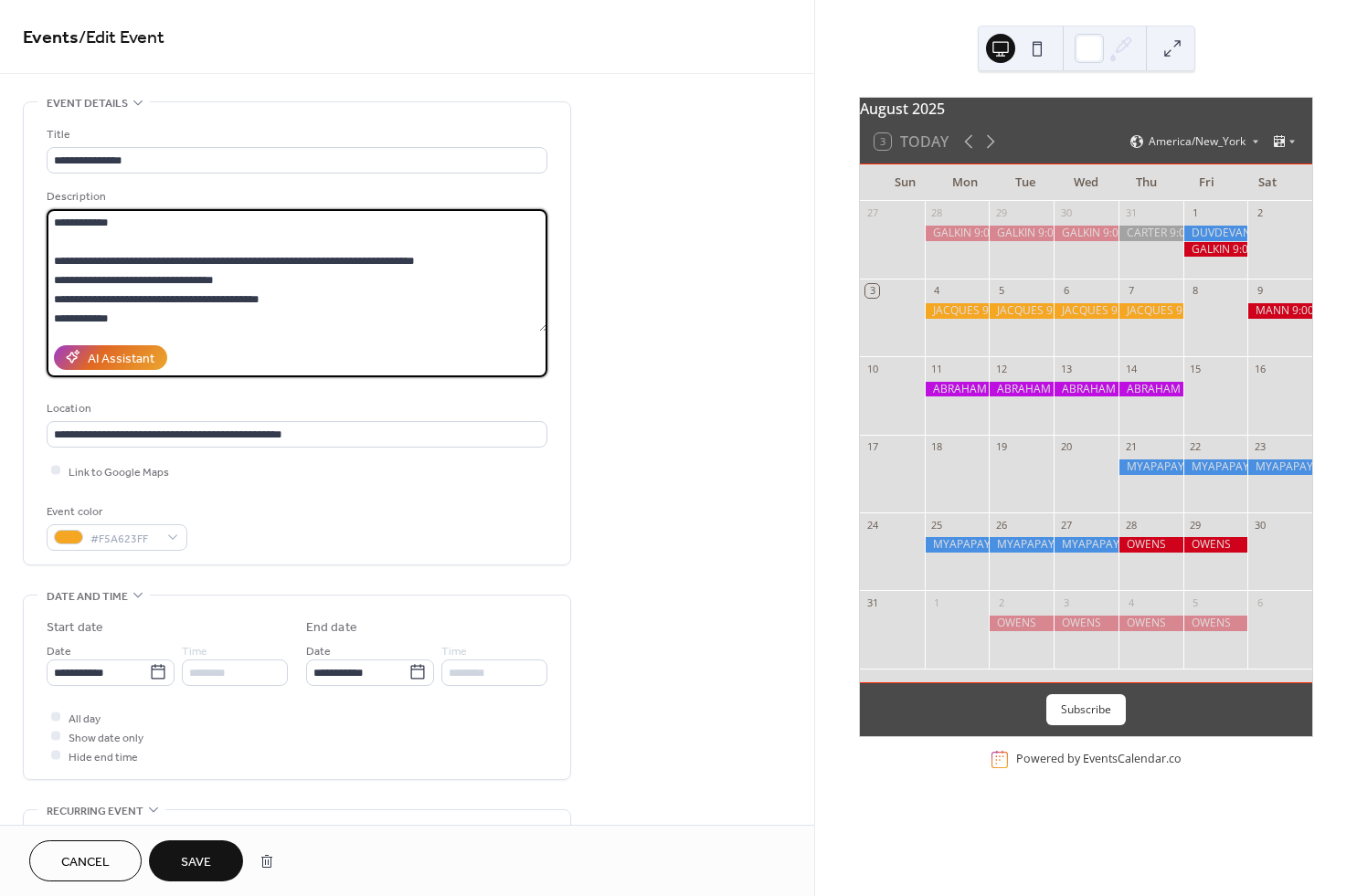 drag, startPoint x: 155, startPoint y: 298, endPoint x: 36, endPoint y: 297, distance: 119.0042 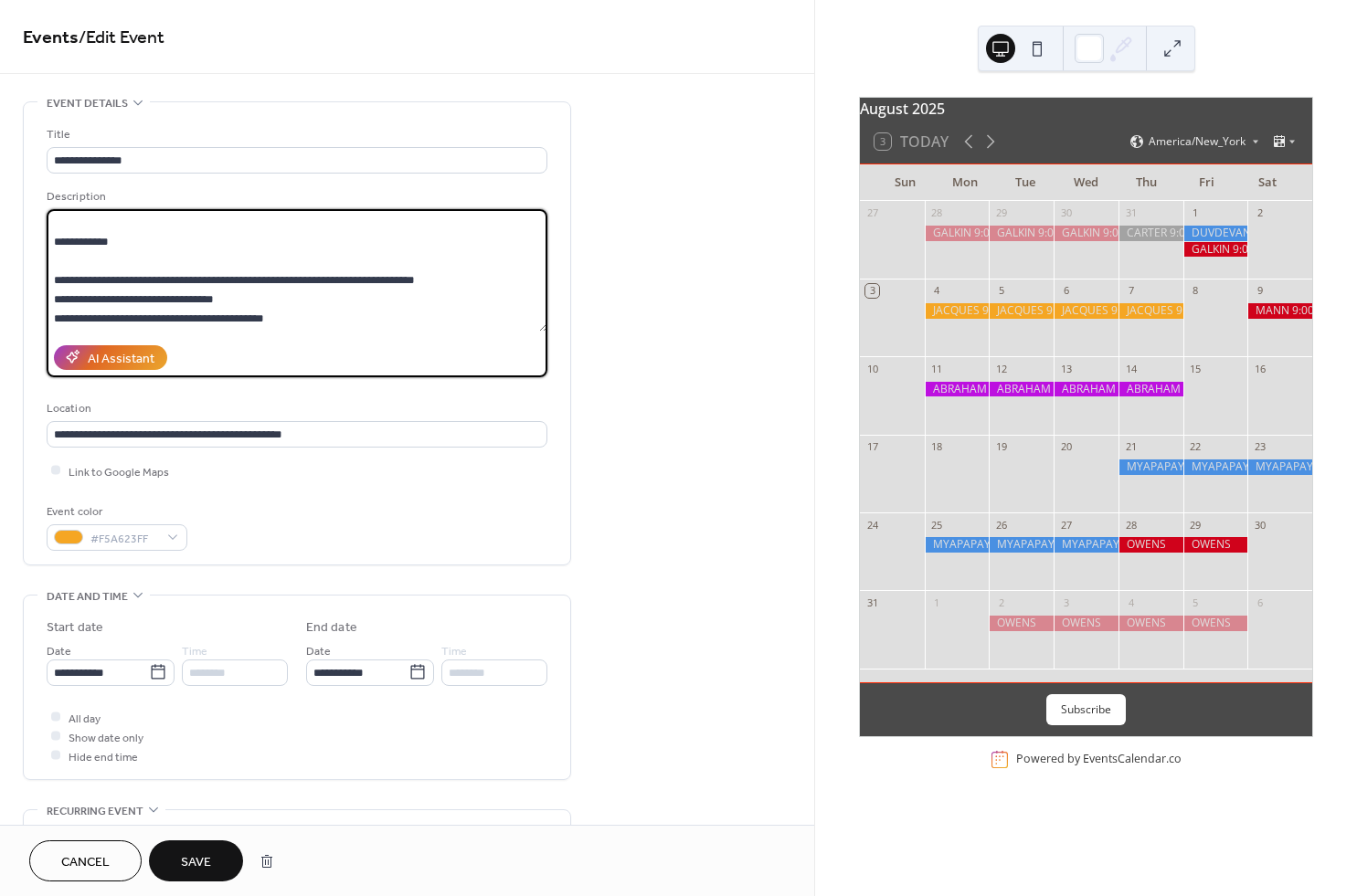 scroll, scrollTop: 77, scrollLeft: 0, axis: vertical 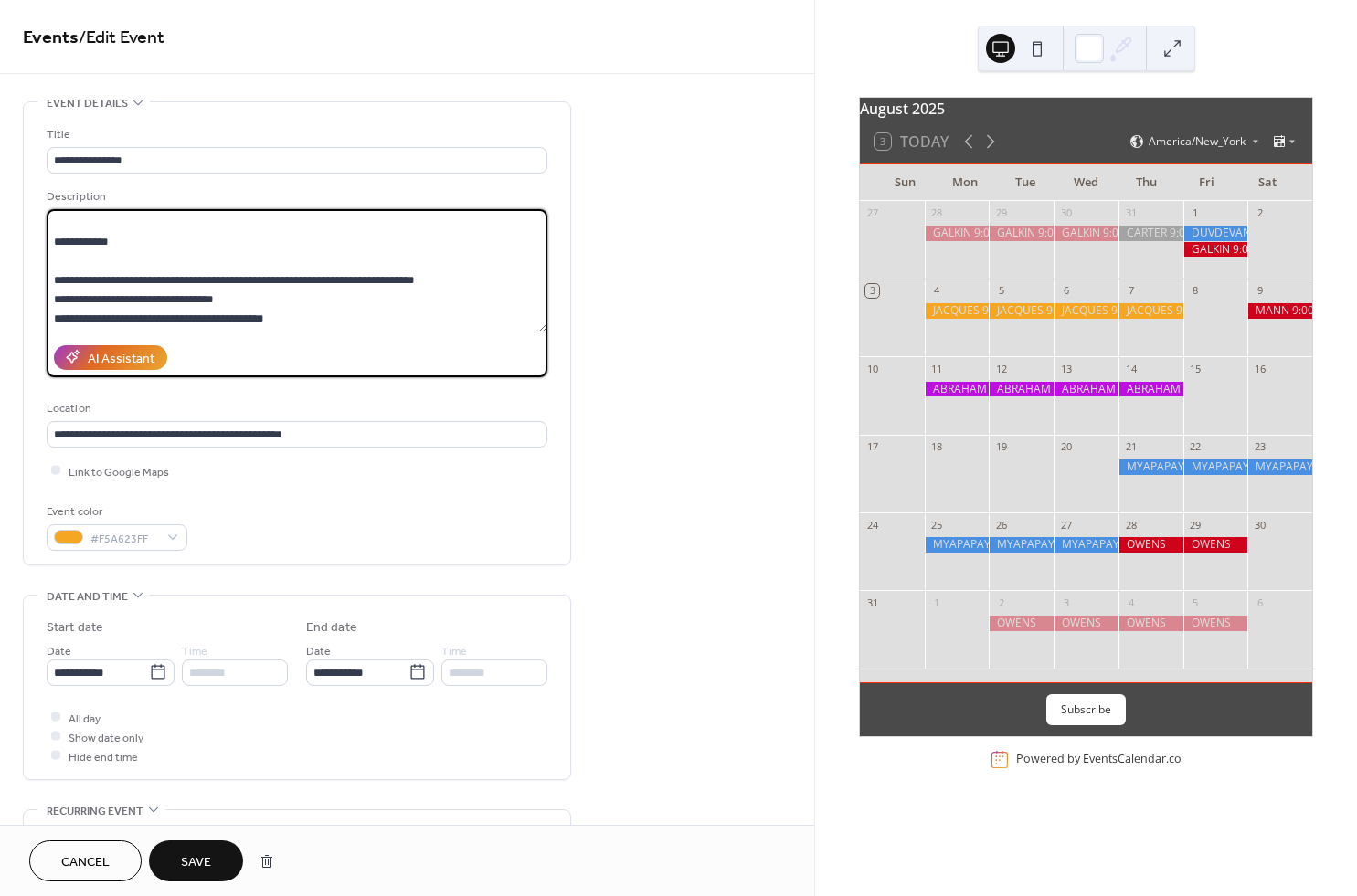 type on "**********" 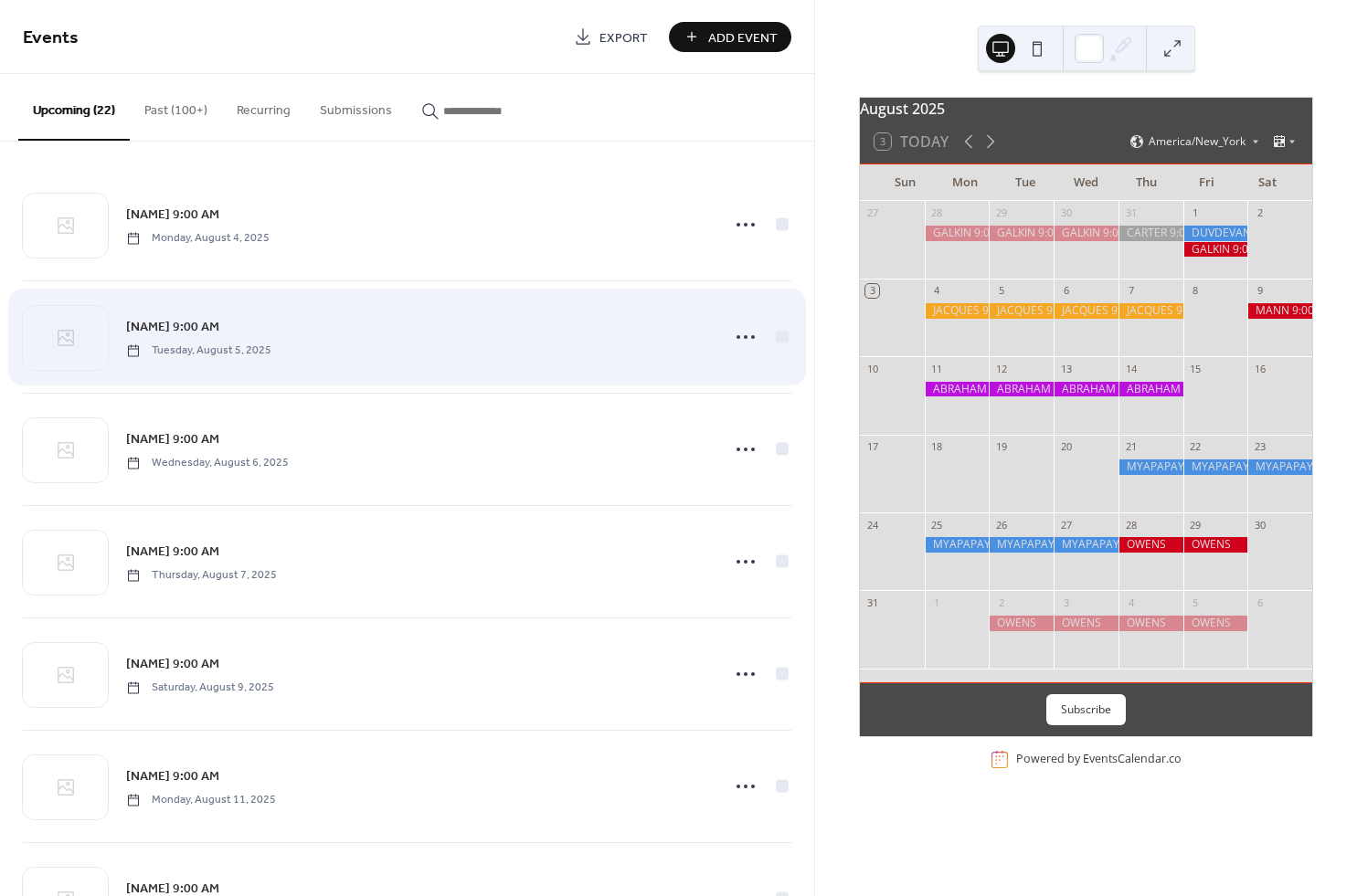 scroll, scrollTop: 0, scrollLeft: 0, axis: both 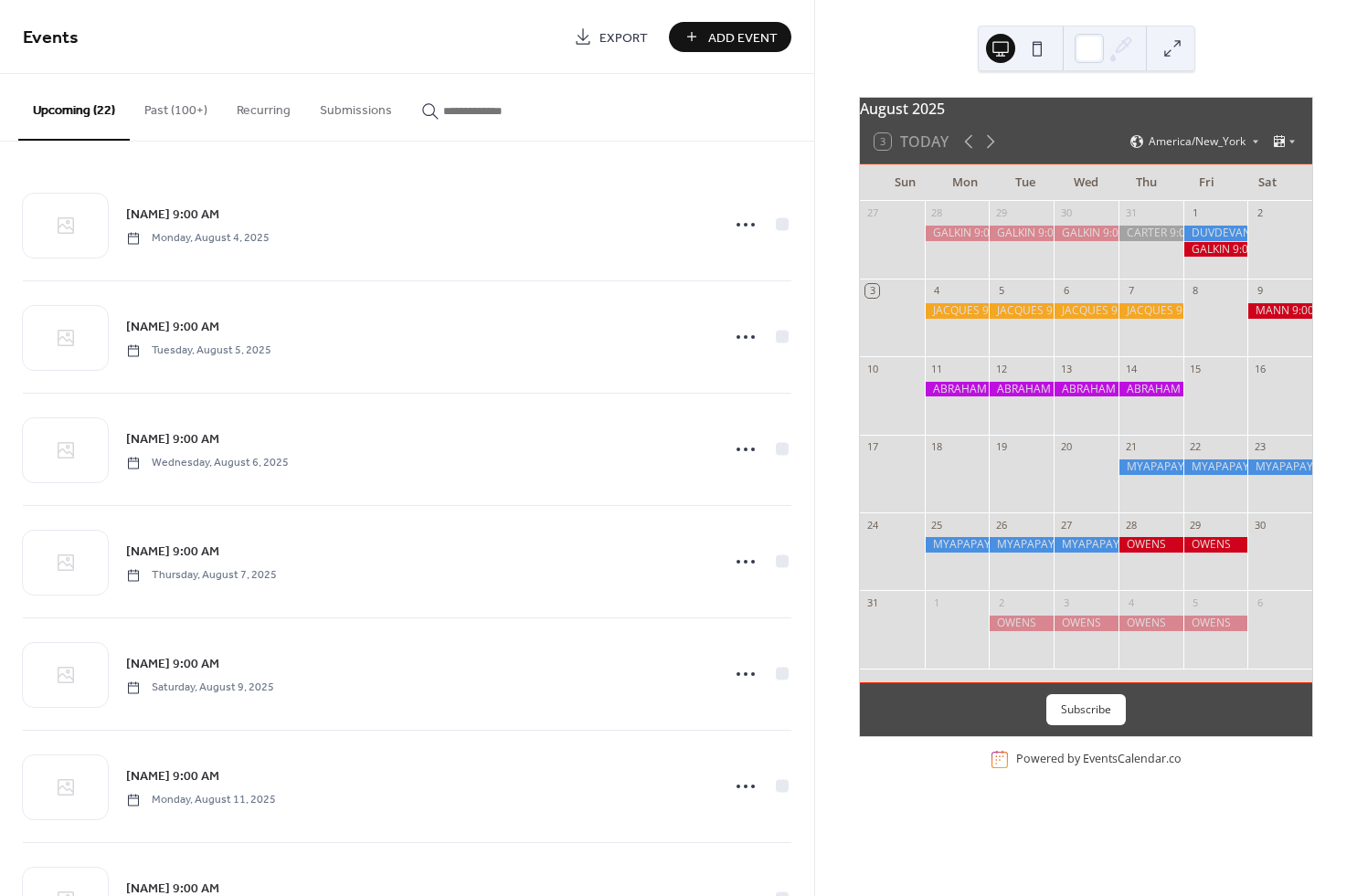 click at bounding box center (957, 311) 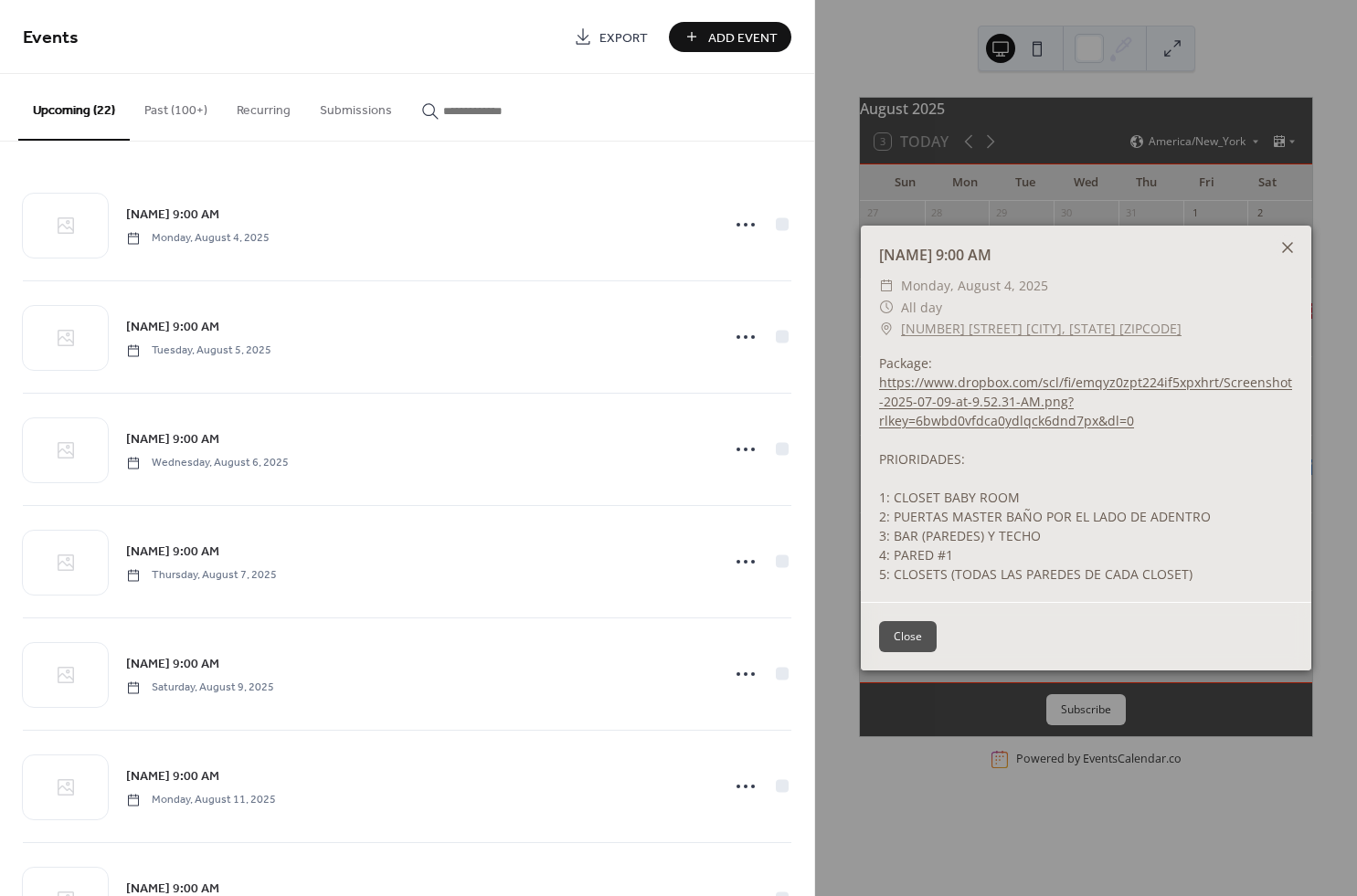click 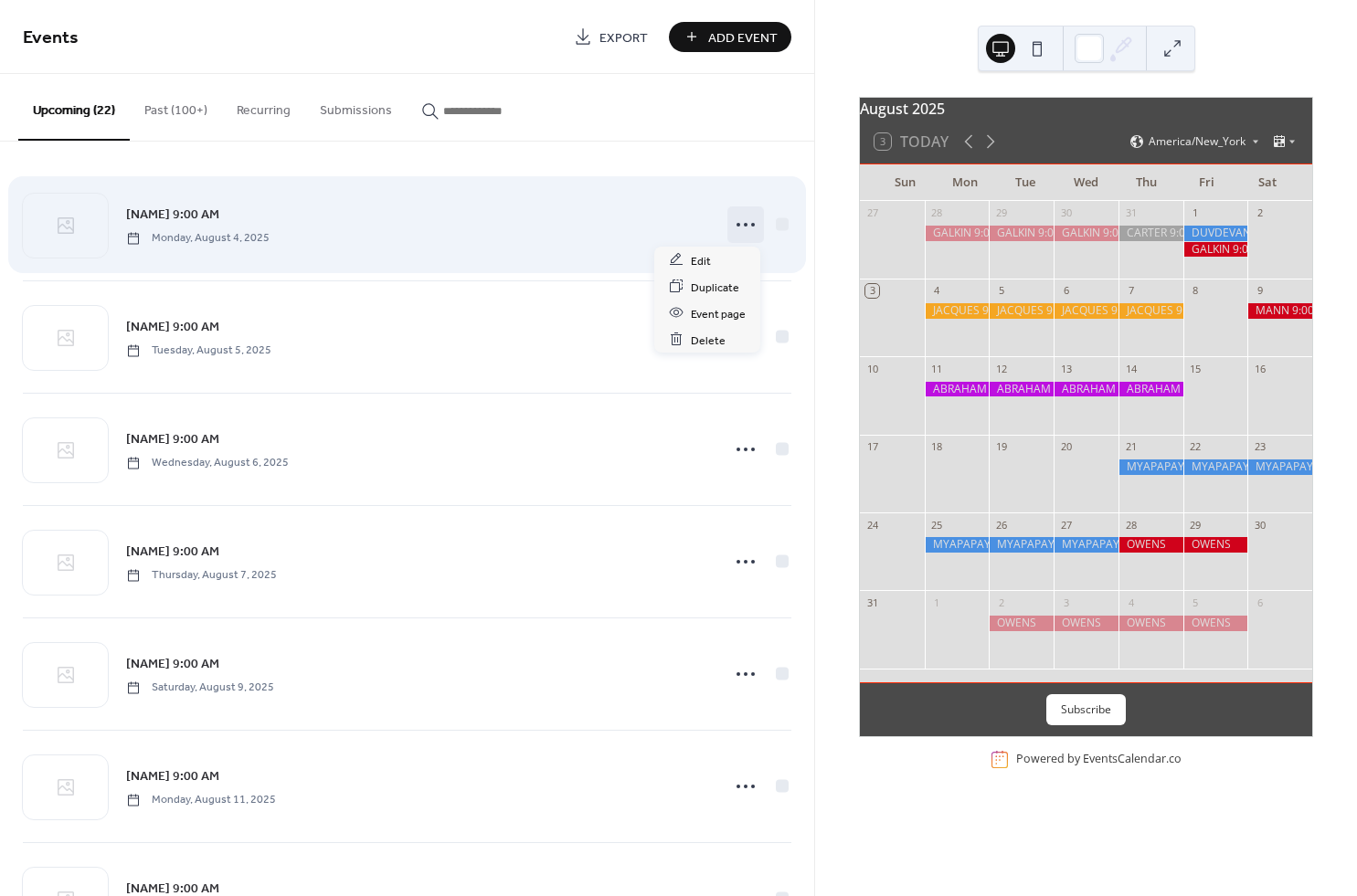 click 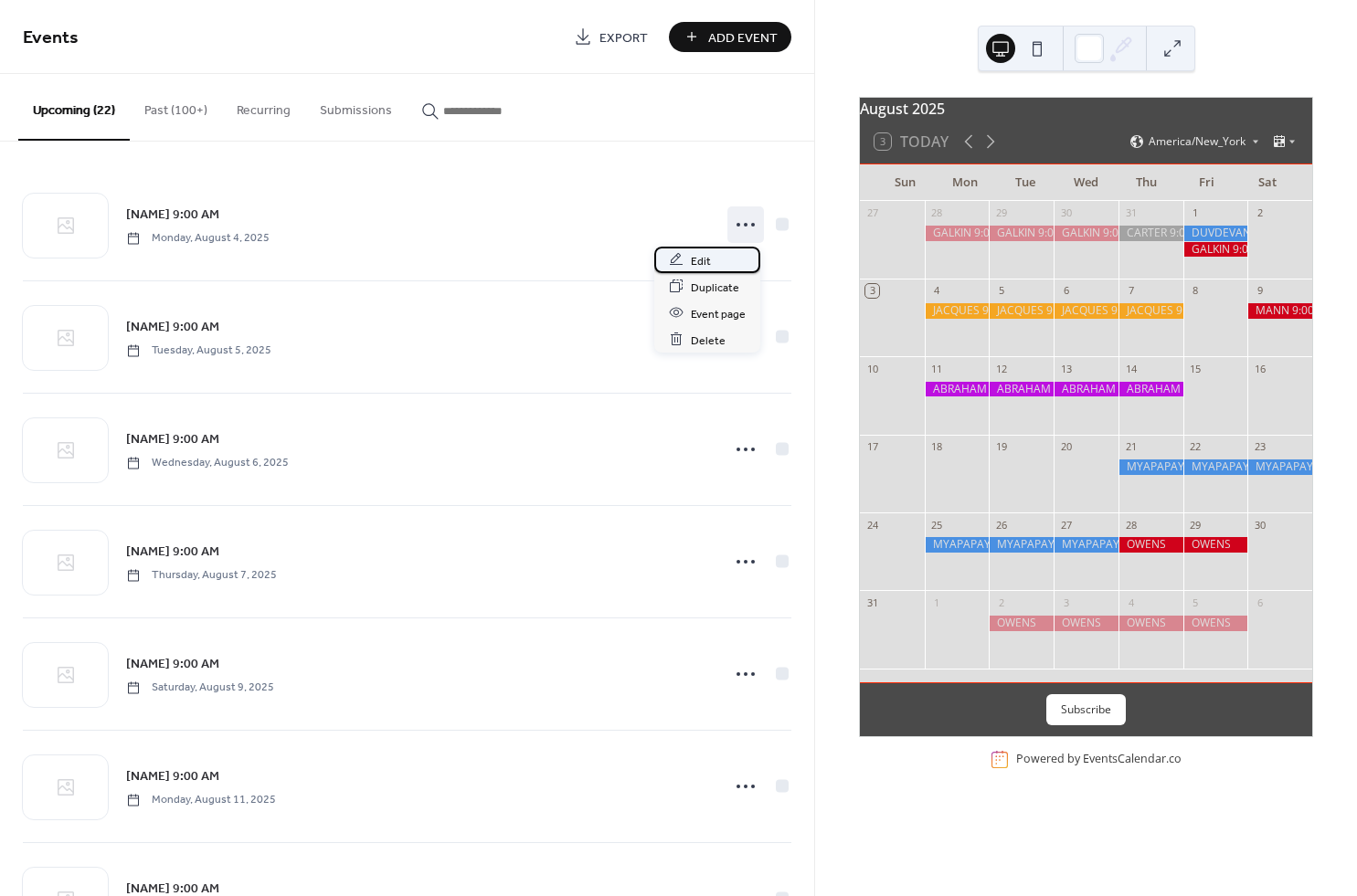 click on "Edit" at bounding box center [707, 259] 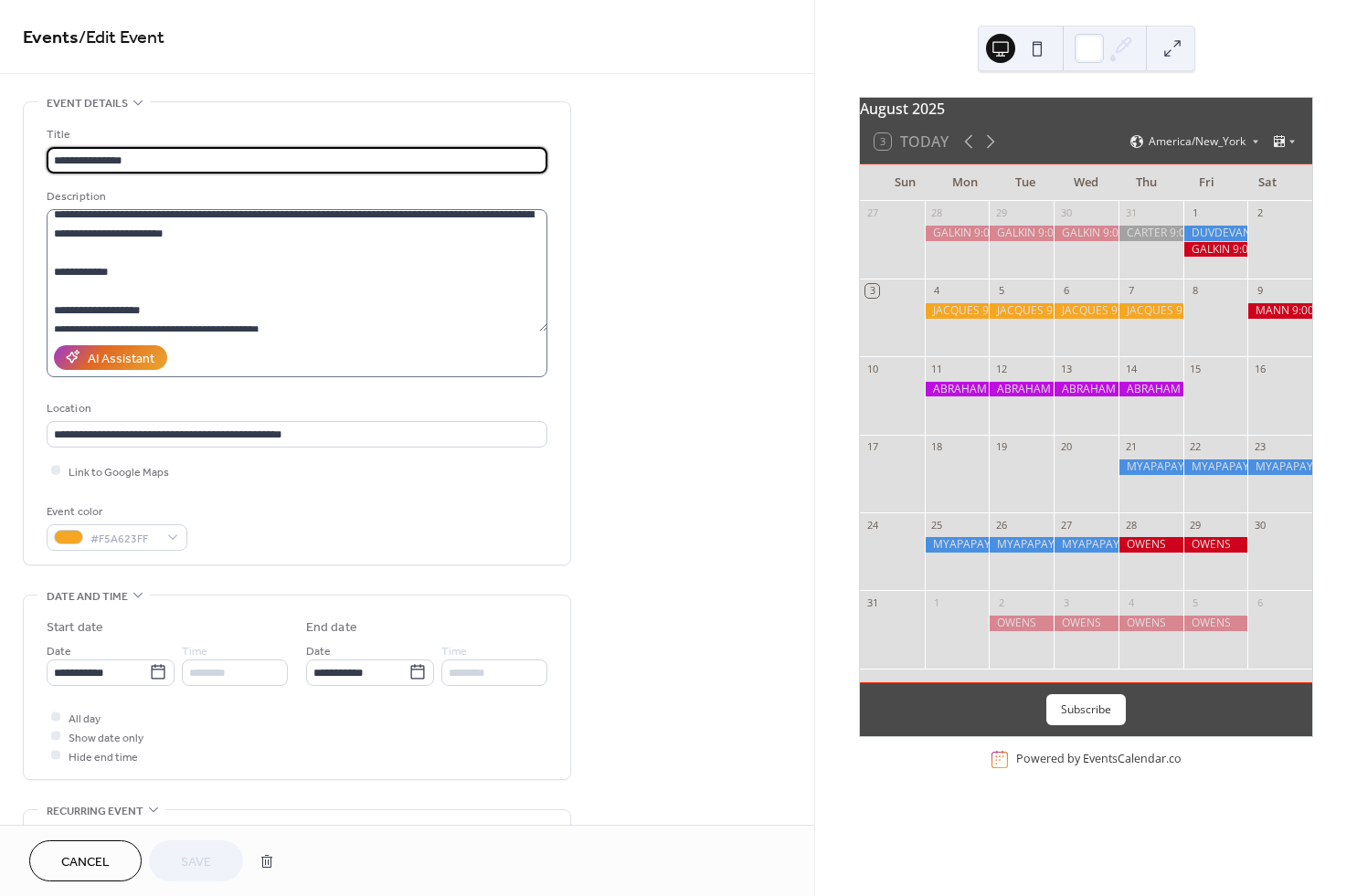 scroll, scrollTop: 0, scrollLeft: 0, axis: both 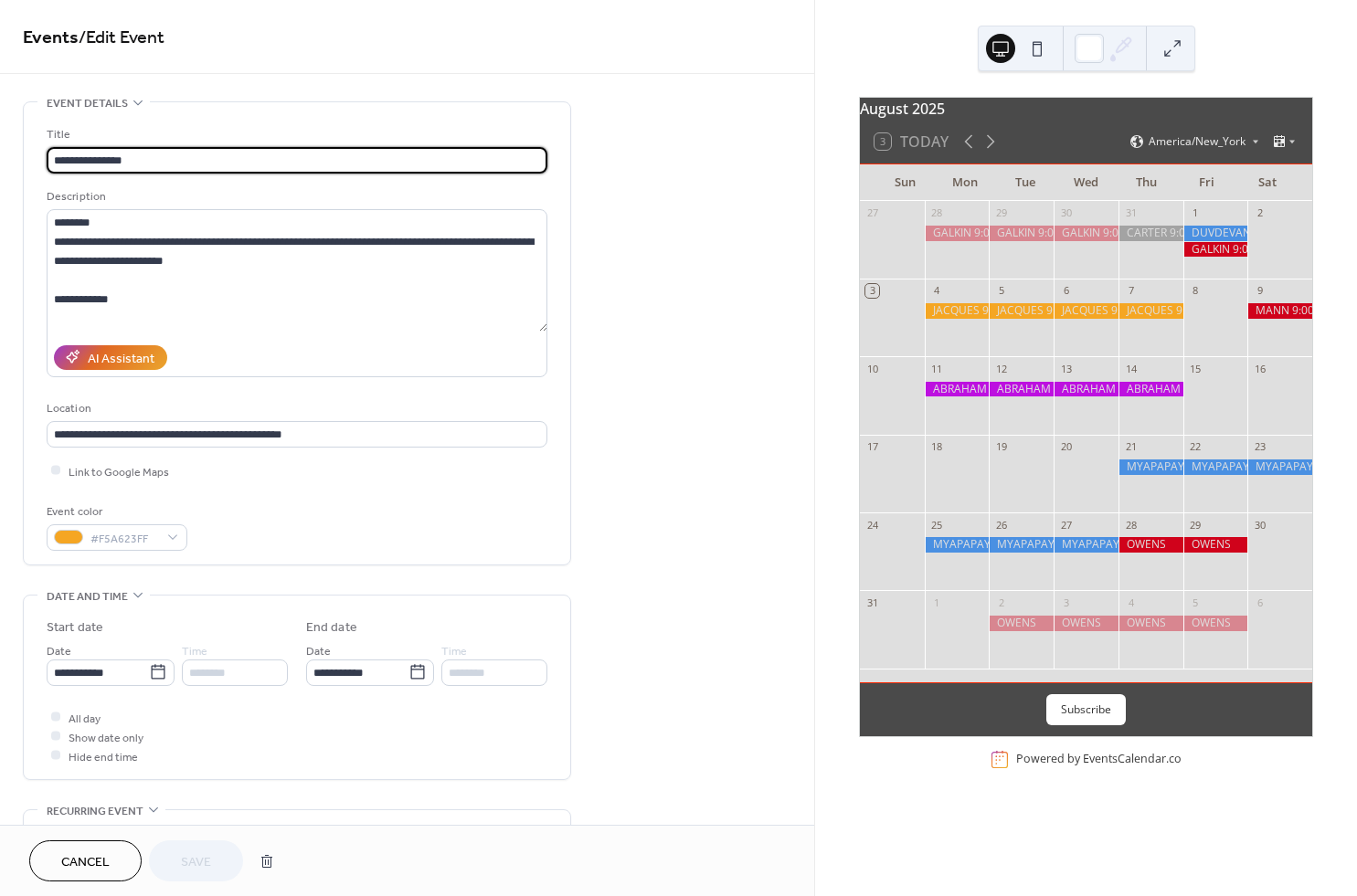click on "Cancel" at bounding box center [85, 862] 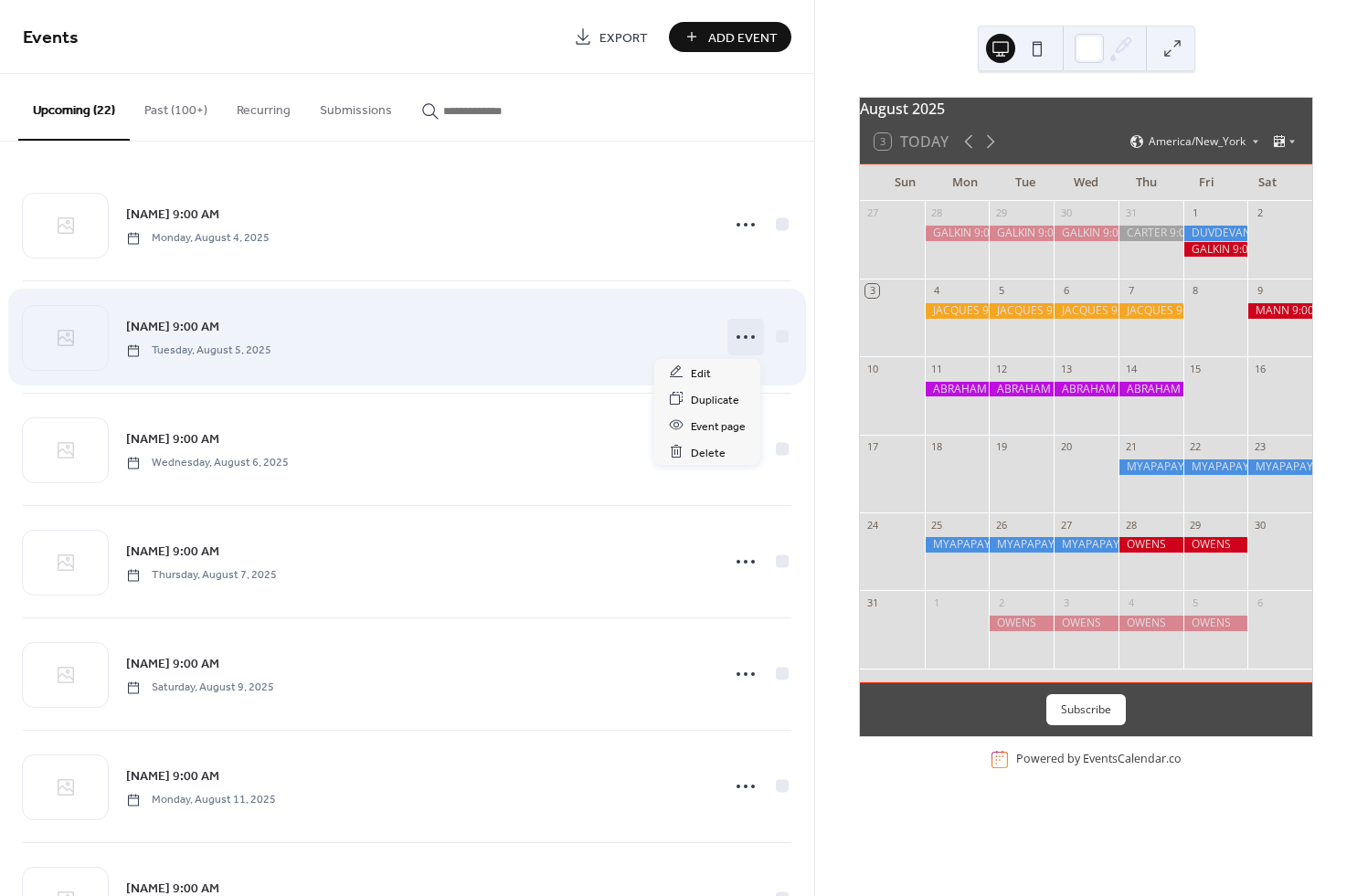 click 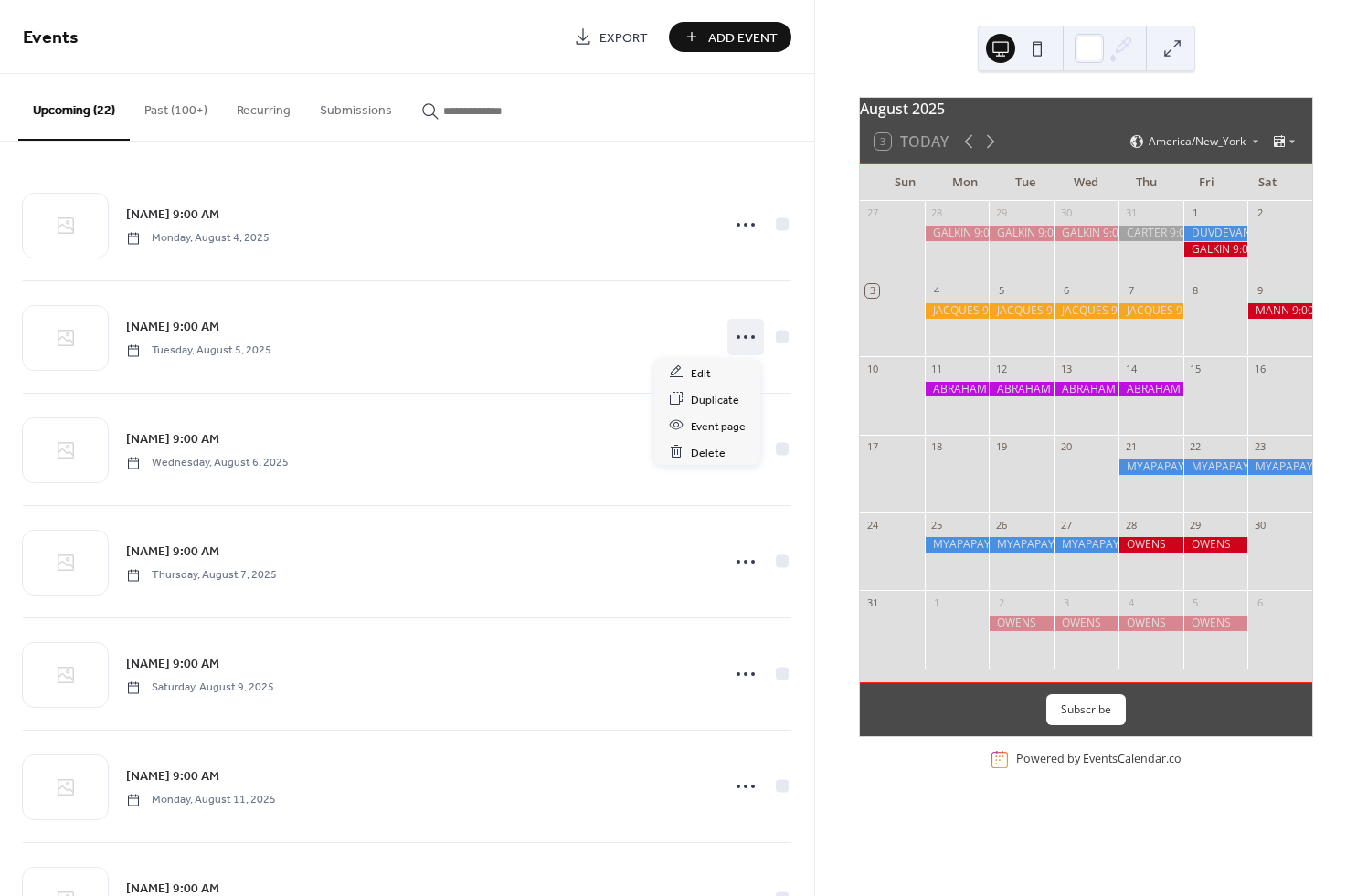 click at bounding box center [1021, 311] 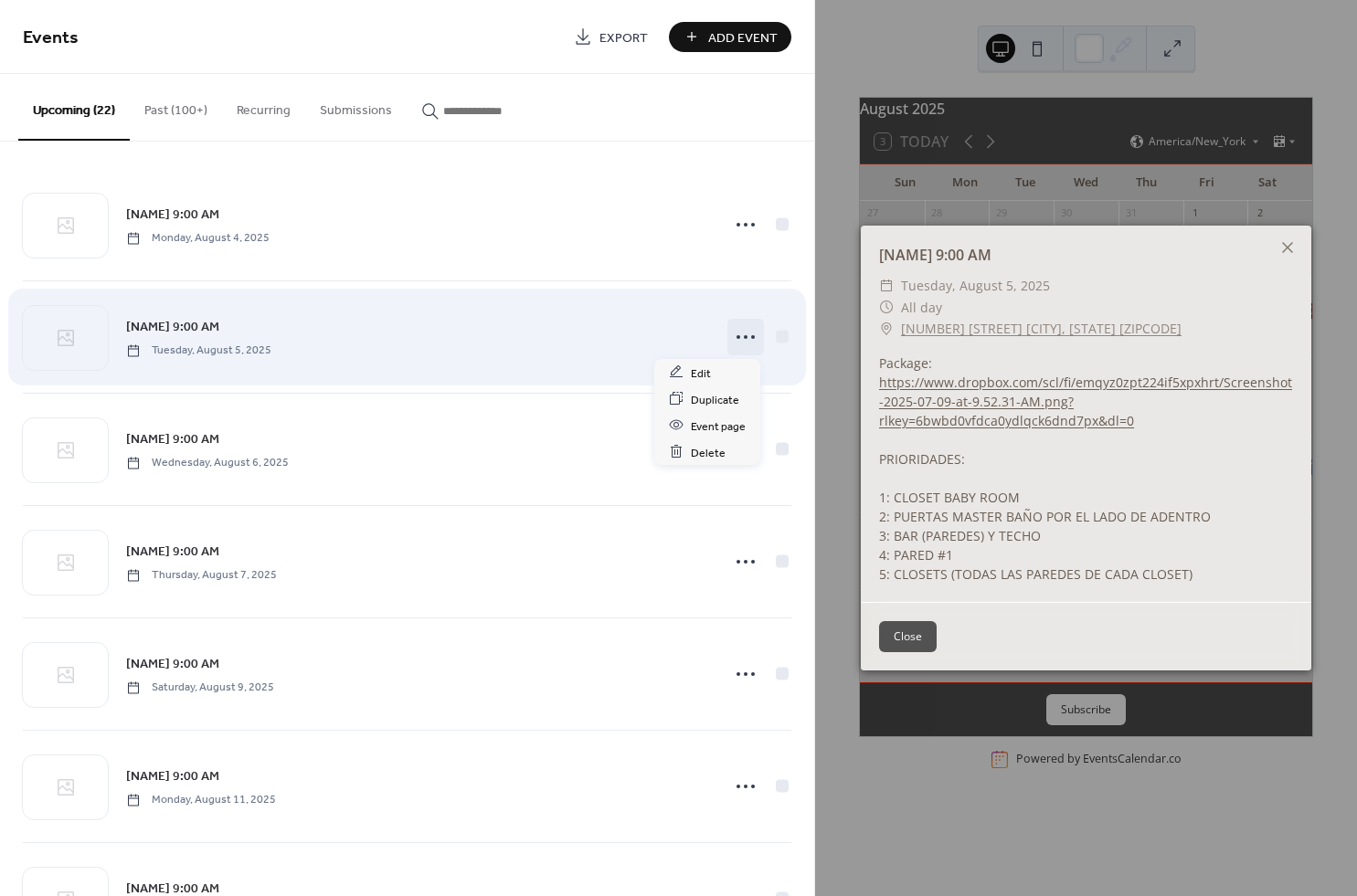 click 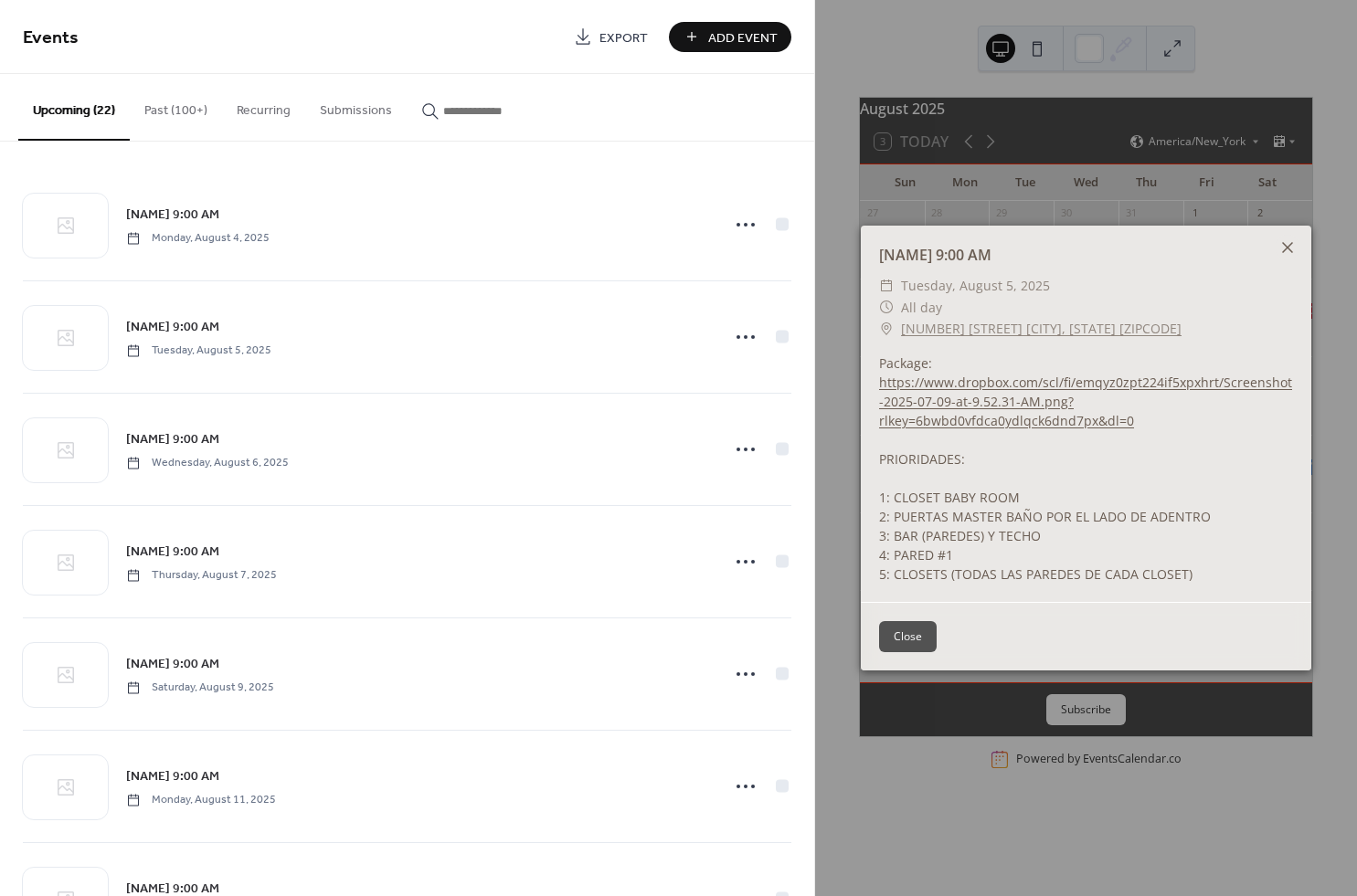 click 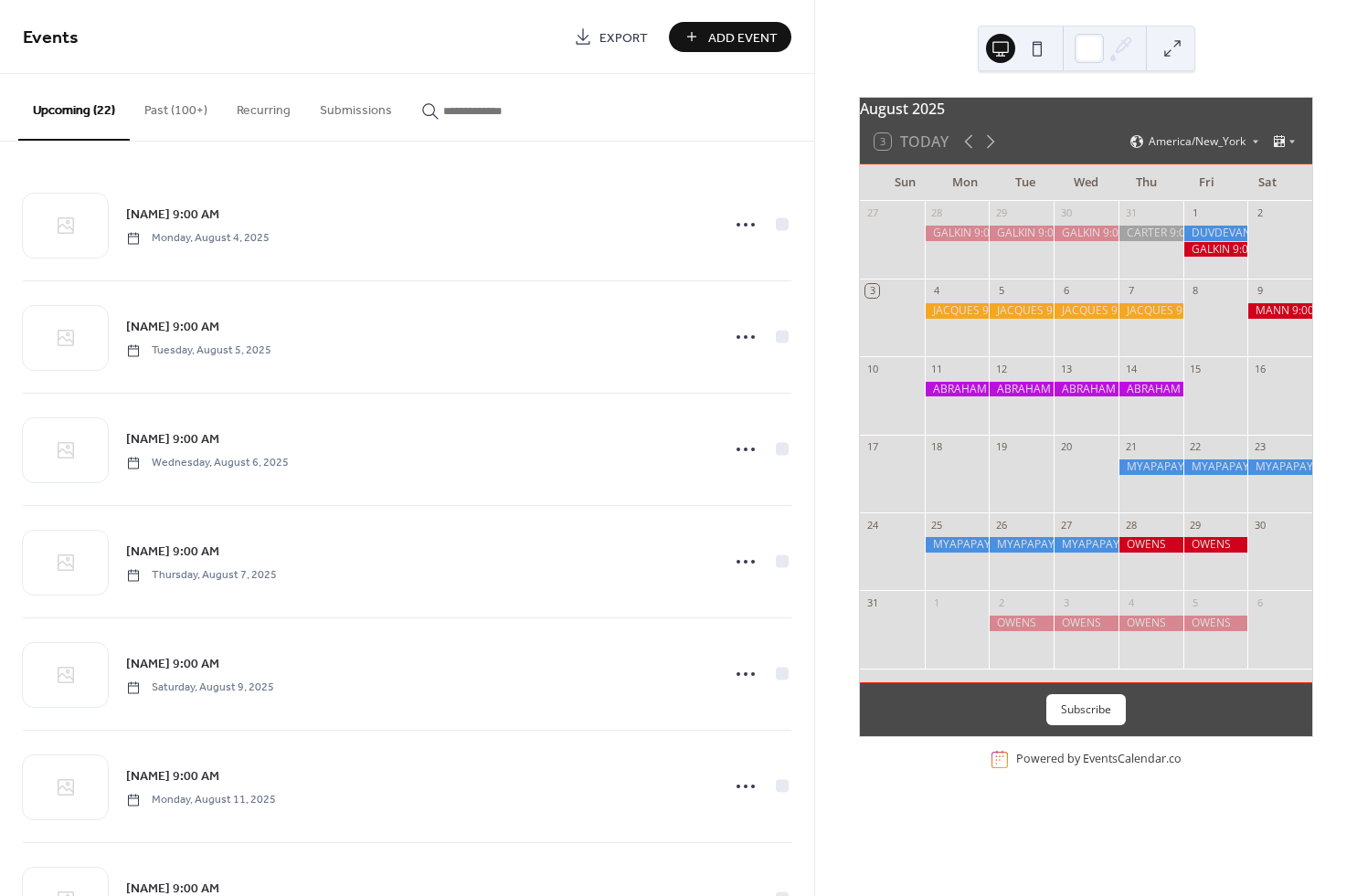 click at bounding box center (1086, 311) 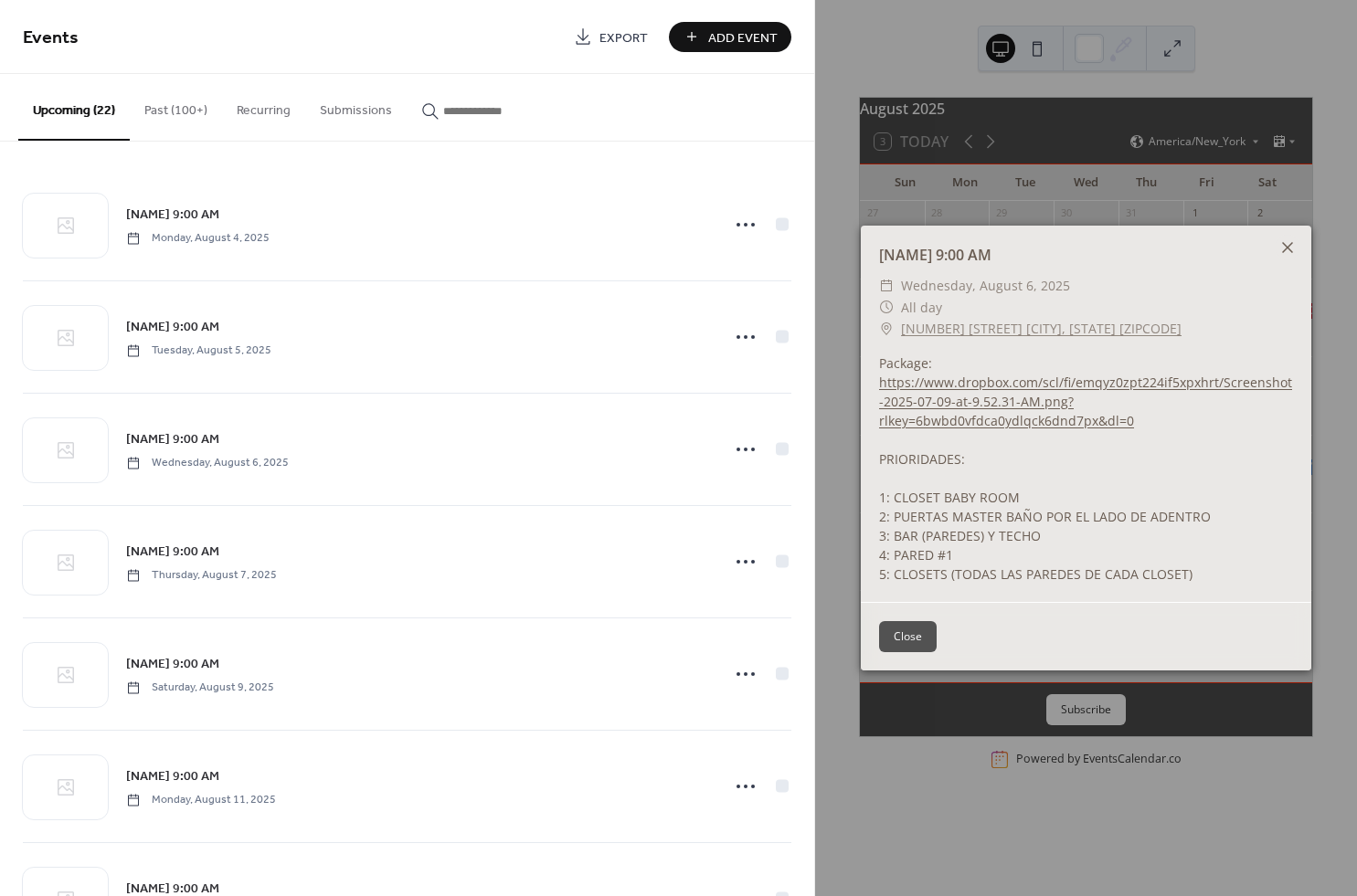 click 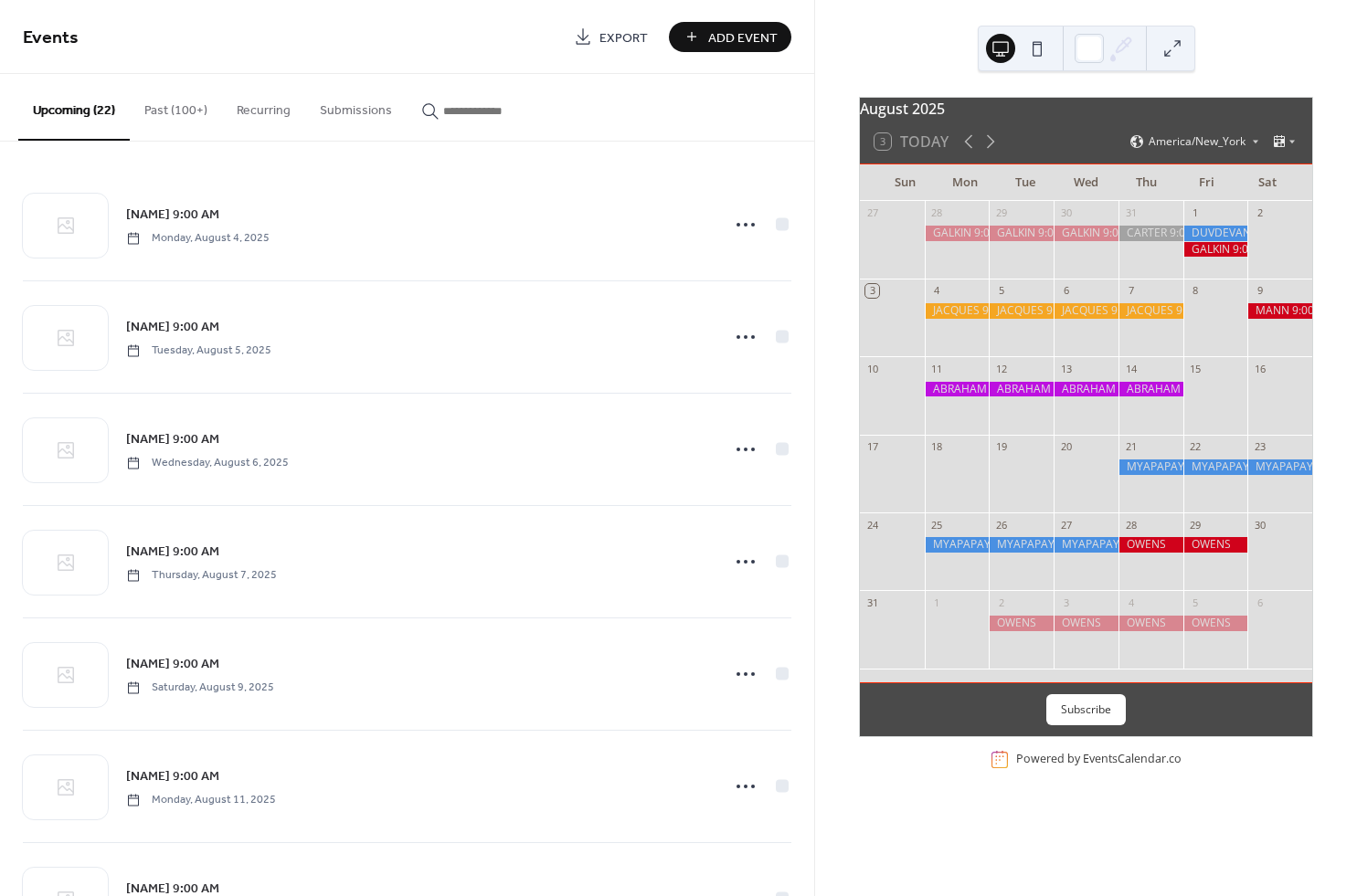 click at bounding box center [1150, 311] 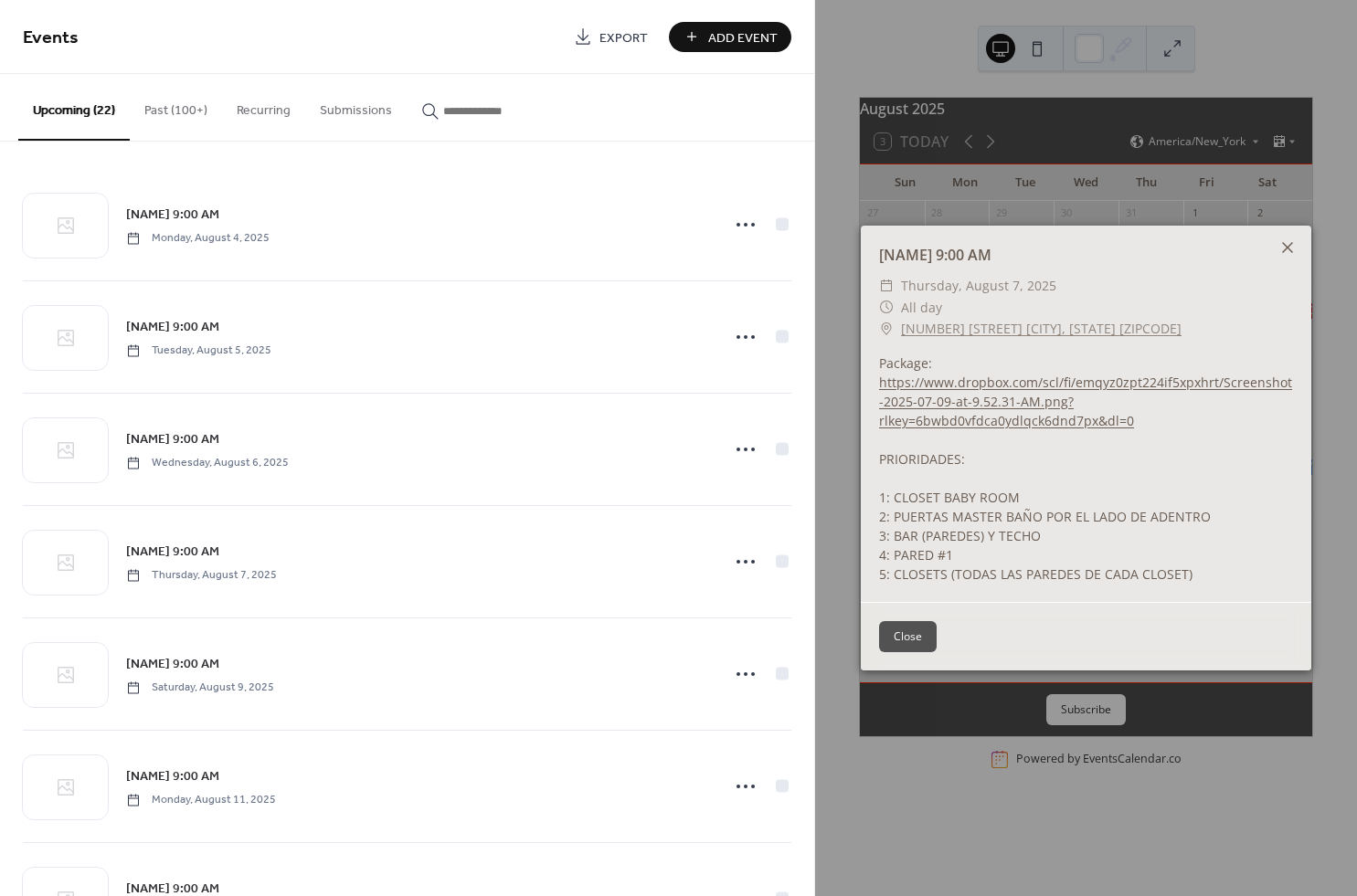 click 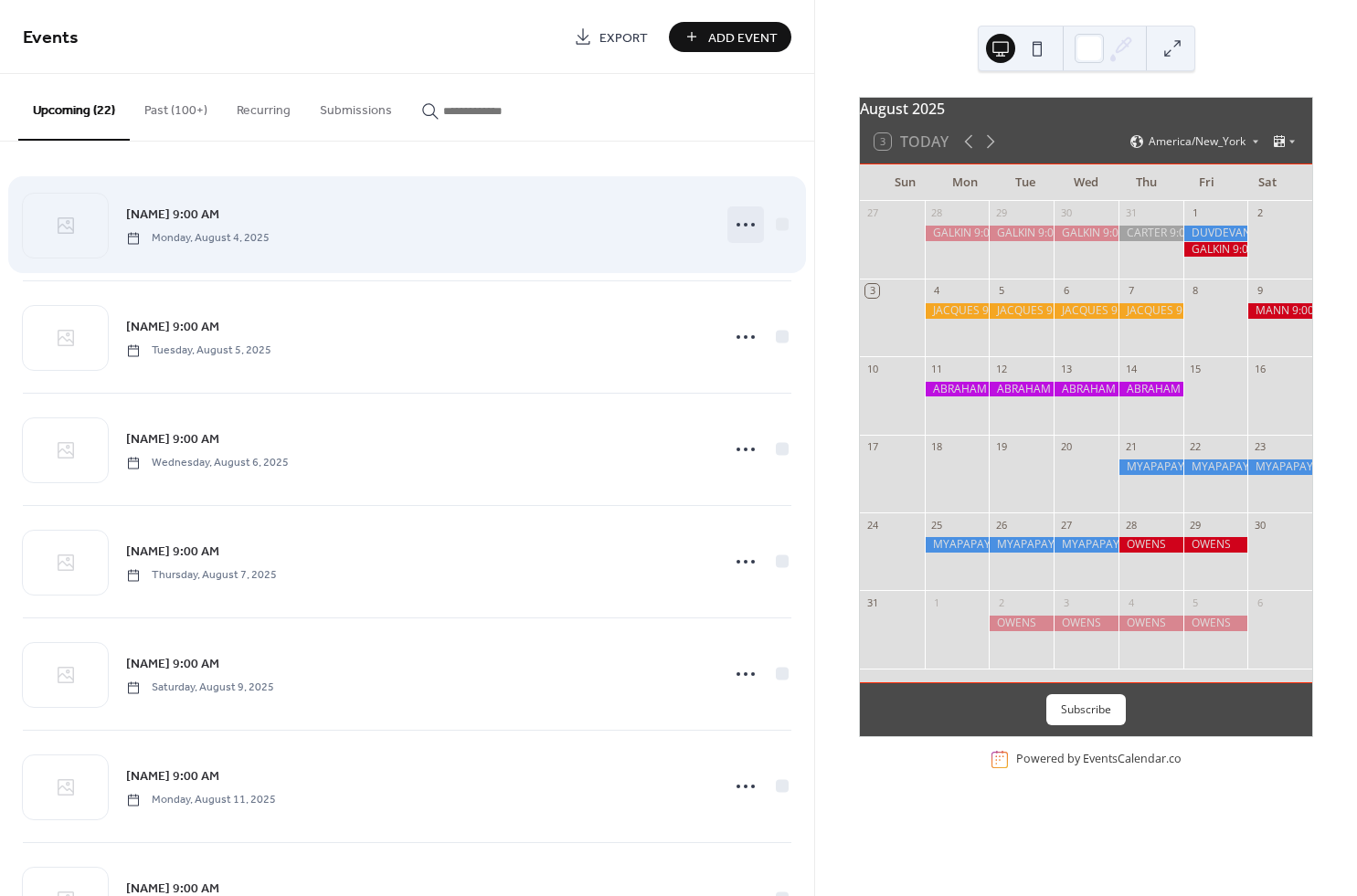 click 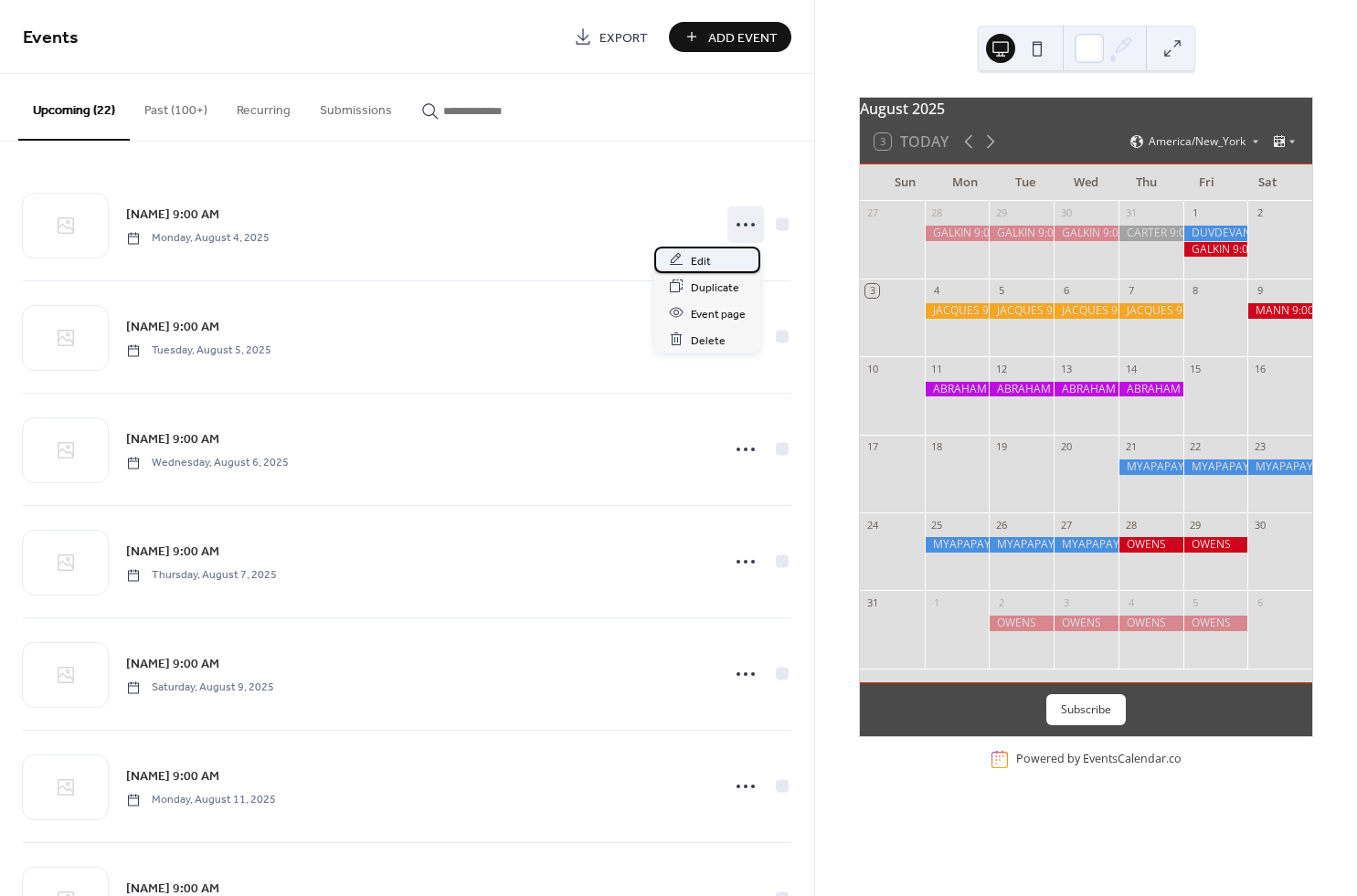 click on "Edit" at bounding box center [701, 260] 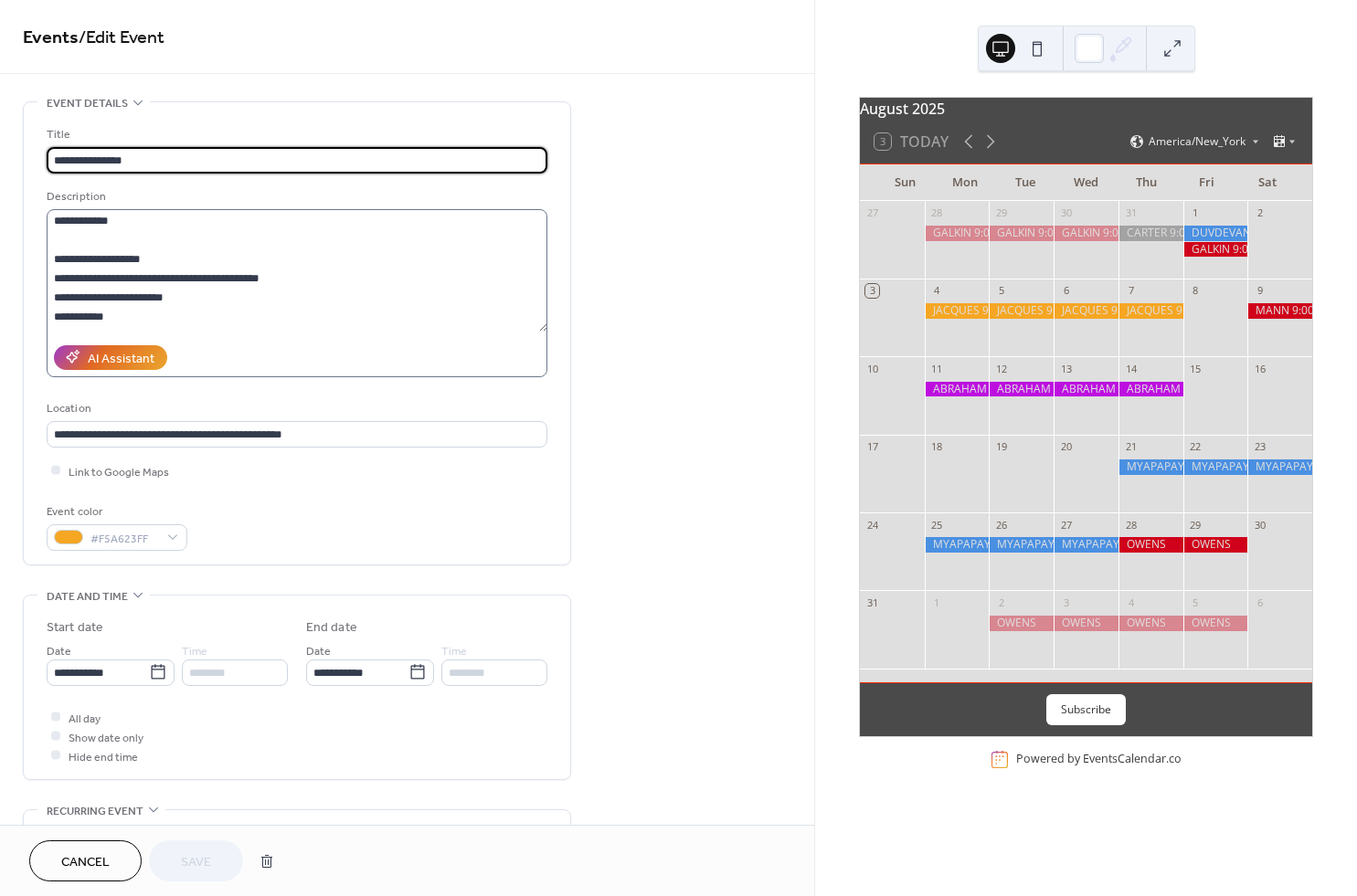 scroll, scrollTop: 80, scrollLeft: 0, axis: vertical 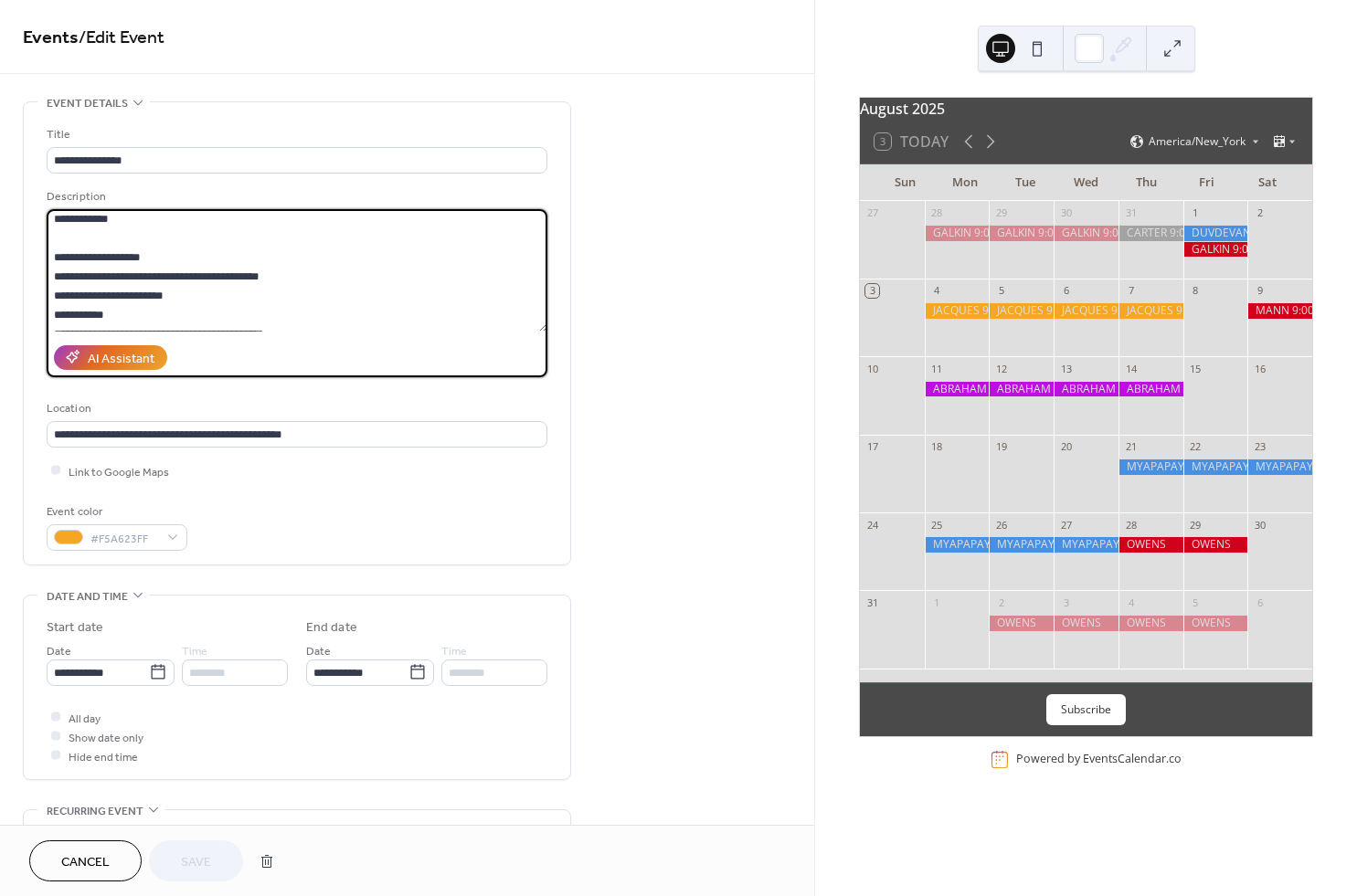 drag, startPoint x: 180, startPoint y: 250, endPoint x: 187, endPoint y: 243, distance: 9.899495 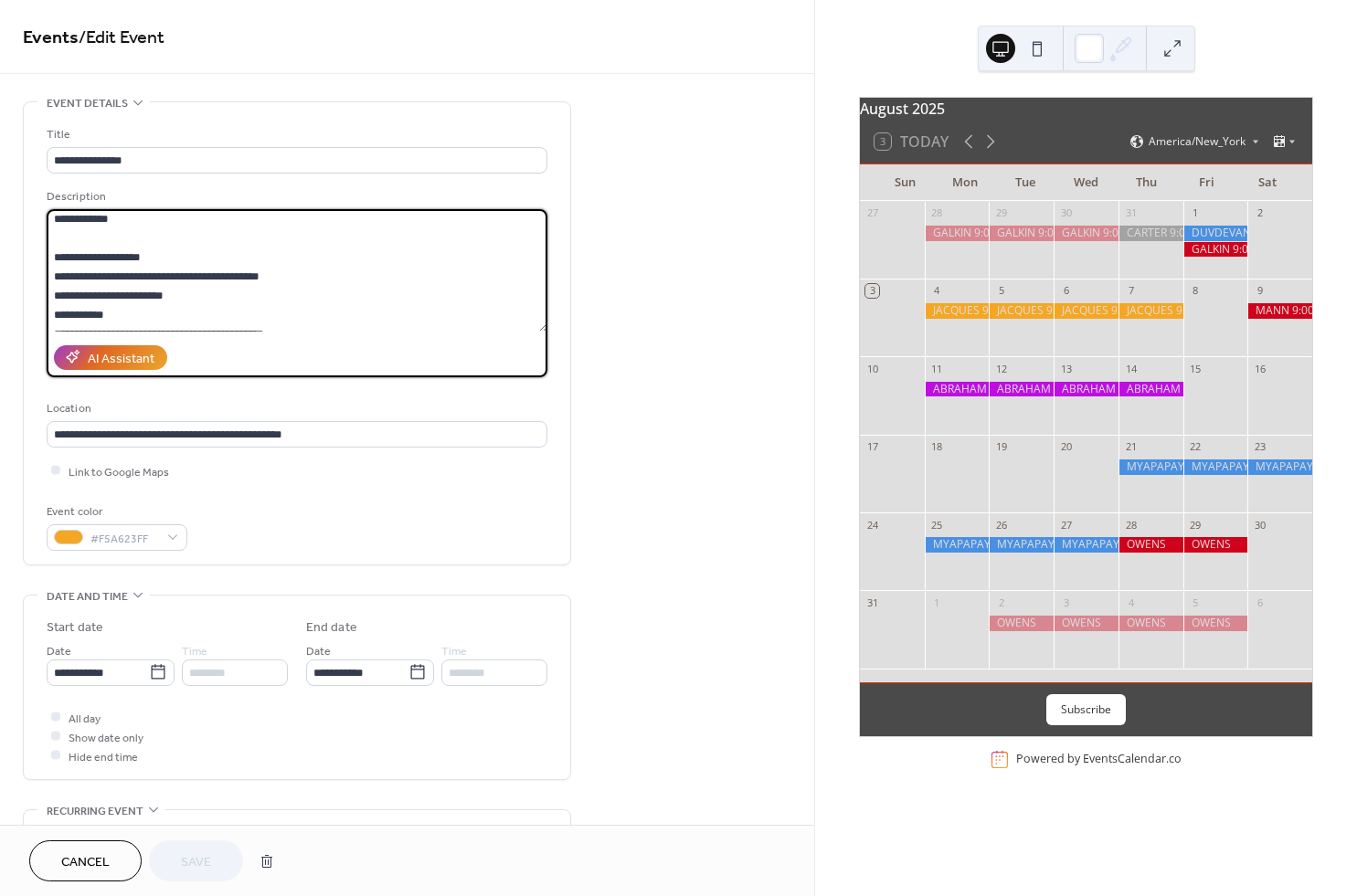 click on "**********" at bounding box center (297, 270) 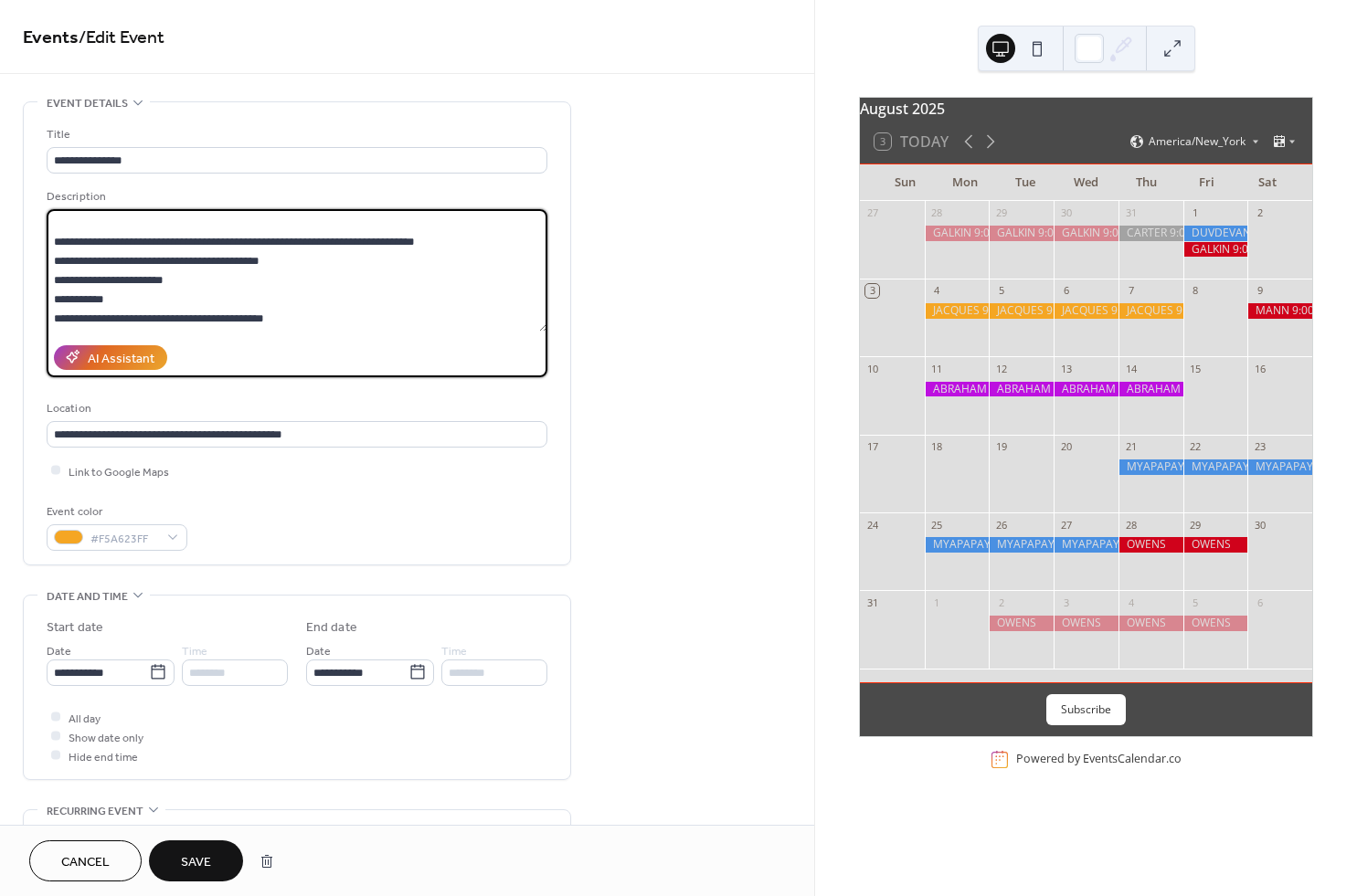 scroll, scrollTop: 99, scrollLeft: 0, axis: vertical 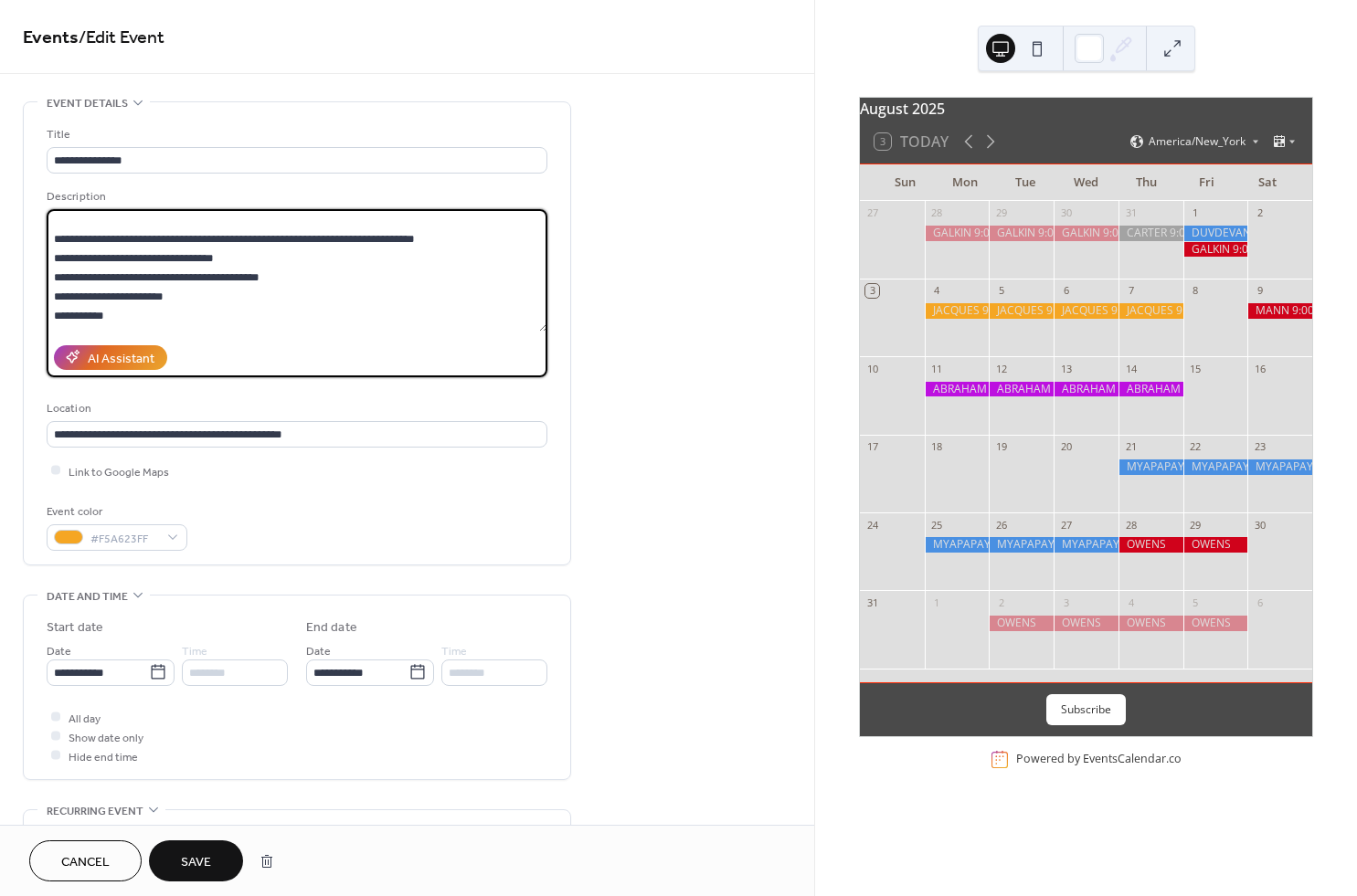 drag, startPoint x: 185, startPoint y: 296, endPoint x: 47, endPoint y: 297, distance: 138.00362 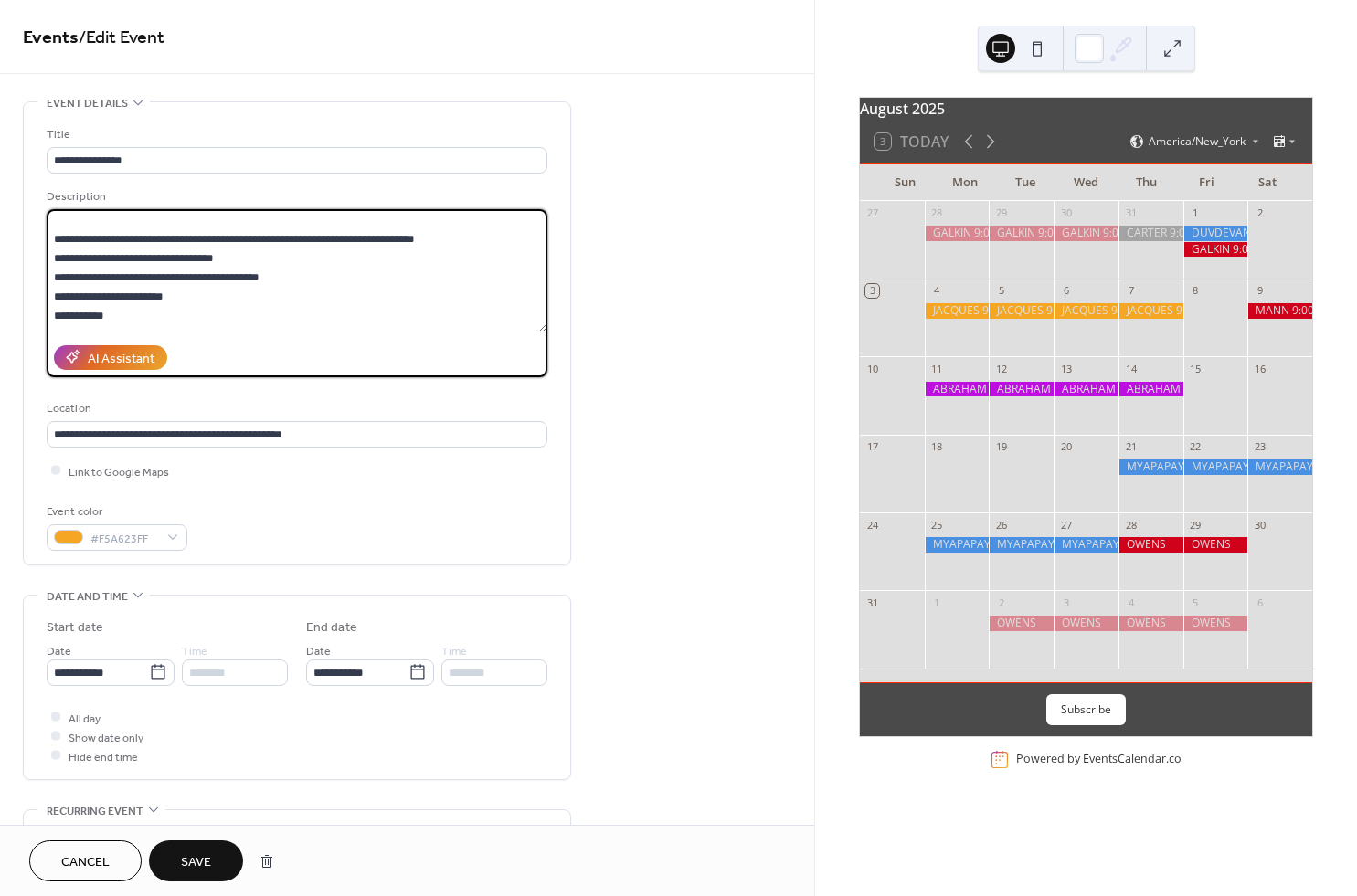 click on "**********" at bounding box center [297, 270] 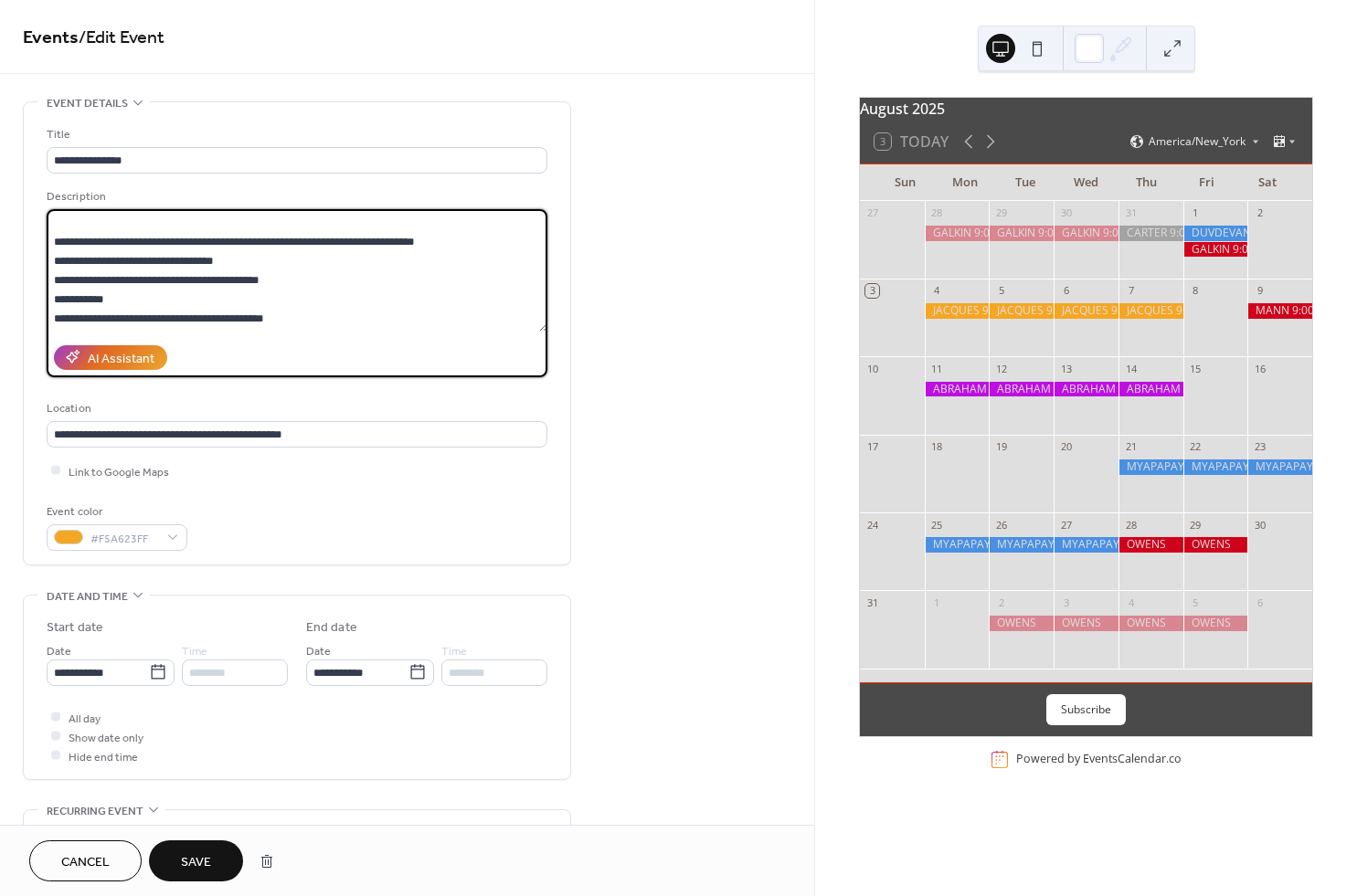 drag, startPoint x: 127, startPoint y: 293, endPoint x: 26, endPoint y: 290, distance: 101.04454 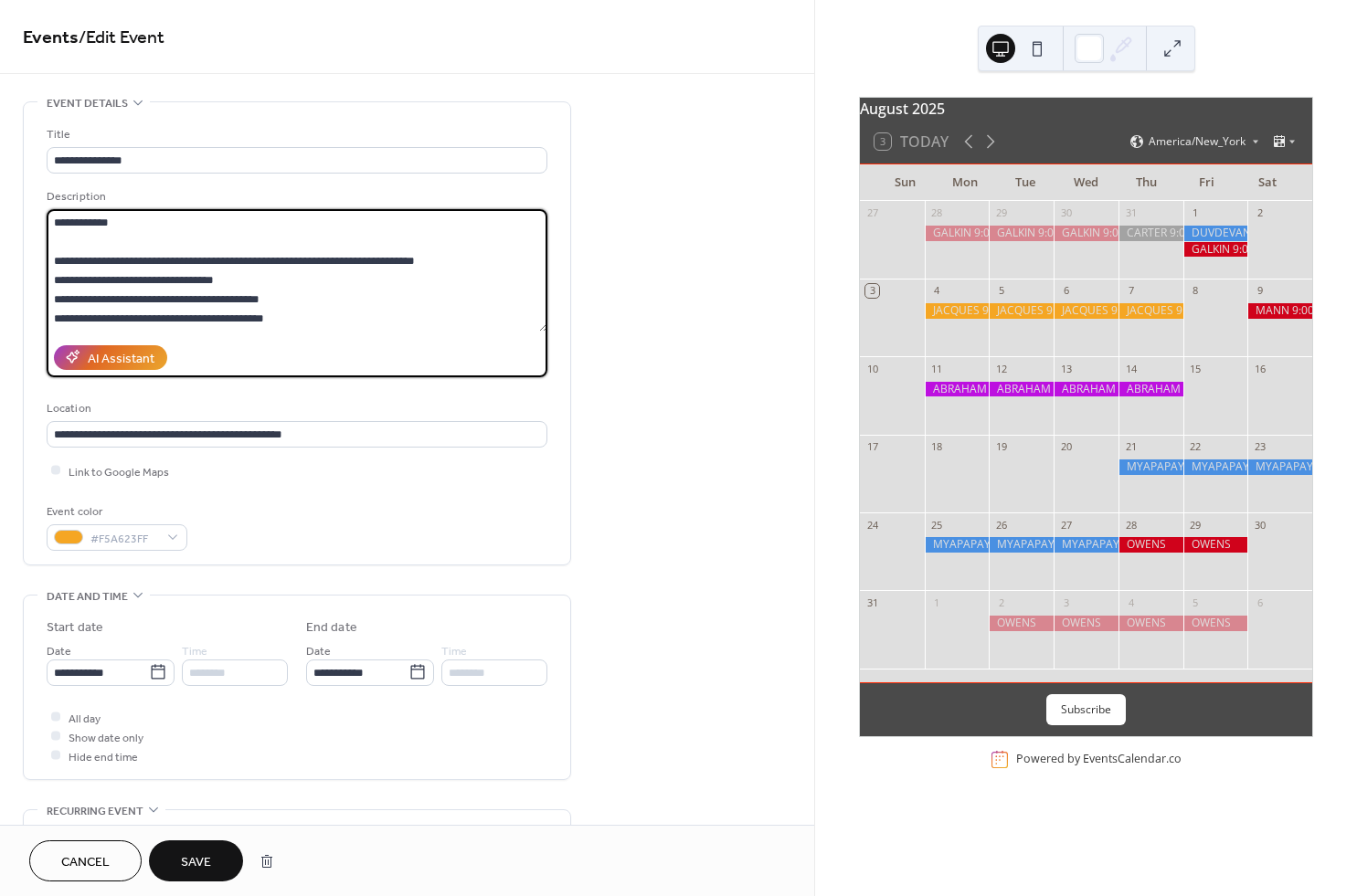scroll, scrollTop: 96, scrollLeft: 0, axis: vertical 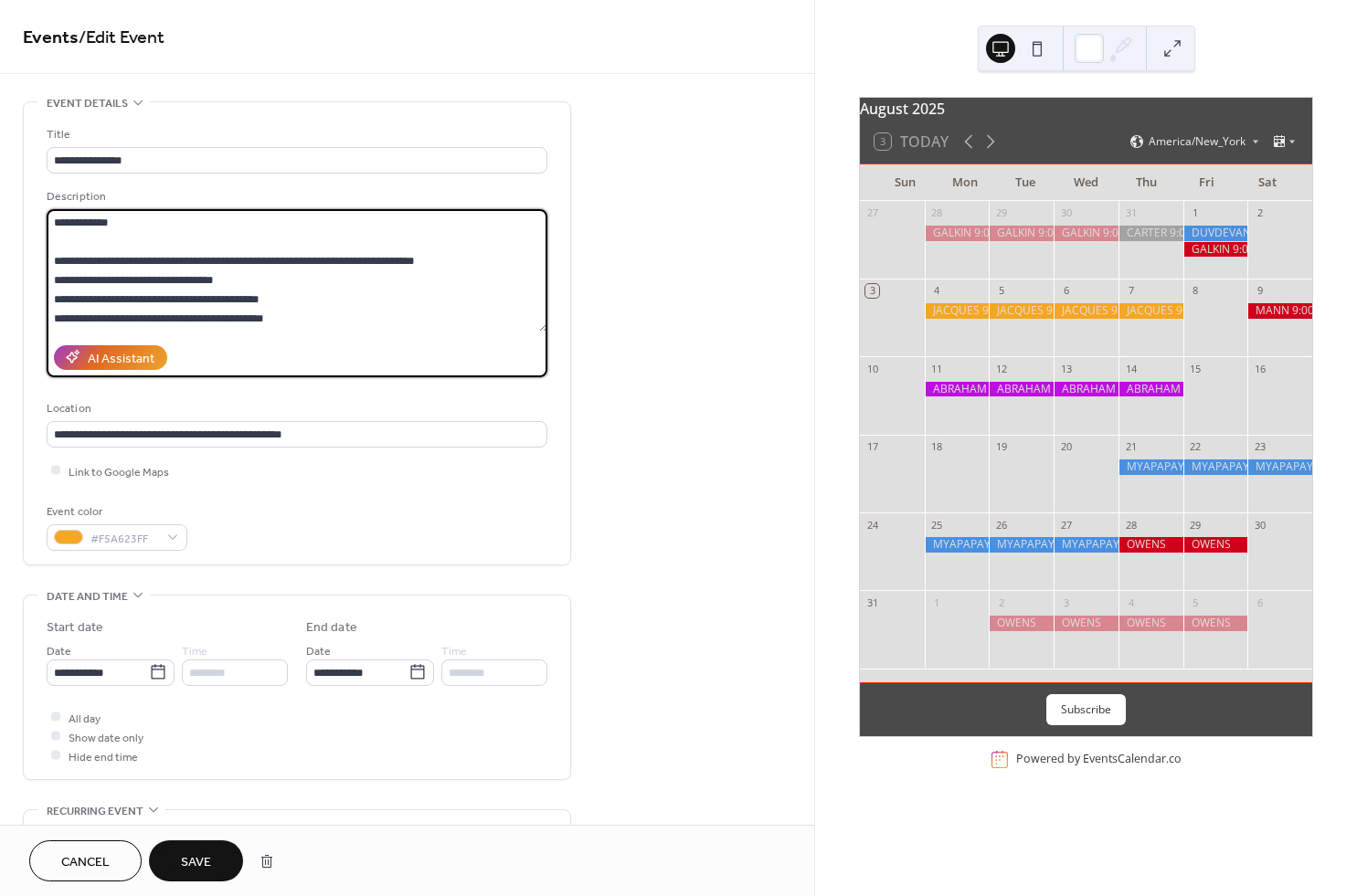 drag, startPoint x: 366, startPoint y: 298, endPoint x: 32, endPoint y: 301, distance: 334.0135 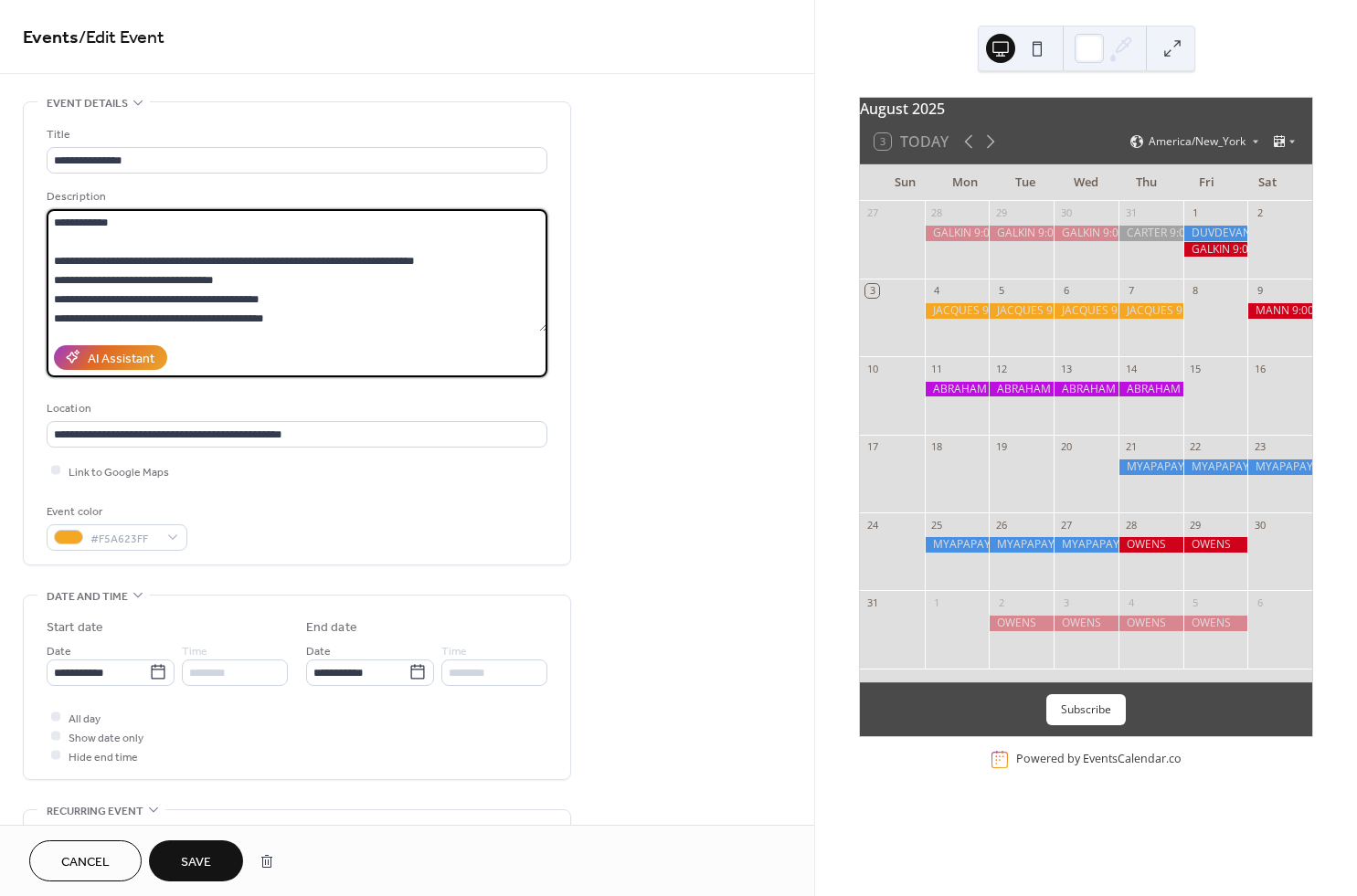 click on "**********" at bounding box center (297, 333) 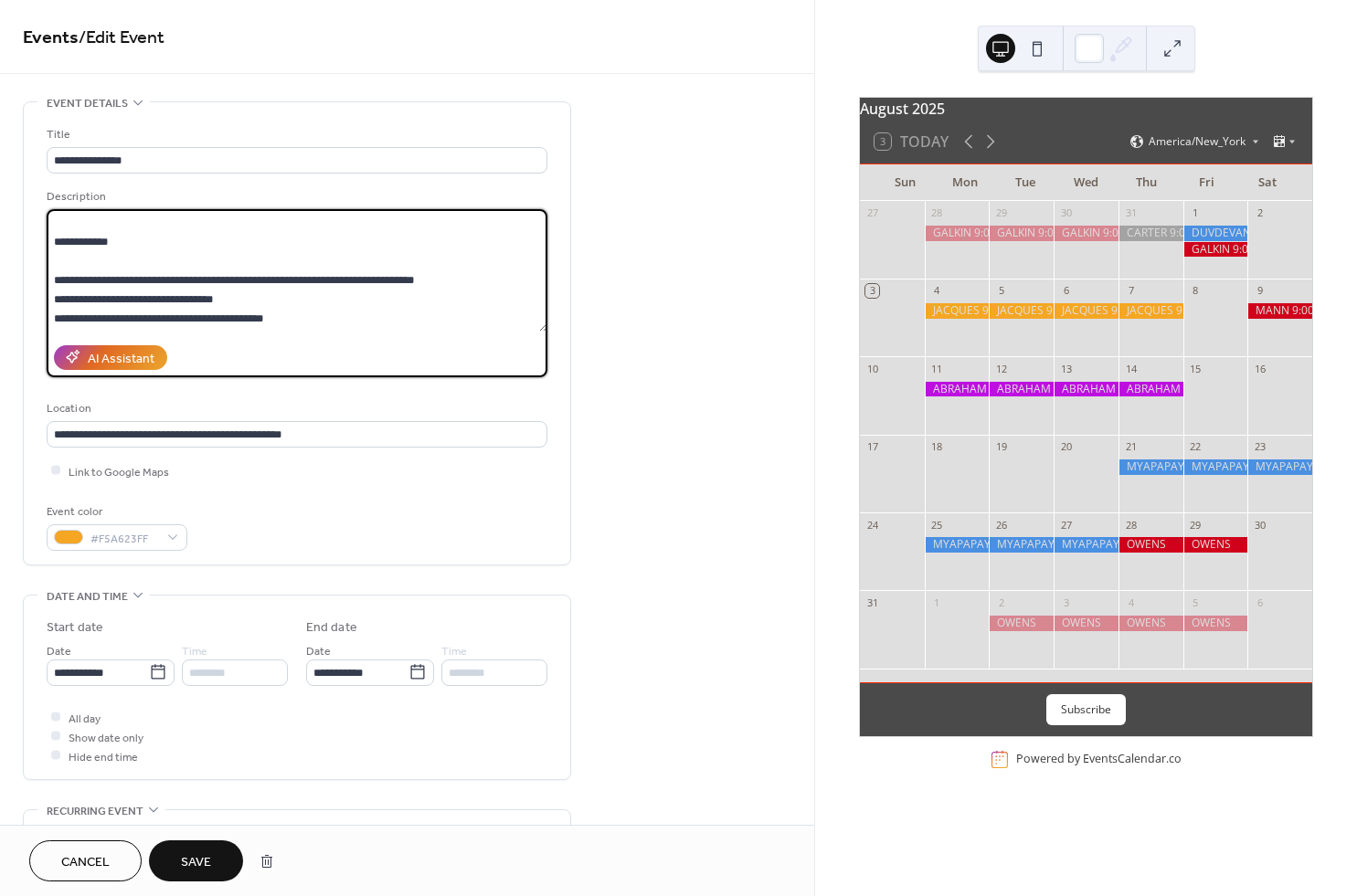 scroll, scrollTop: 77, scrollLeft: 0, axis: vertical 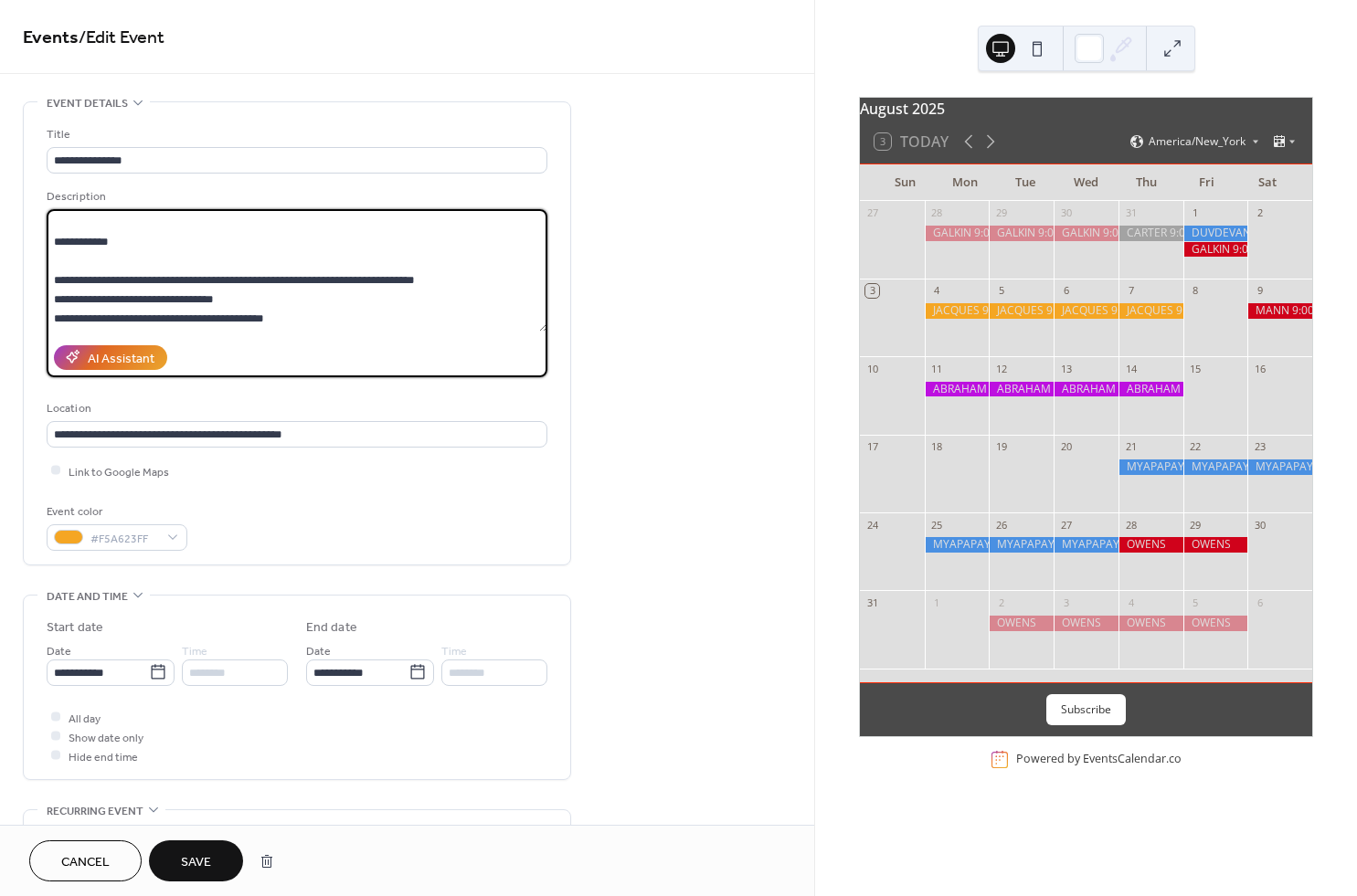 click on "**********" at bounding box center [297, 270] 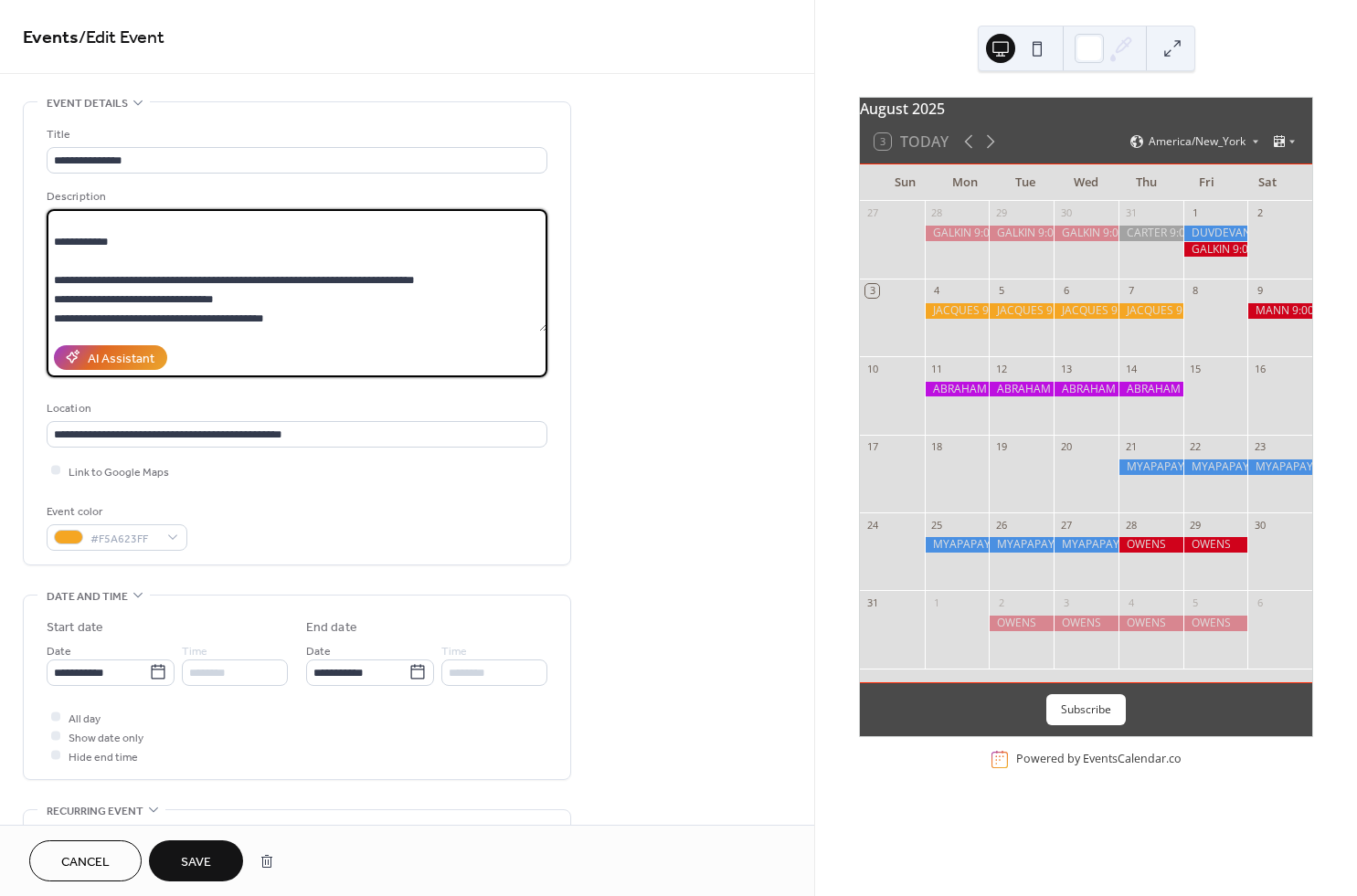 drag, startPoint x: 265, startPoint y: 297, endPoint x: 38, endPoint y: 256, distance: 230.67293 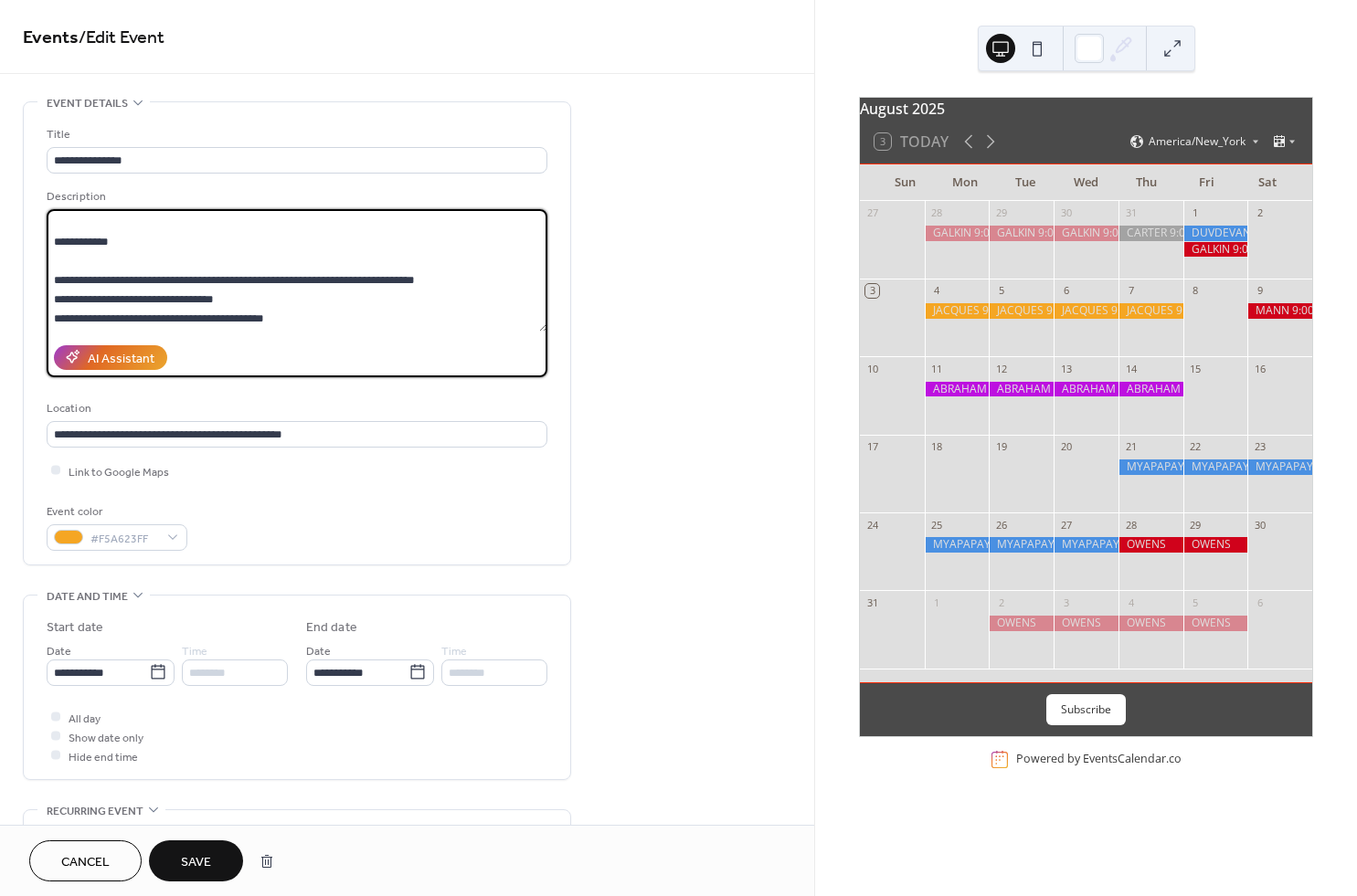 click on "**********" at bounding box center (297, 333) 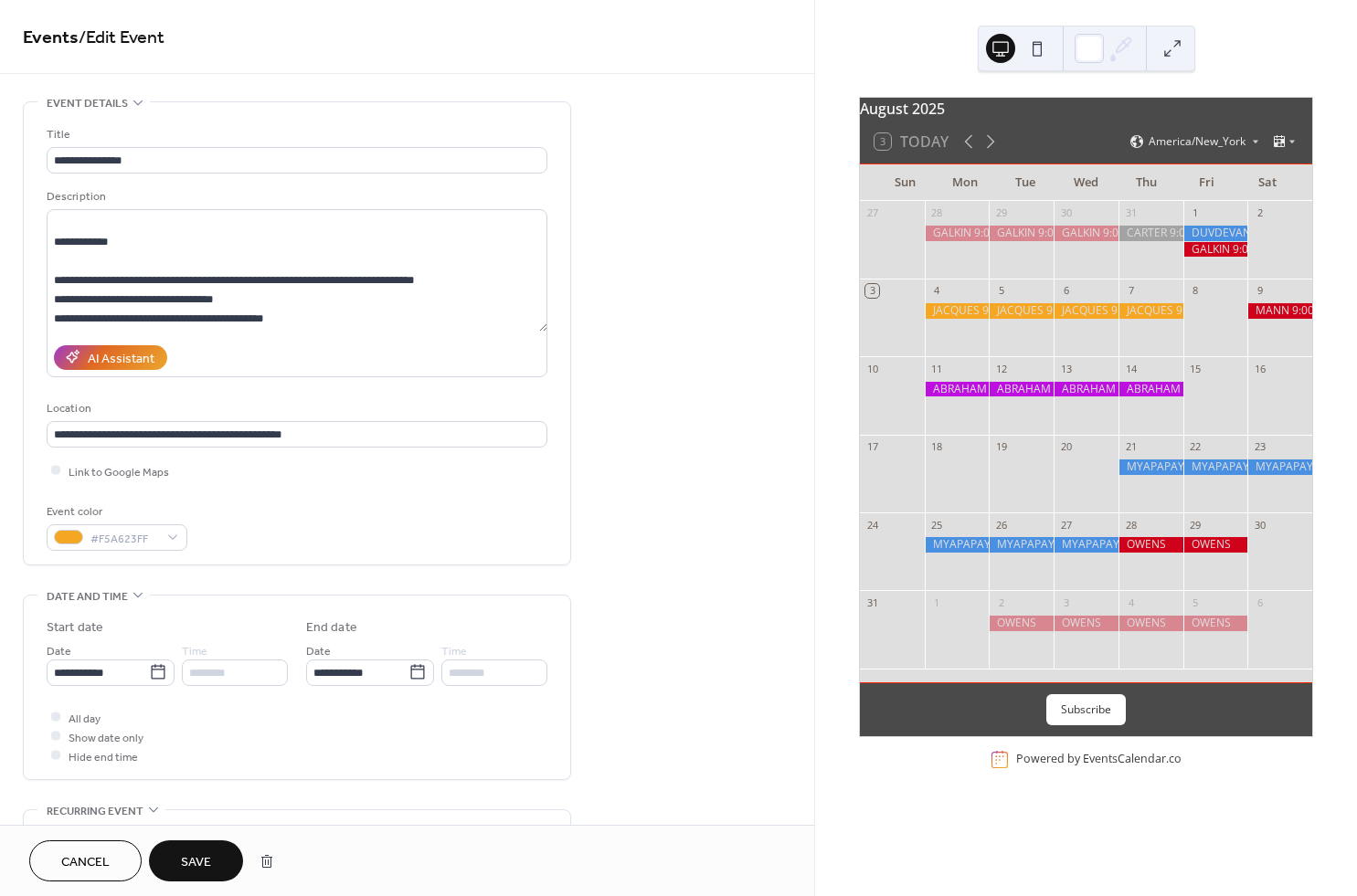 click on "AI Assistant" at bounding box center [297, 357] 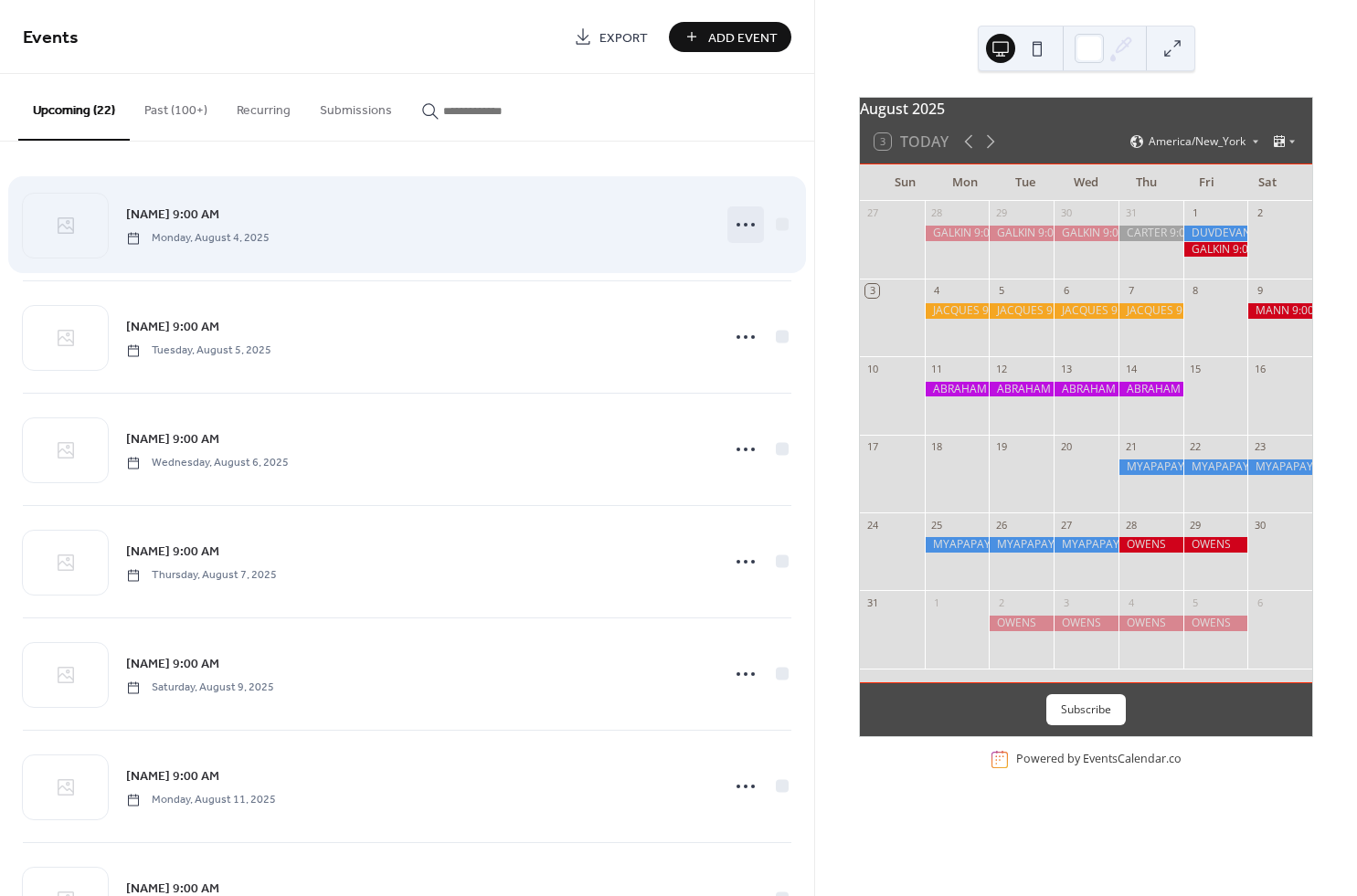click 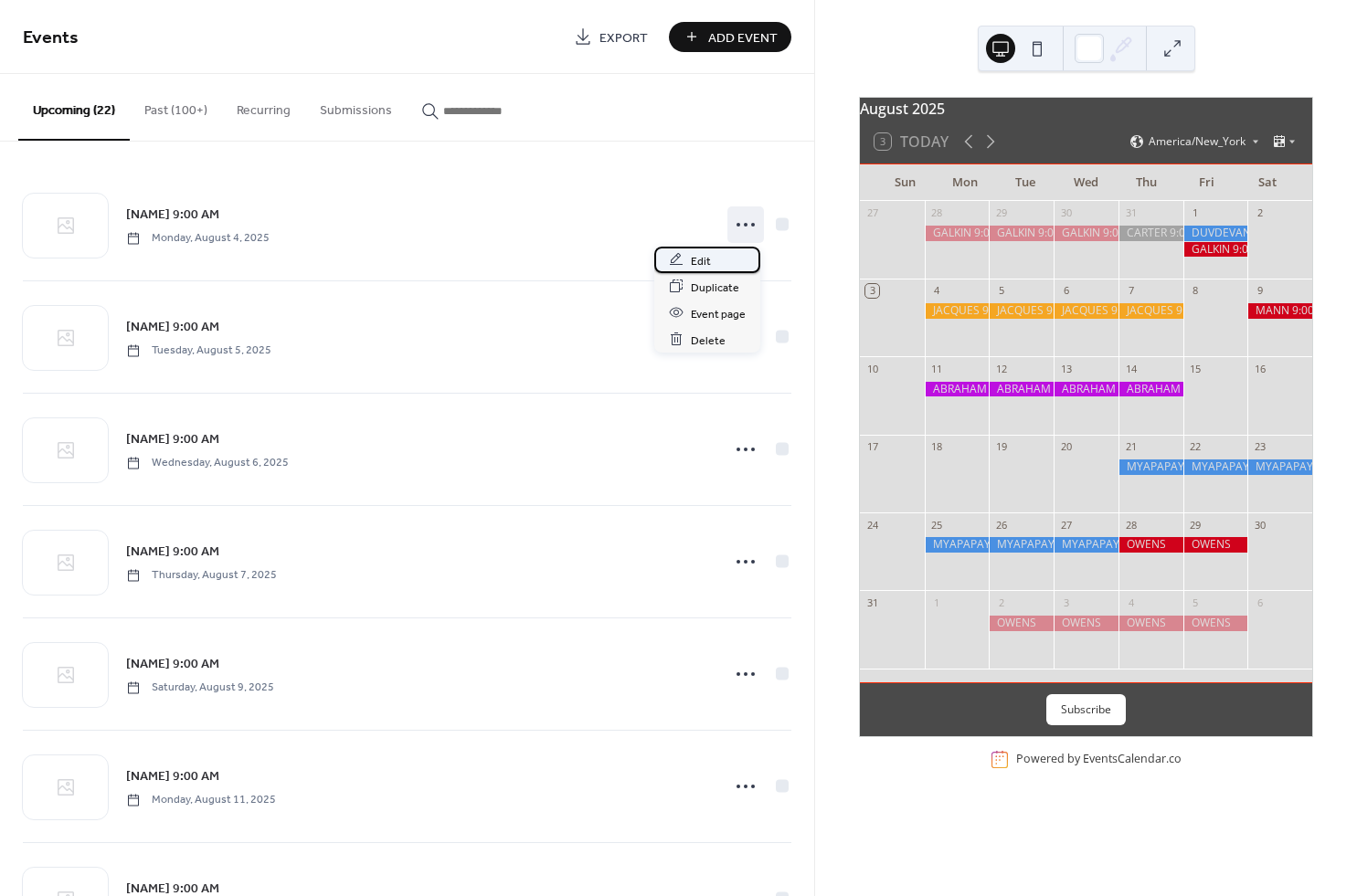 click on "Edit" at bounding box center [707, 259] 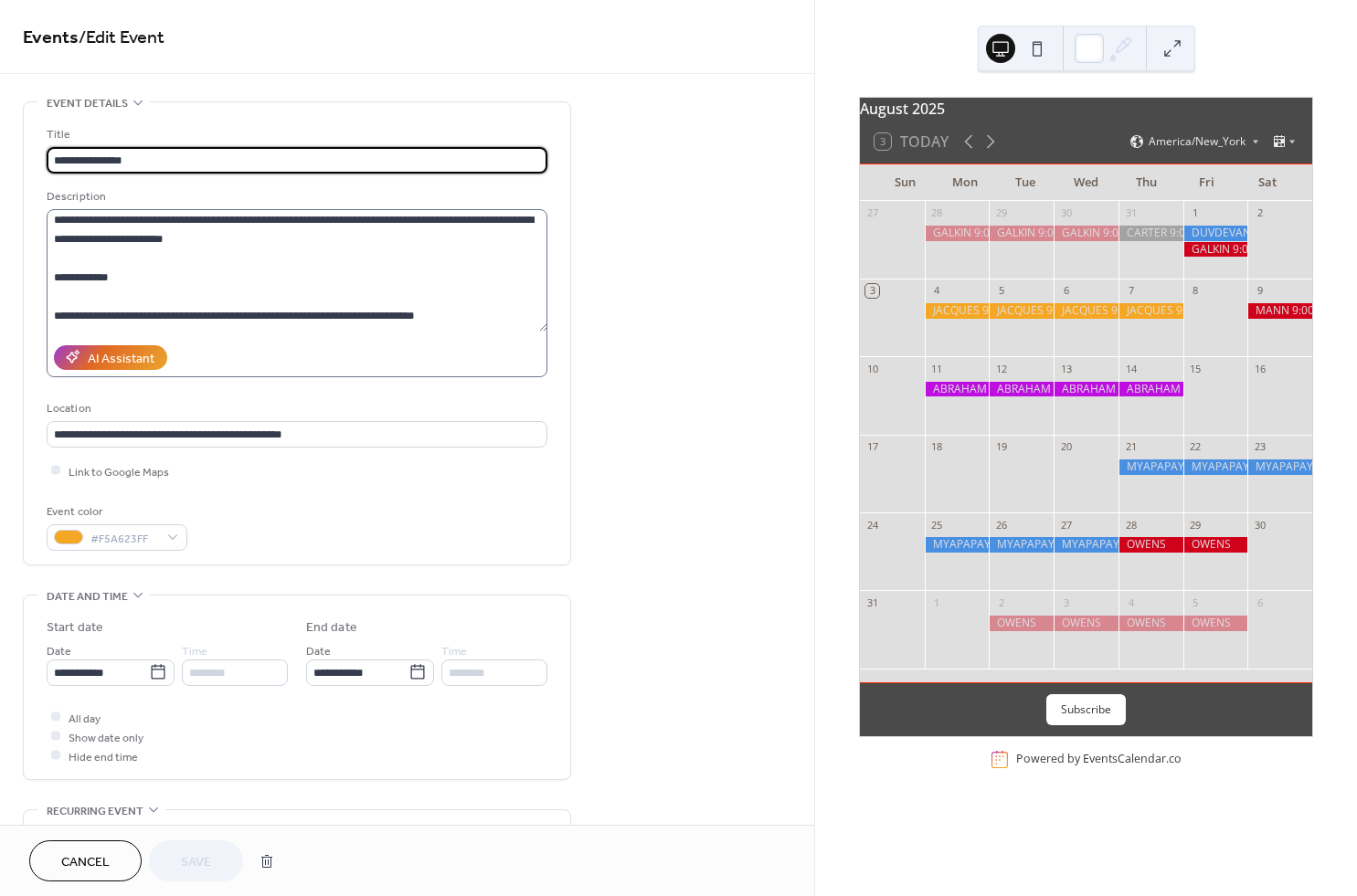 scroll, scrollTop: 0, scrollLeft: 0, axis: both 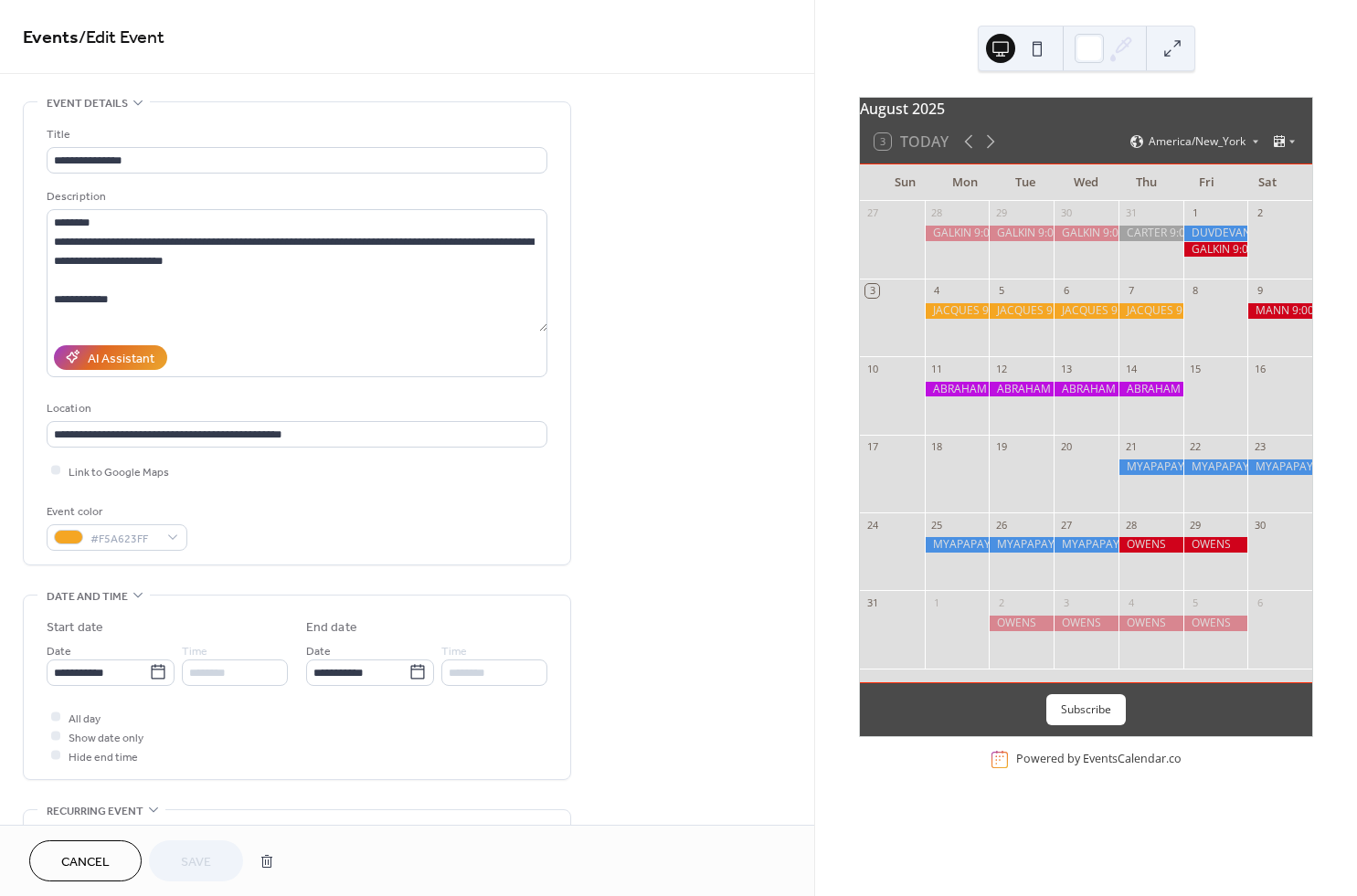 click on "Cancel" at bounding box center [85, 860] 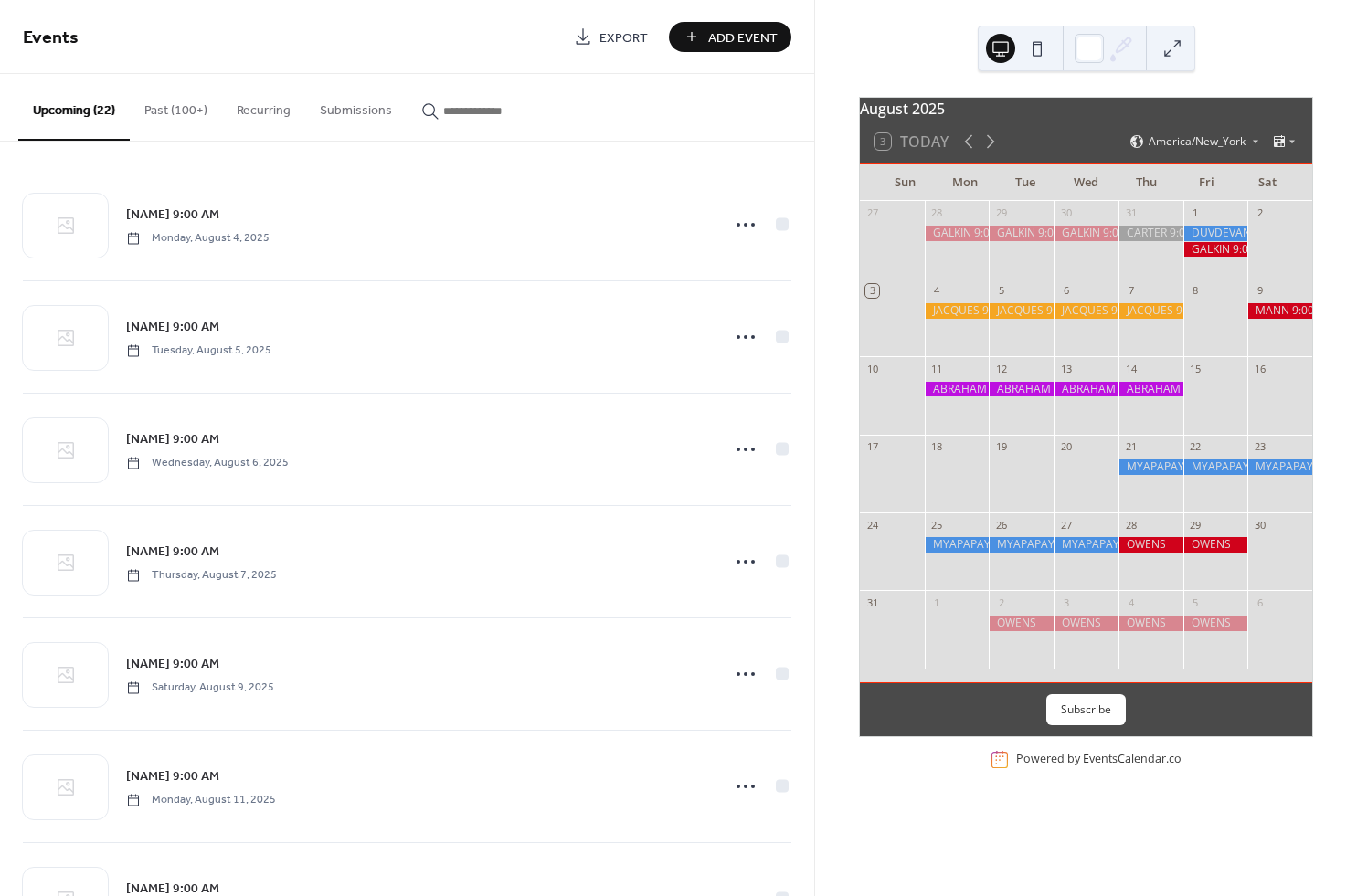 click at bounding box center [957, 311] 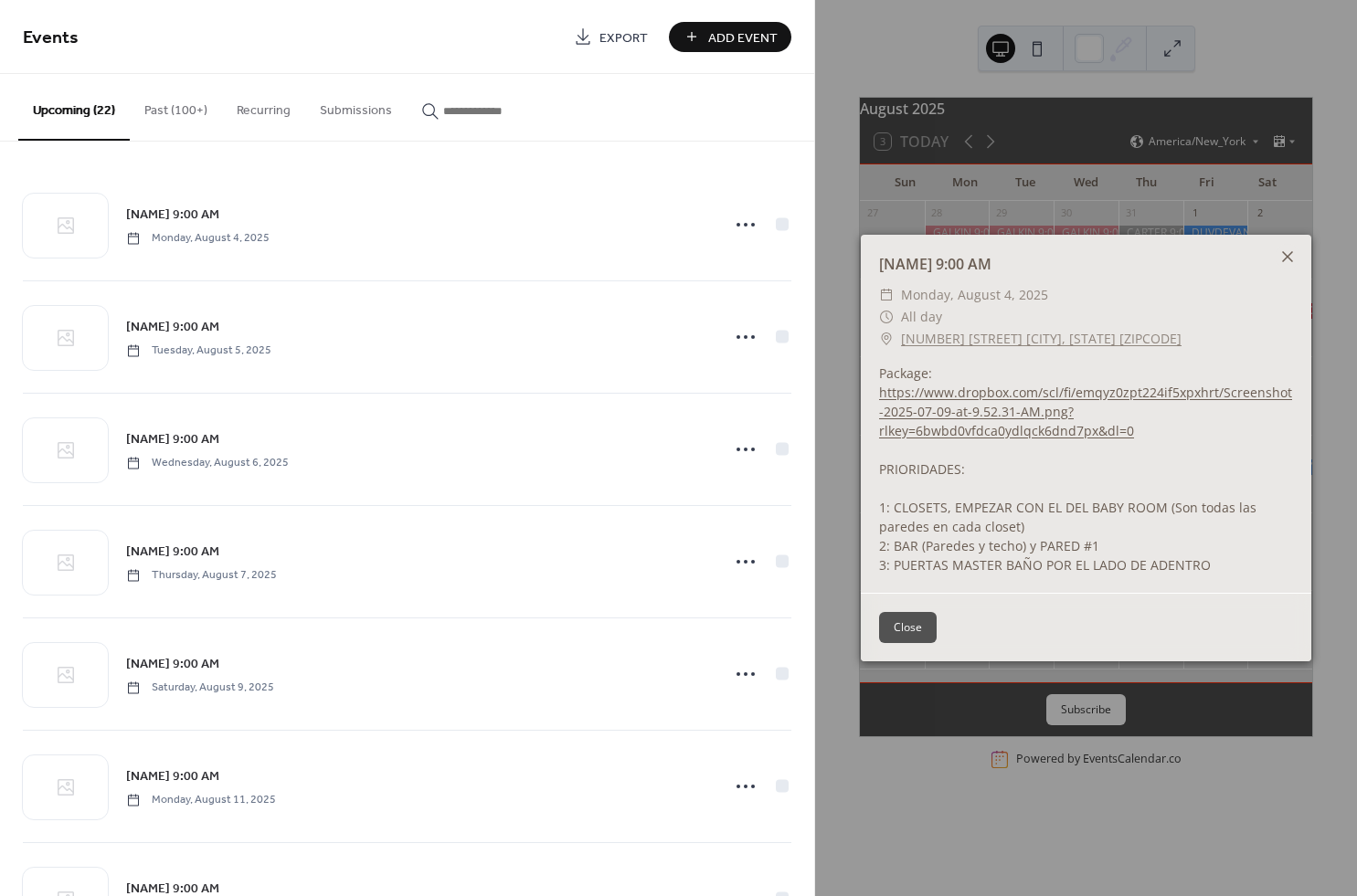 click 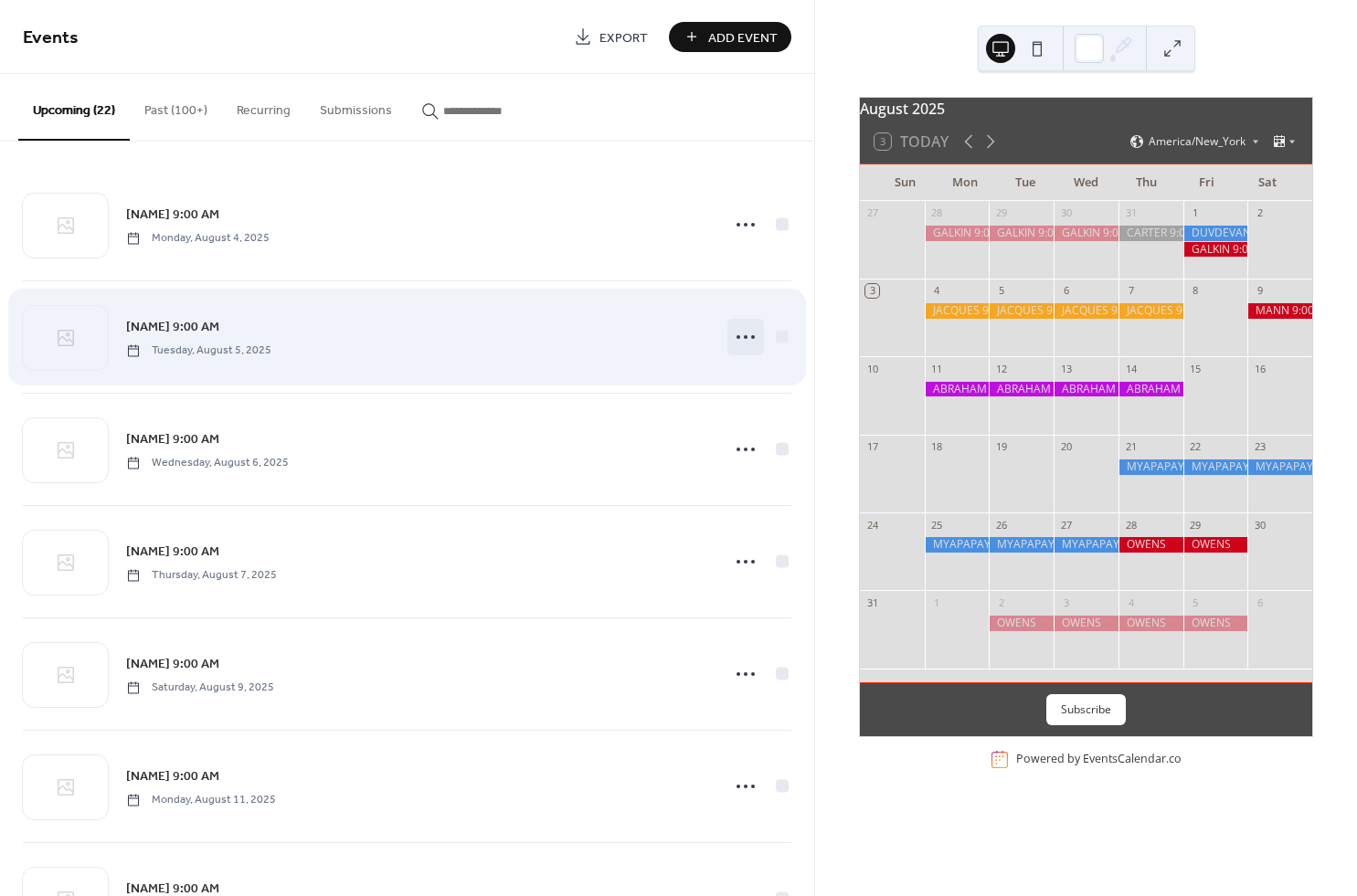 click 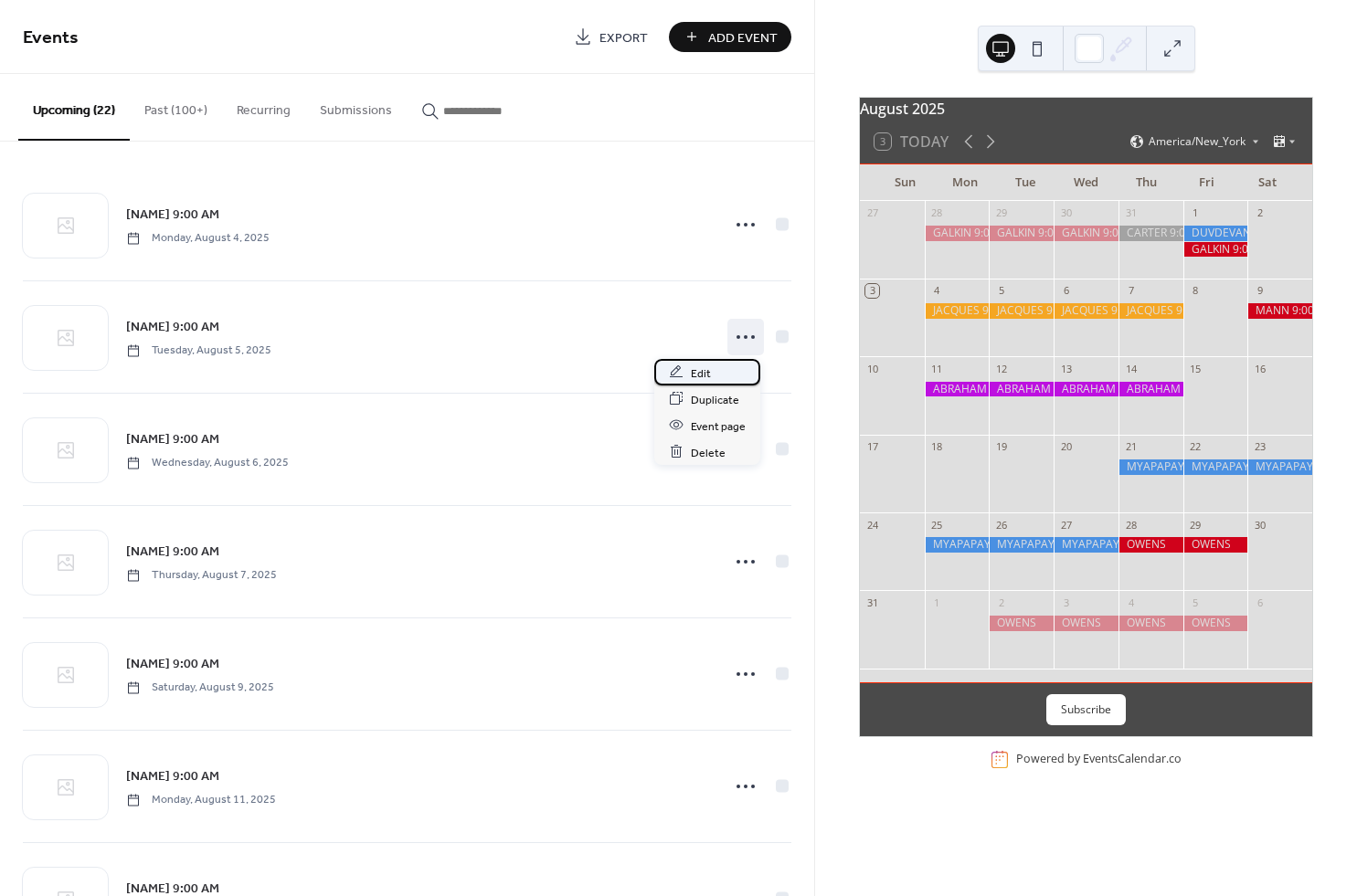 click on "Edit" at bounding box center [701, 373] 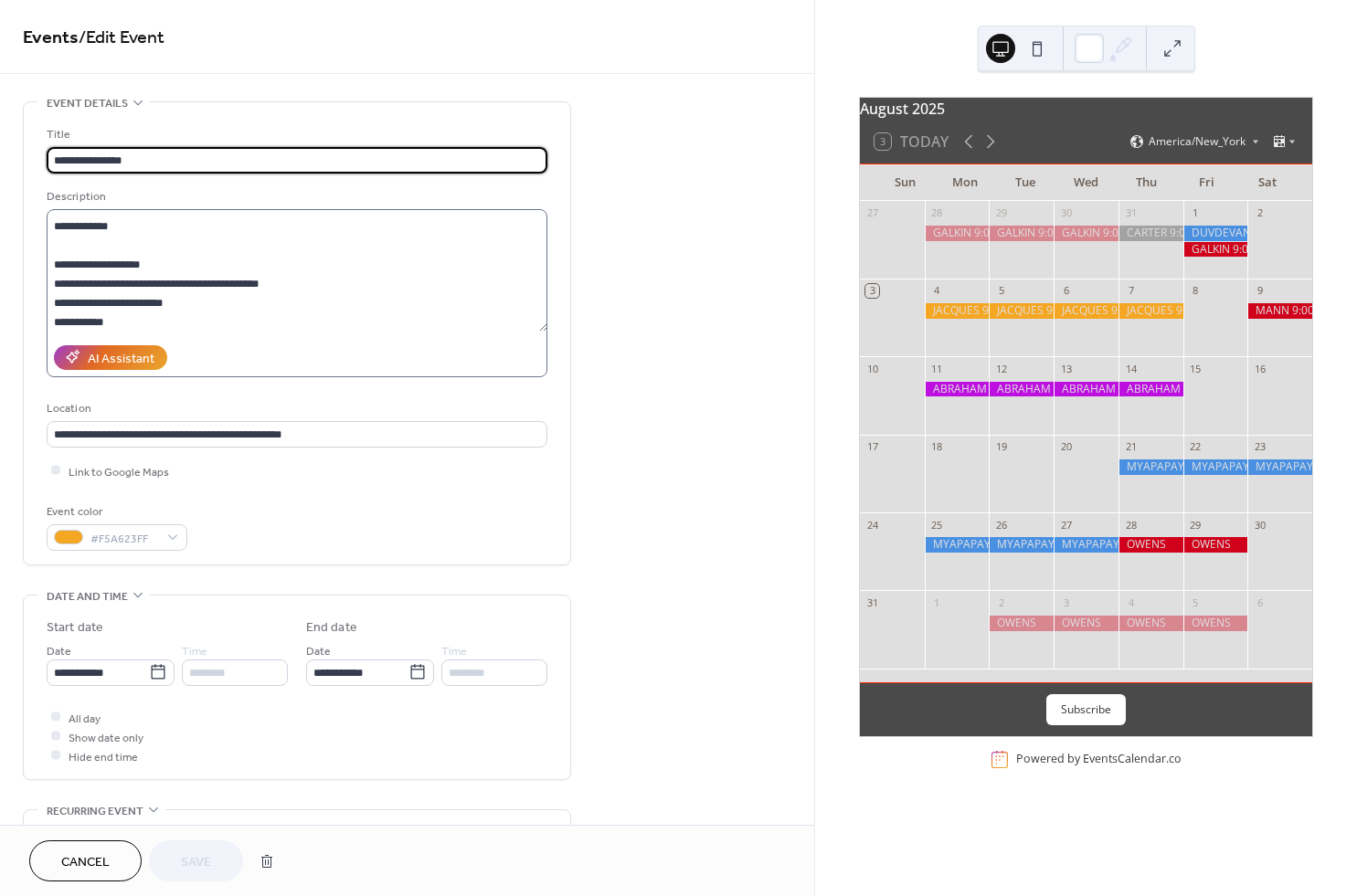 scroll, scrollTop: 76, scrollLeft: 0, axis: vertical 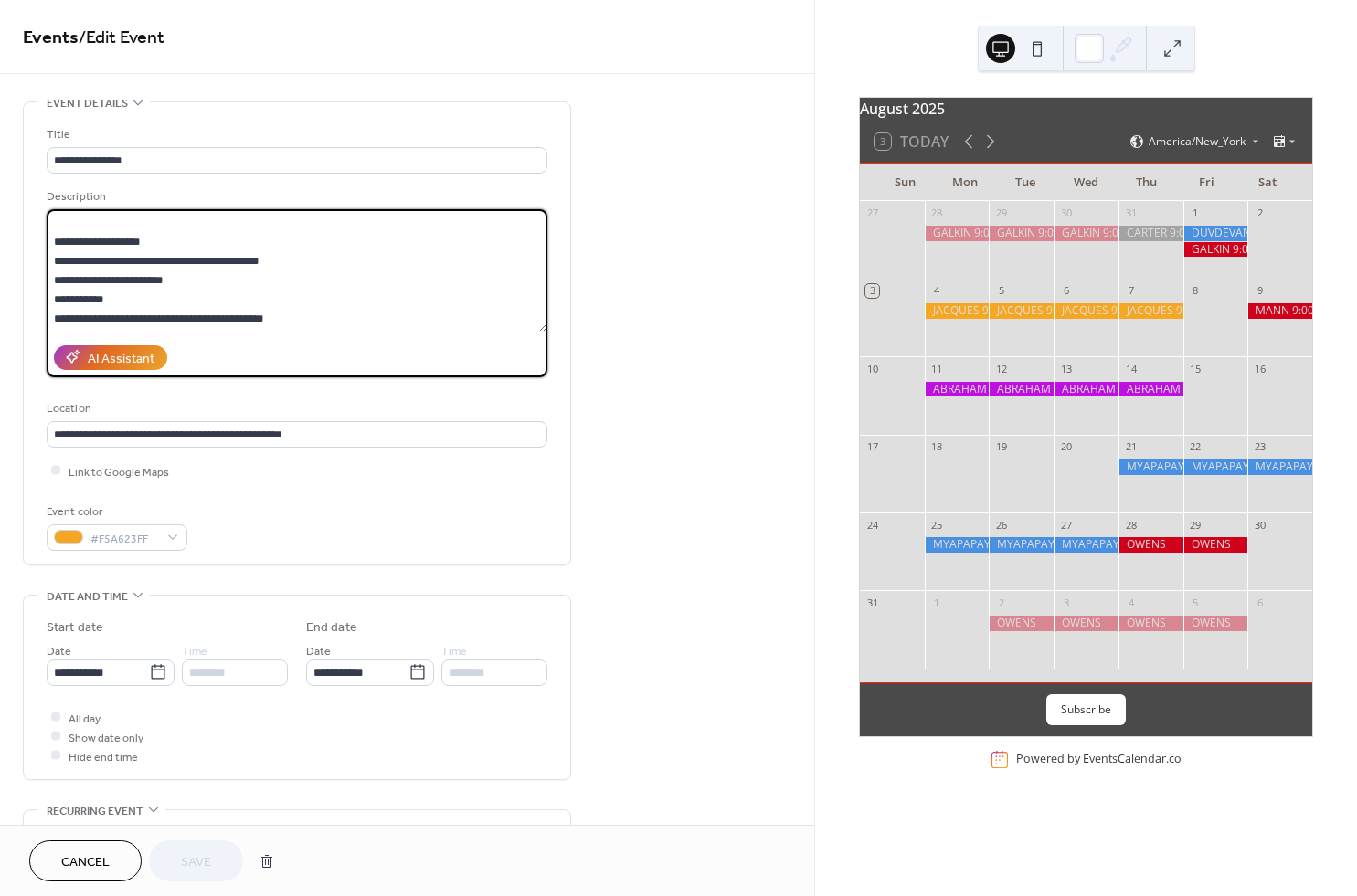 drag, startPoint x: 53, startPoint y: 253, endPoint x: 173, endPoint y: 356, distance: 158.14234 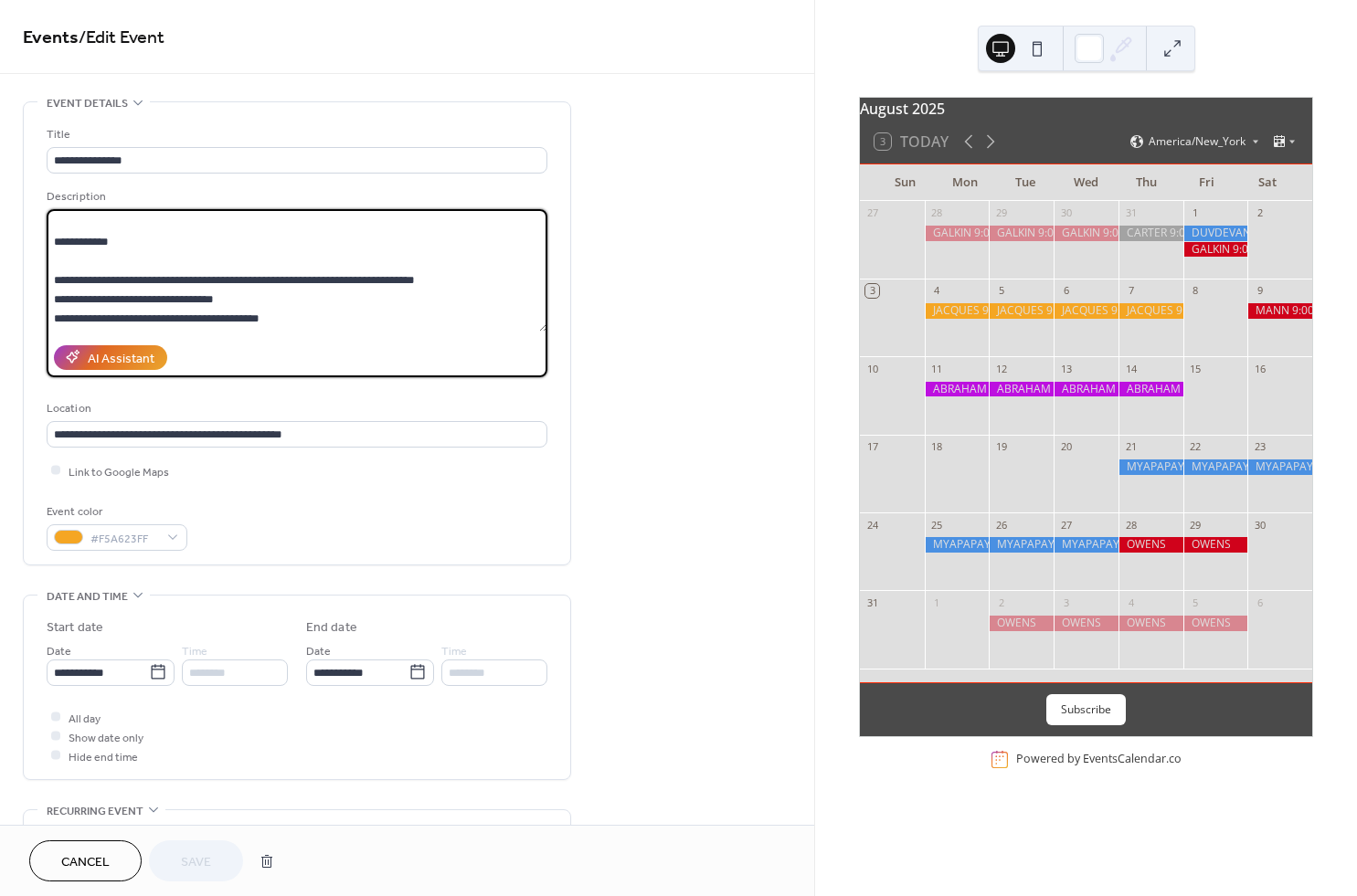 scroll, scrollTop: 57, scrollLeft: 0, axis: vertical 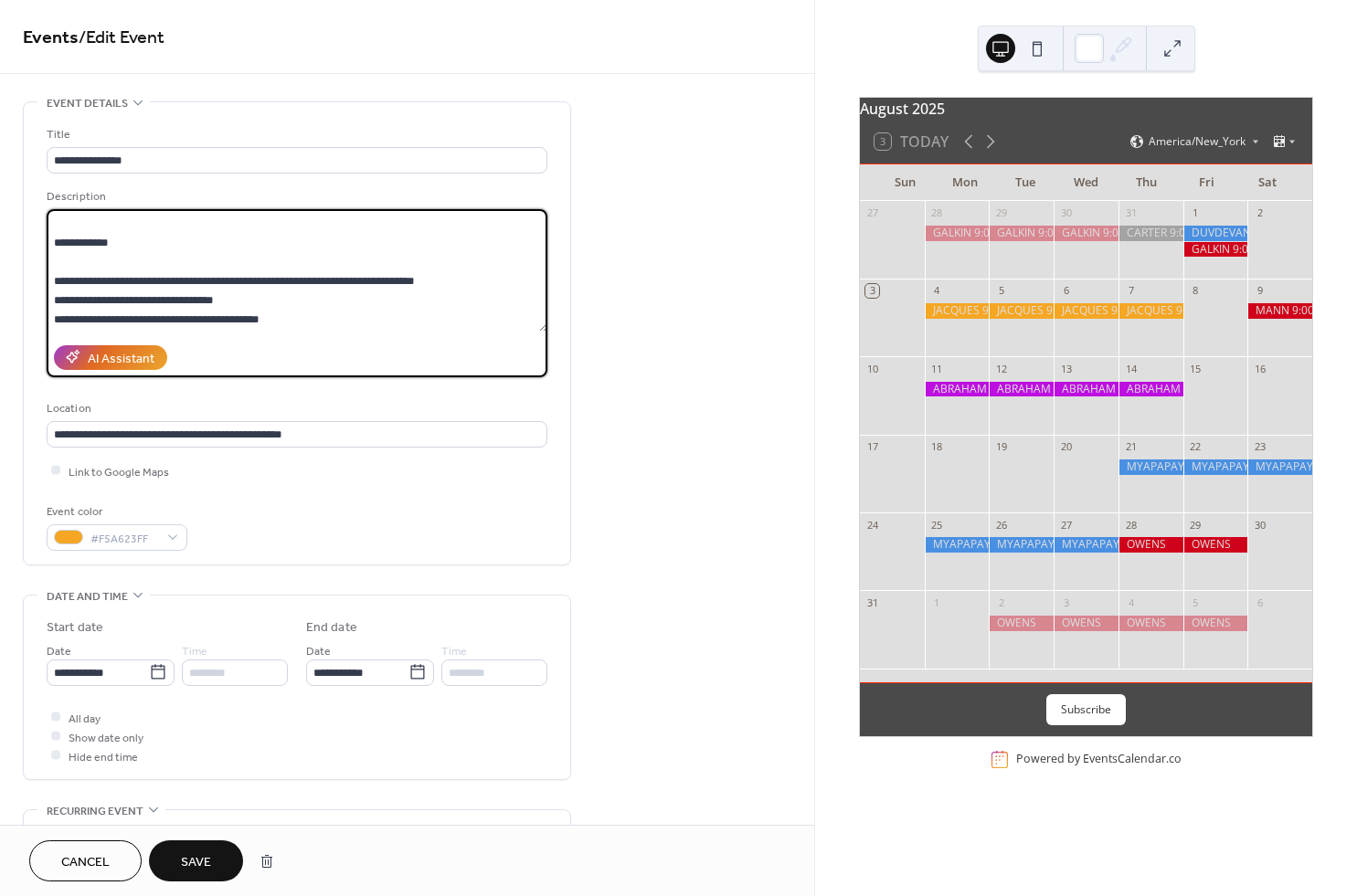 type on "**********" 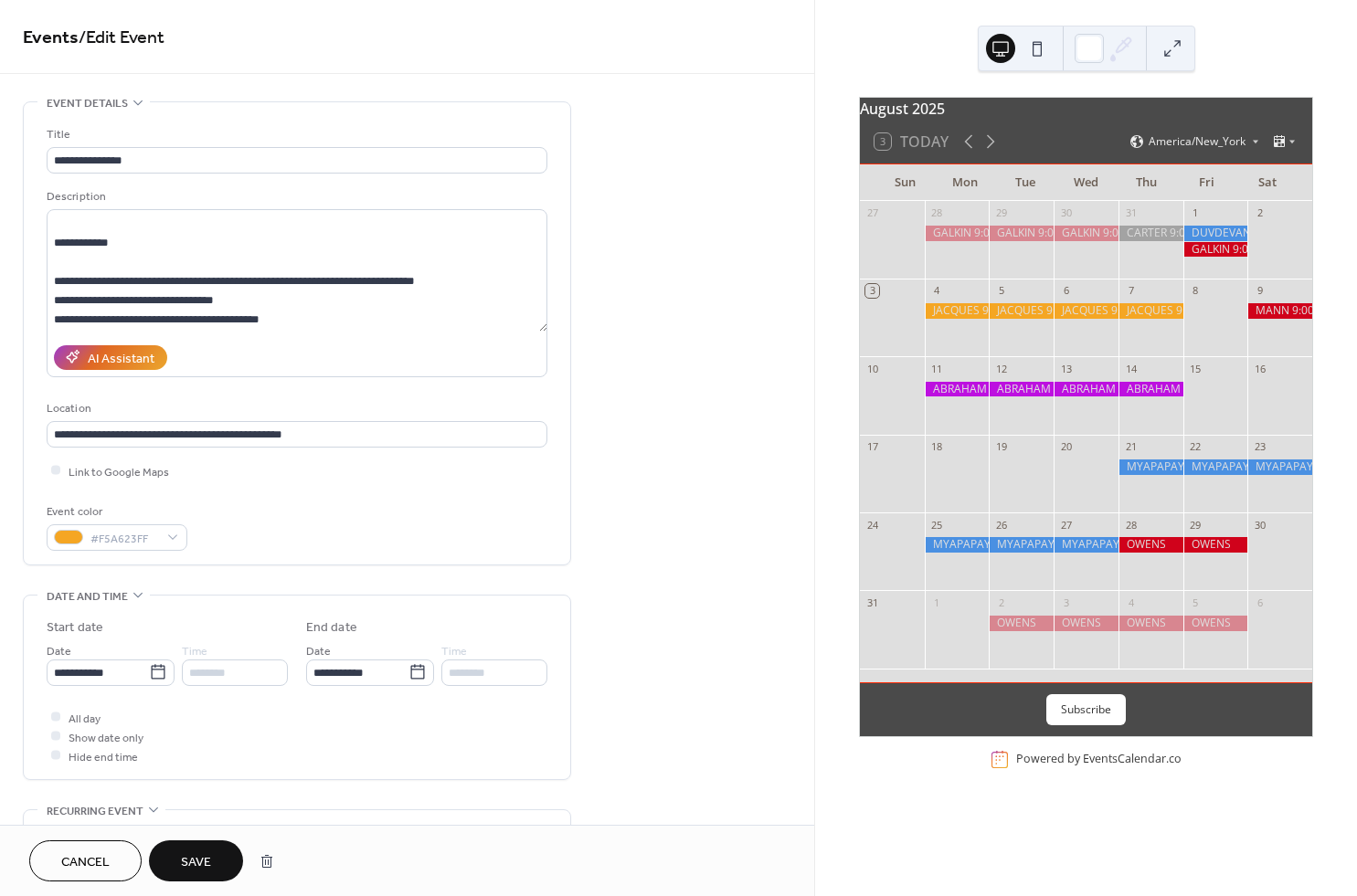click on "Save" at bounding box center (196, 860) 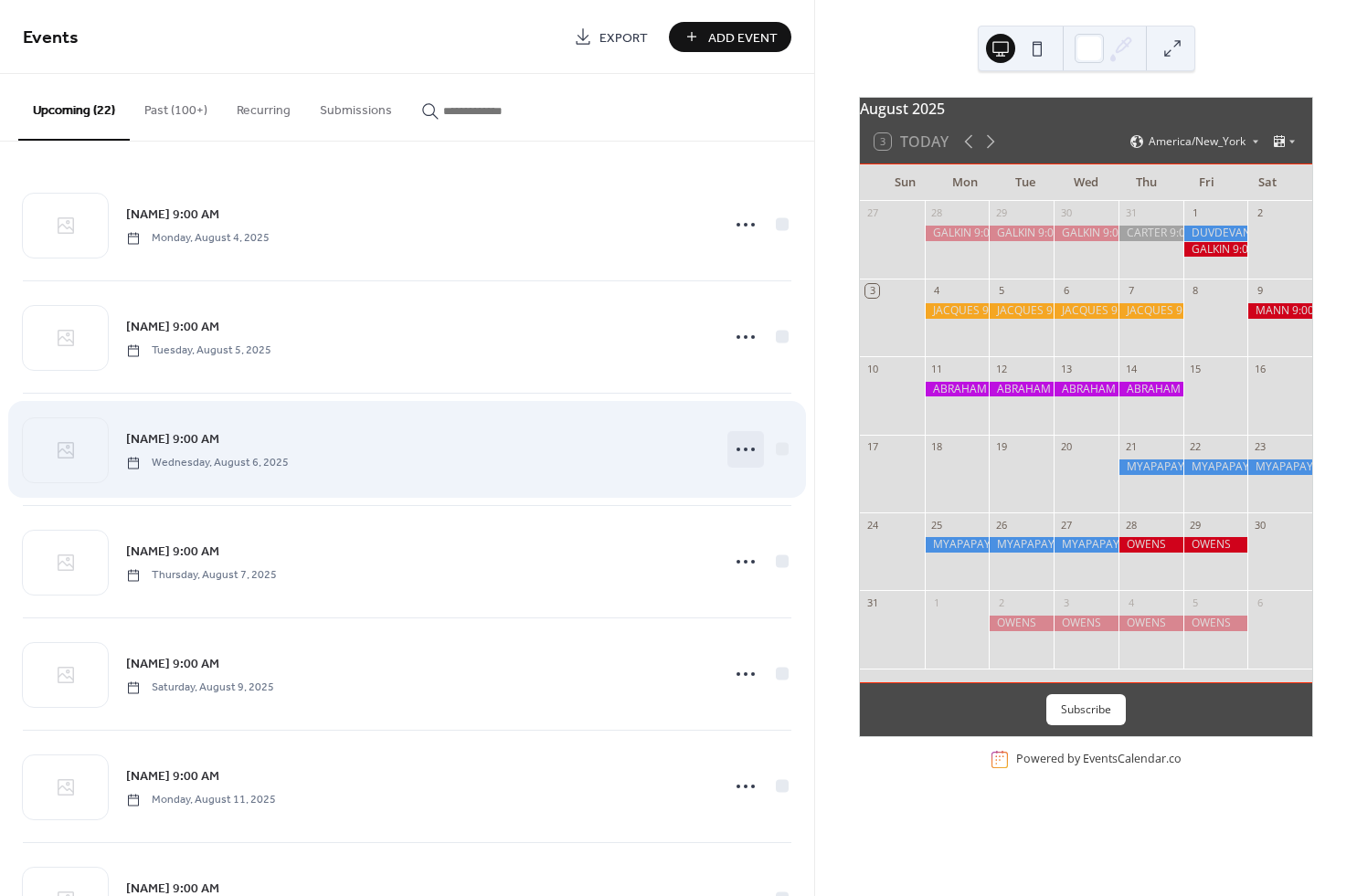 click 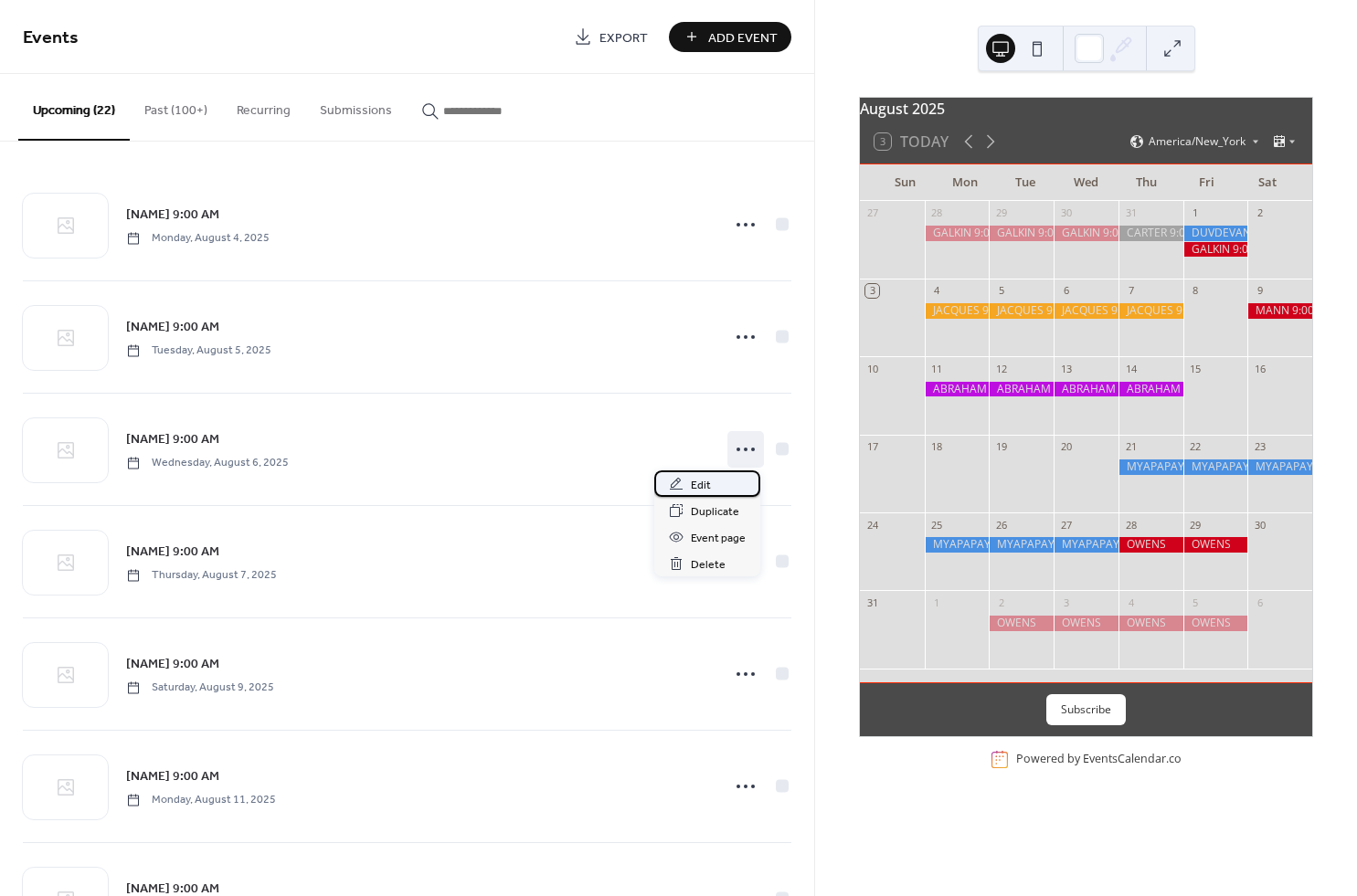 click on "Edit" at bounding box center (701, 485) 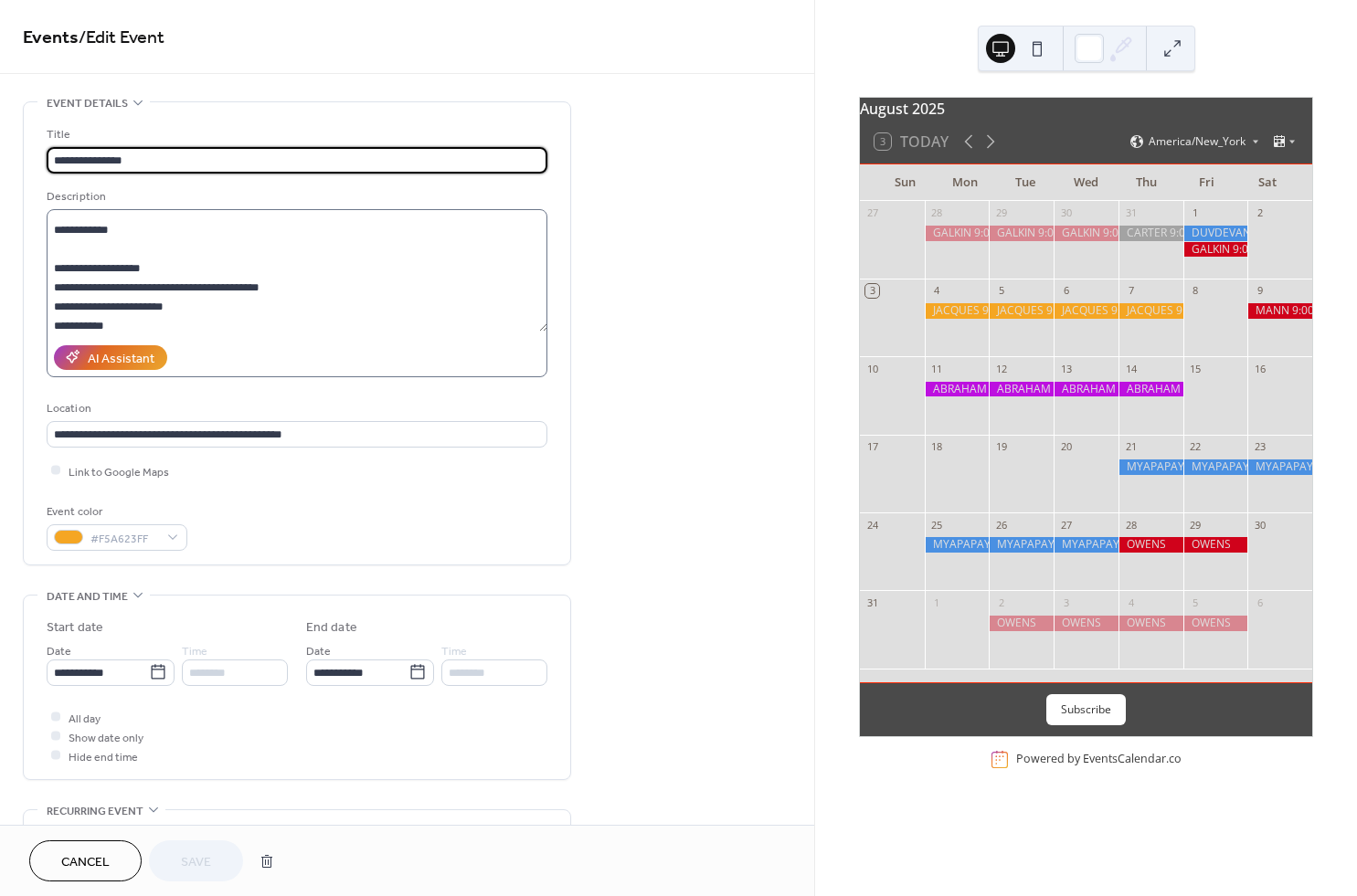 scroll, scrollTop: 74, scrollLeft: 0, axis: vertical 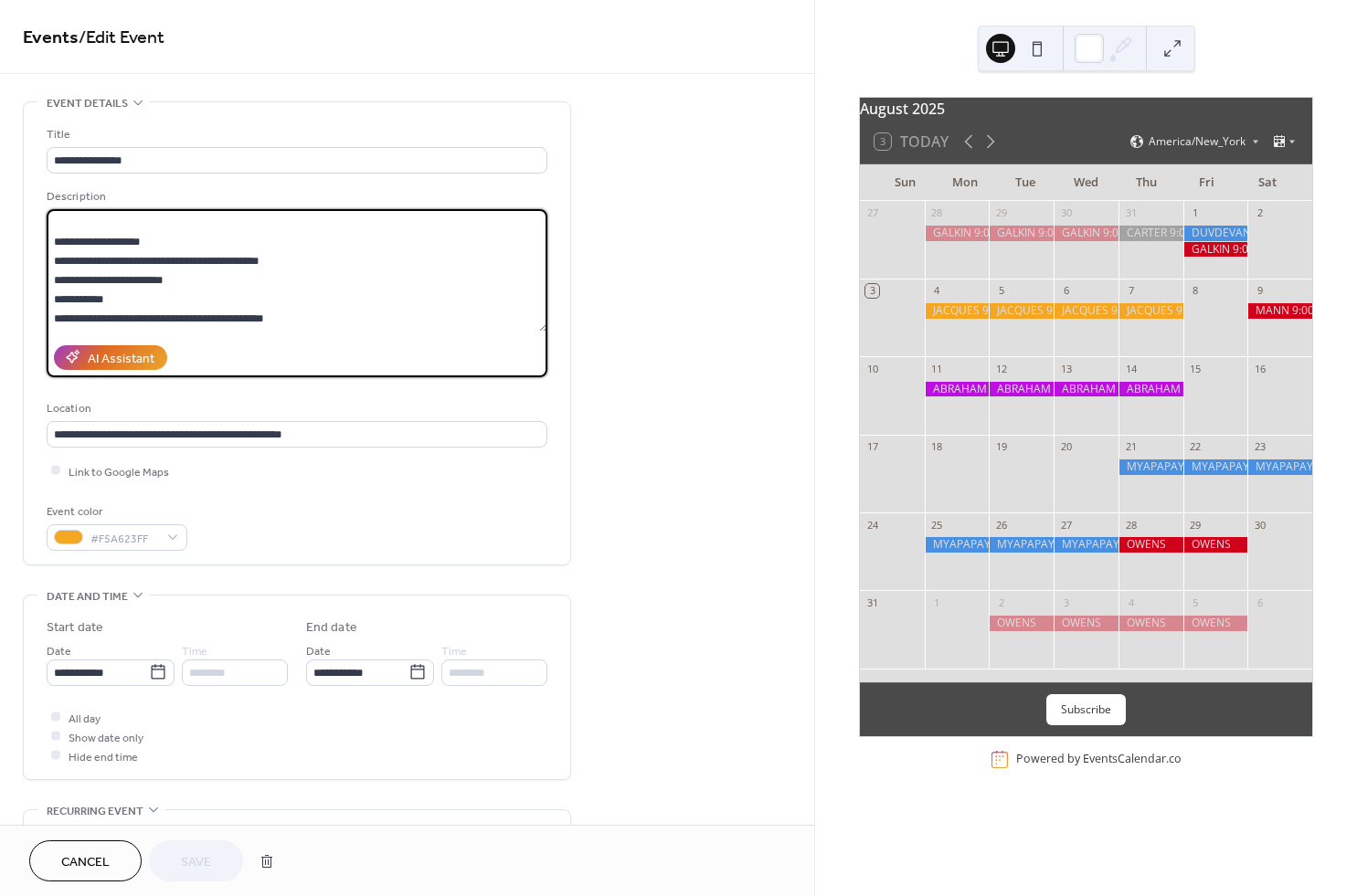 drag, startPoint x: 55, startPoint y: 262, endPoint x: 186, endPoint y: 361, distance: 164 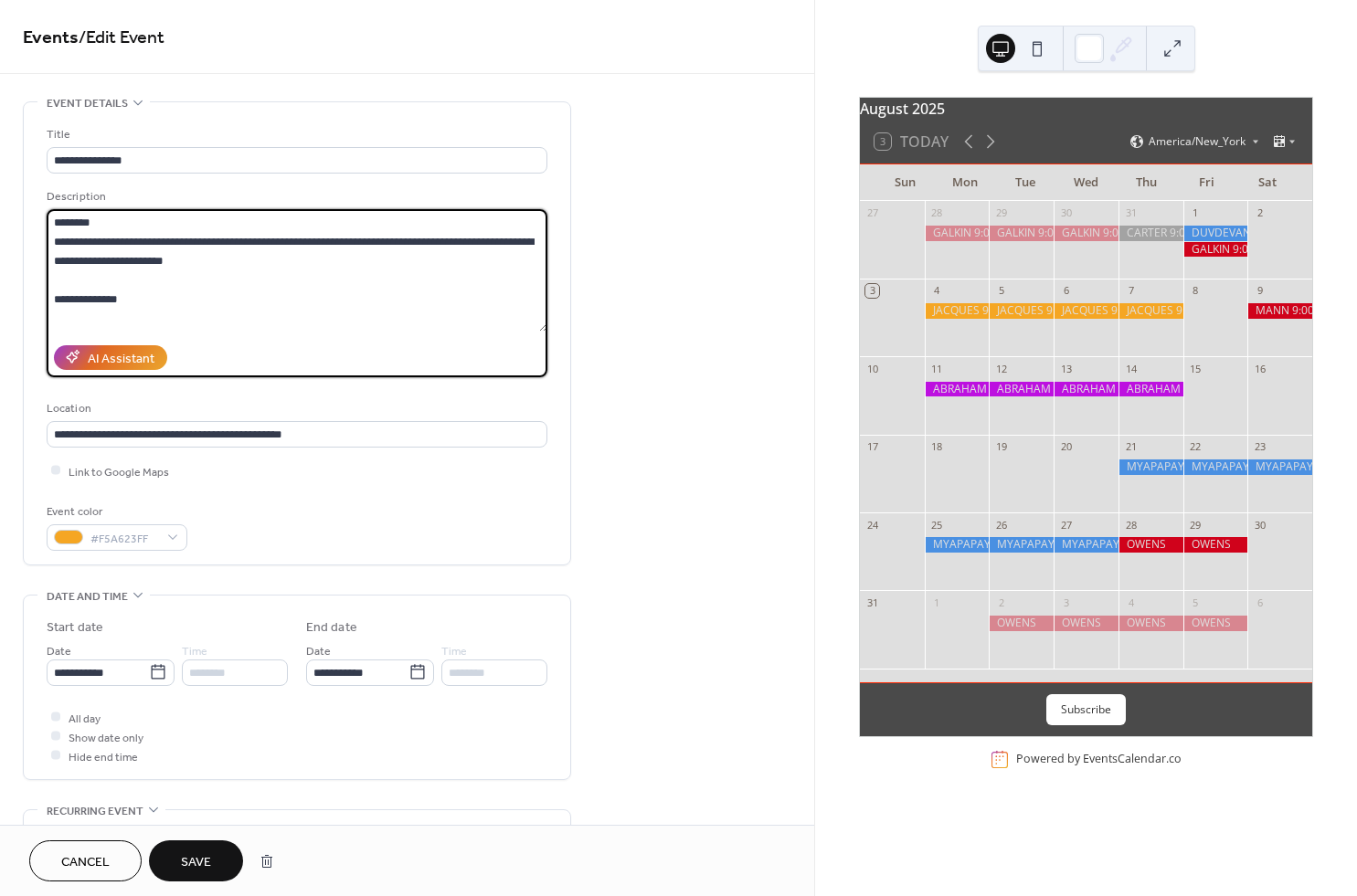paste on "**********" 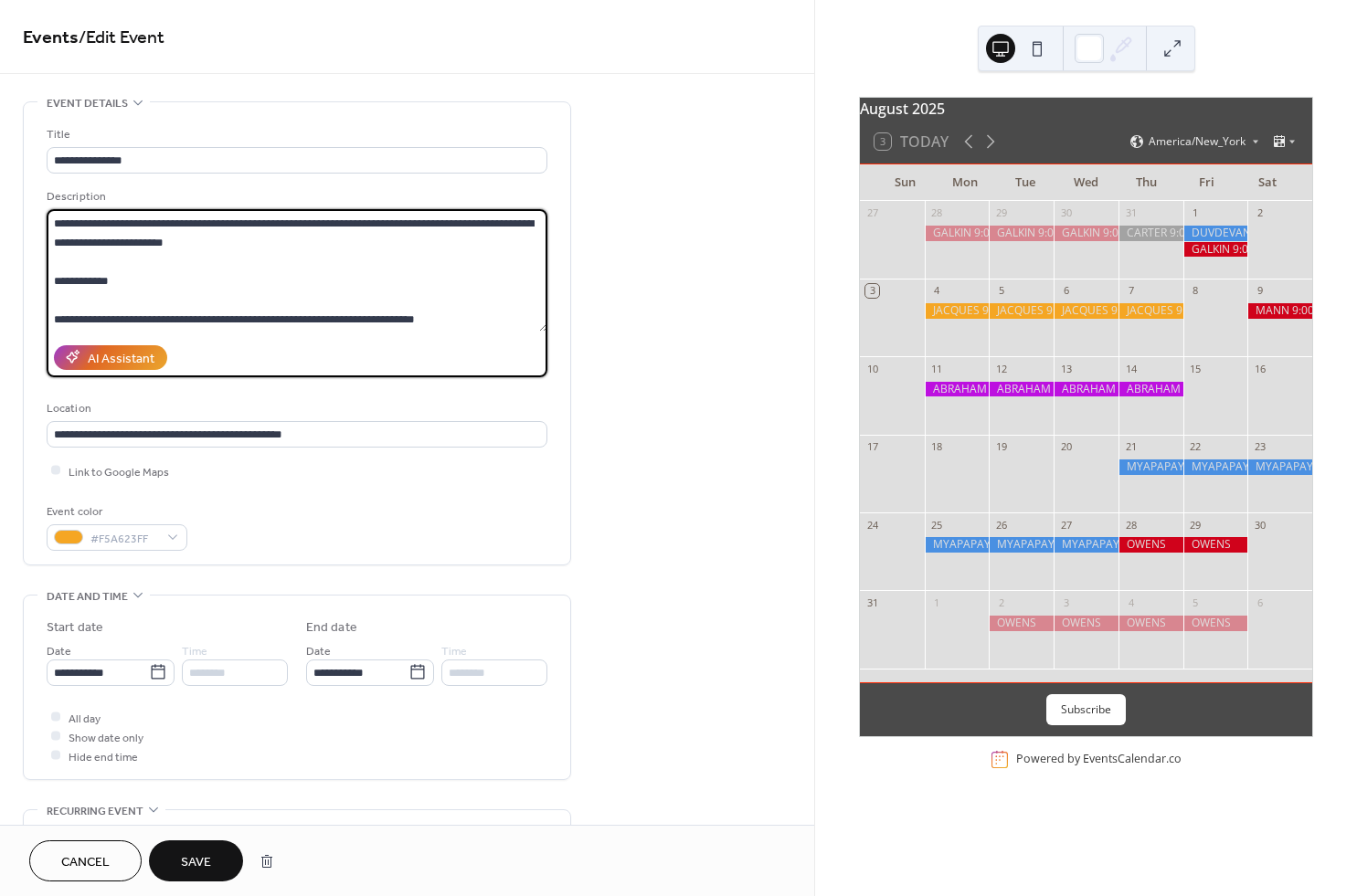 scroll, scrollTop: 57, scrollLeft: 0, axis: vertical 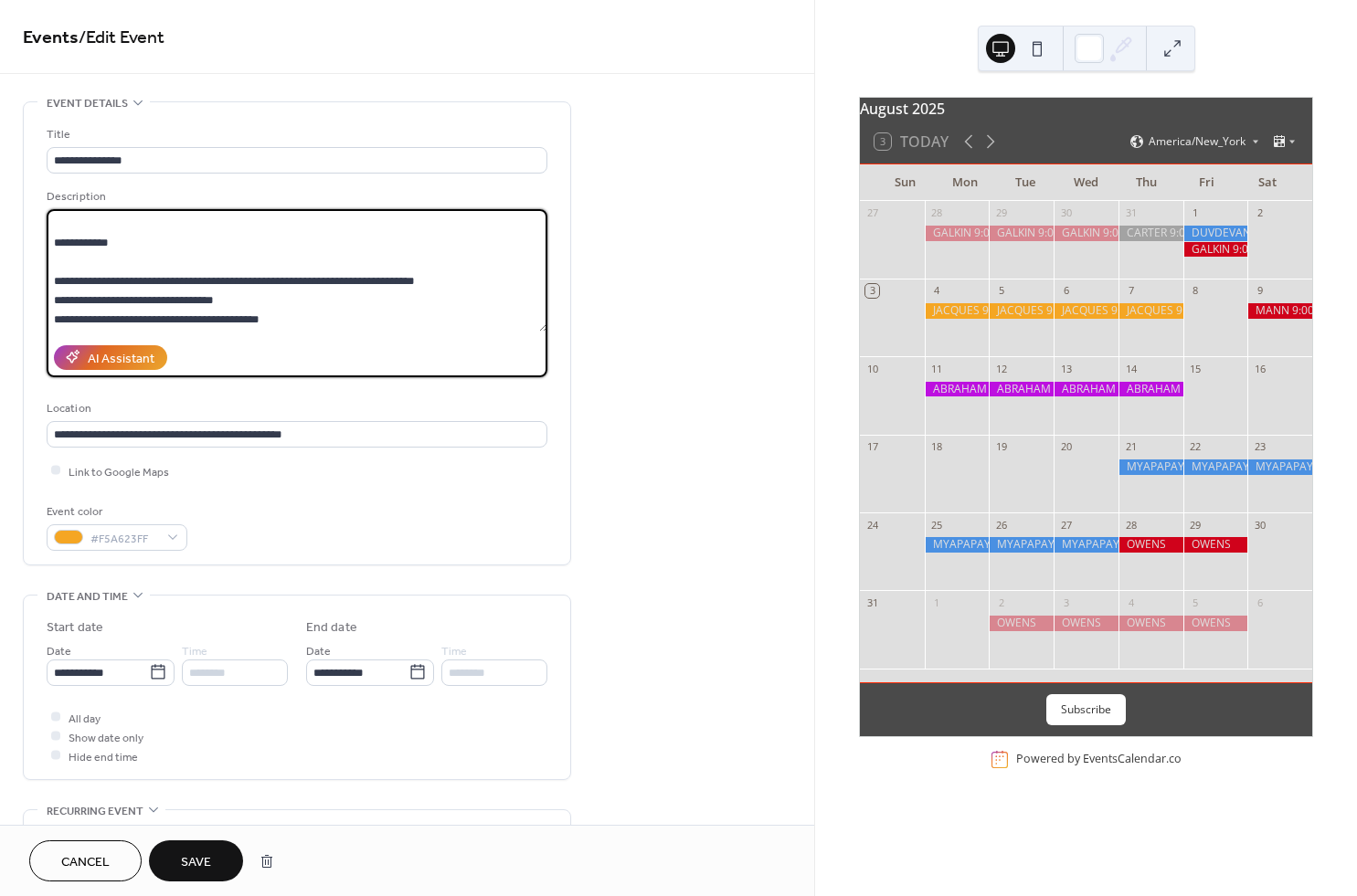 type on "**********" 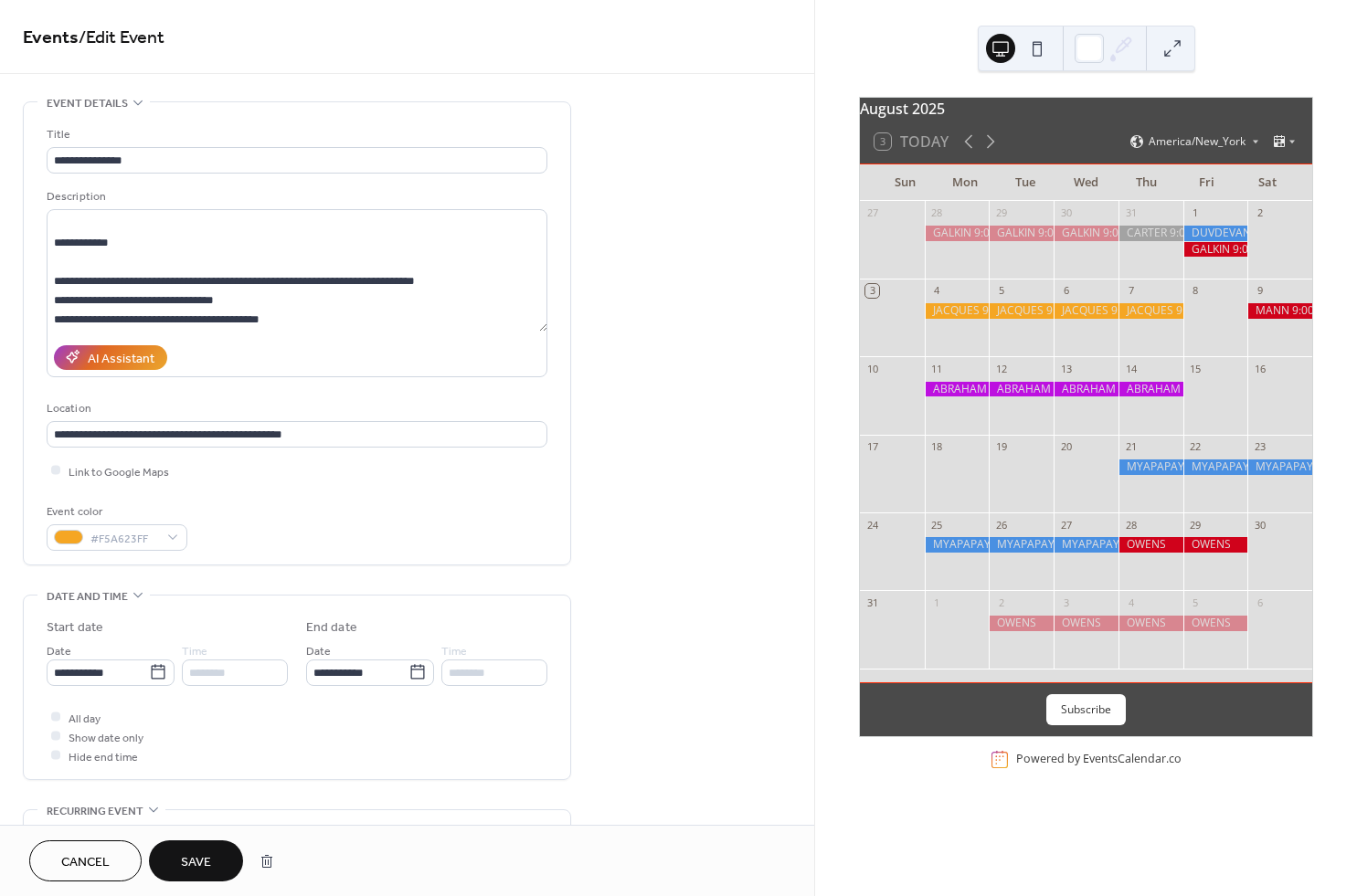 click on "Save" at bounding box center [196, 860] 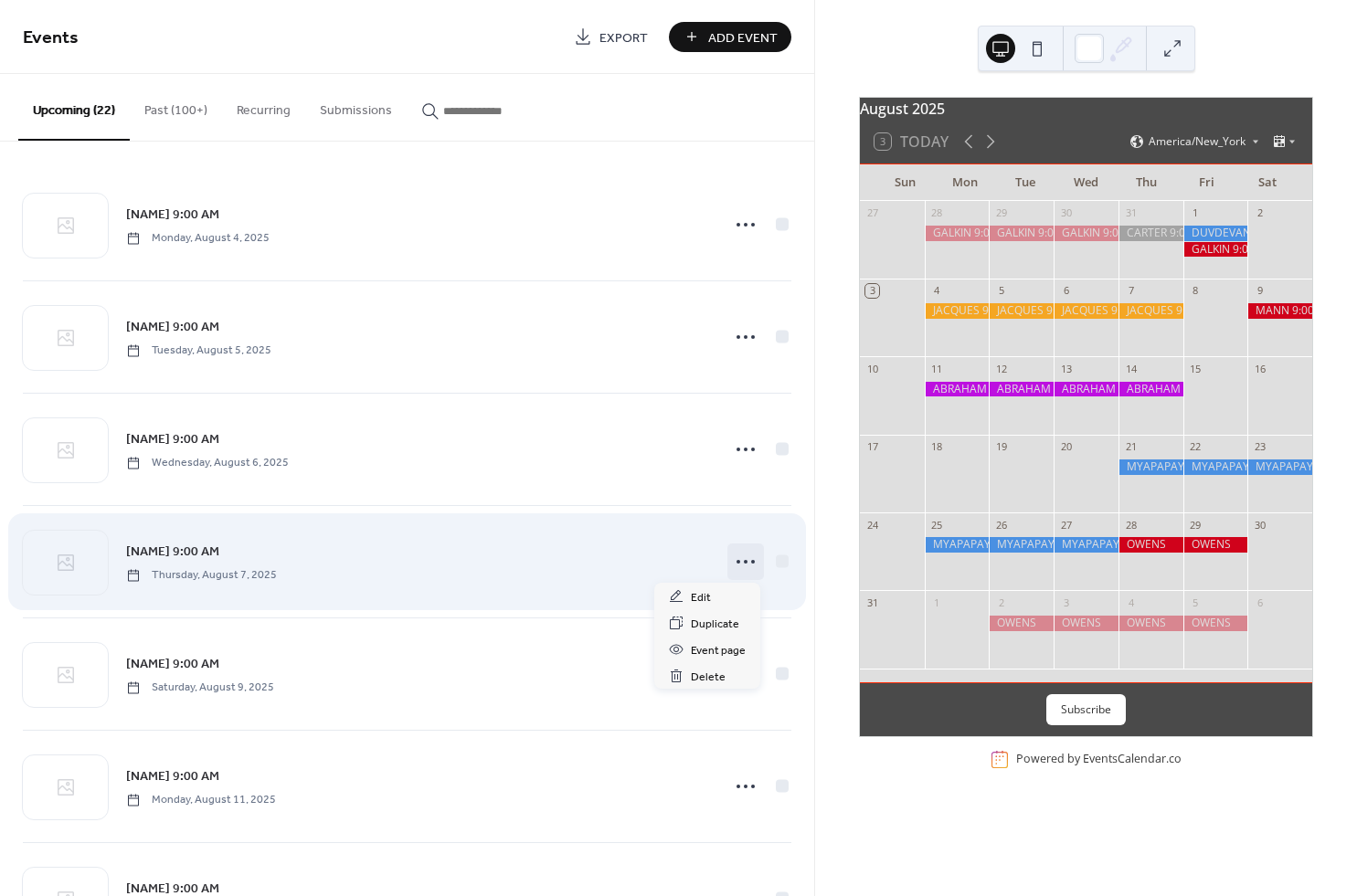 click 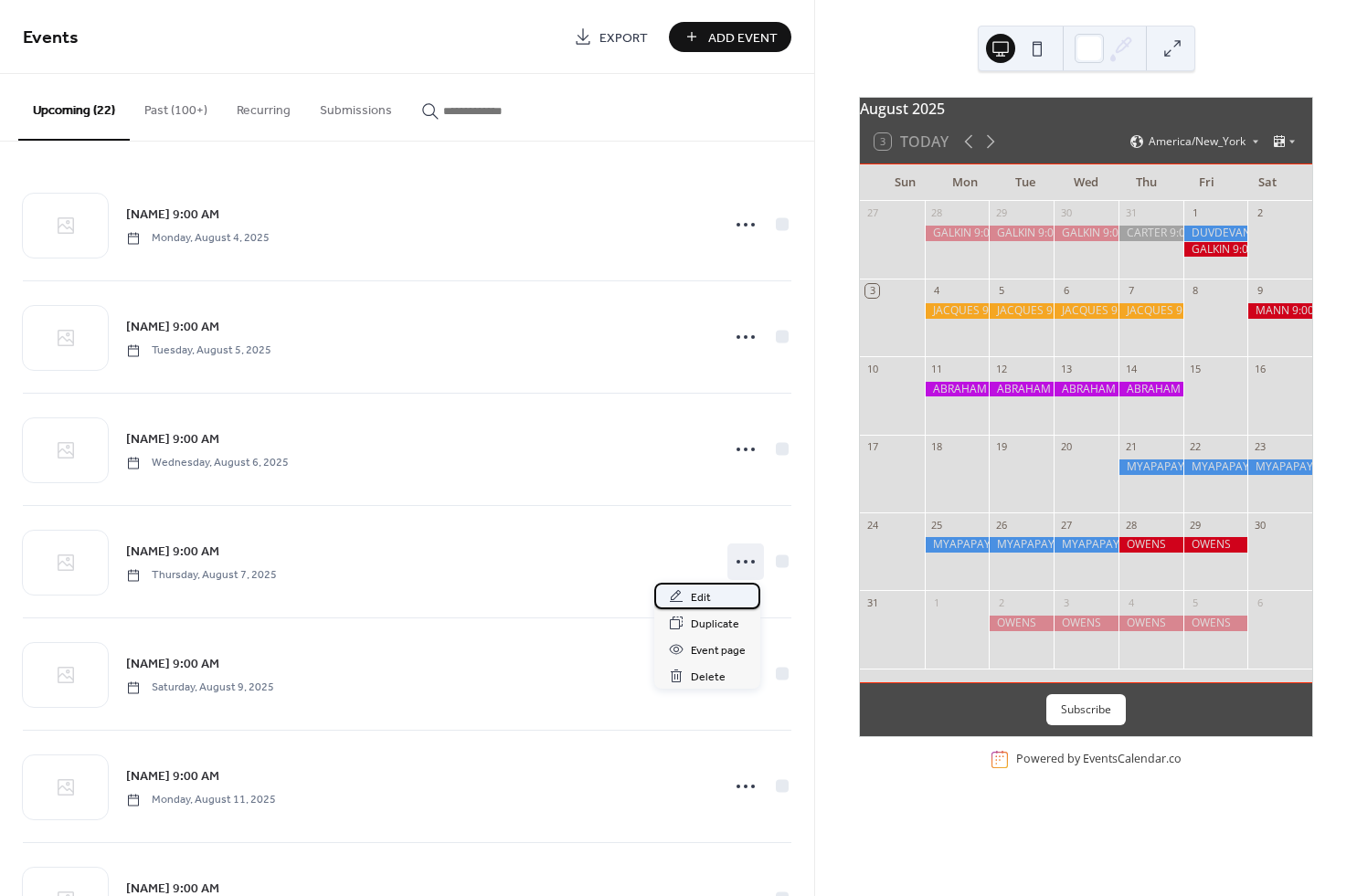 click on "Edit" at bounding box center [701, 597] 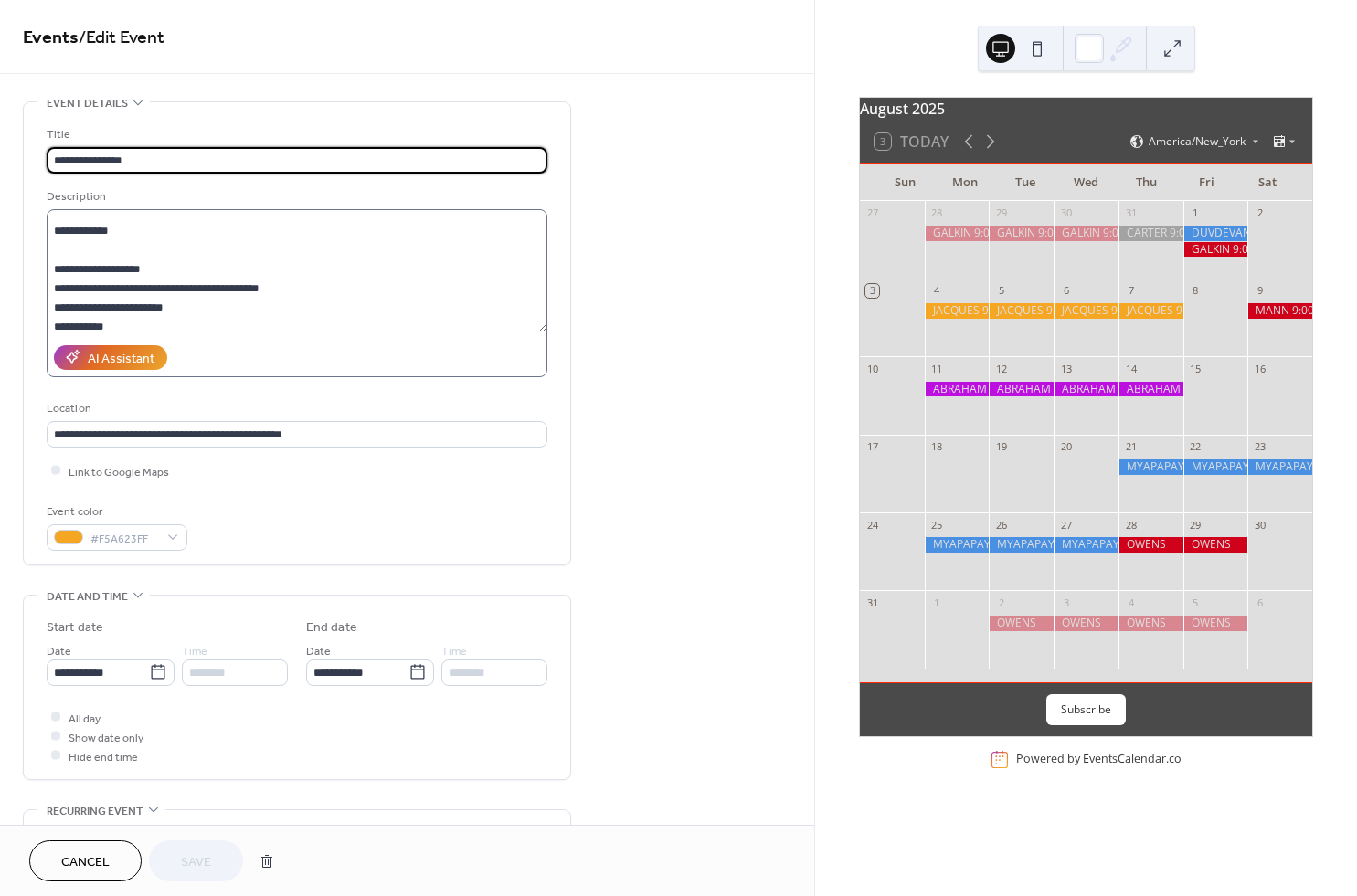 scroll, scrollTop: 75, scrollLeft: 0, axis: vertical 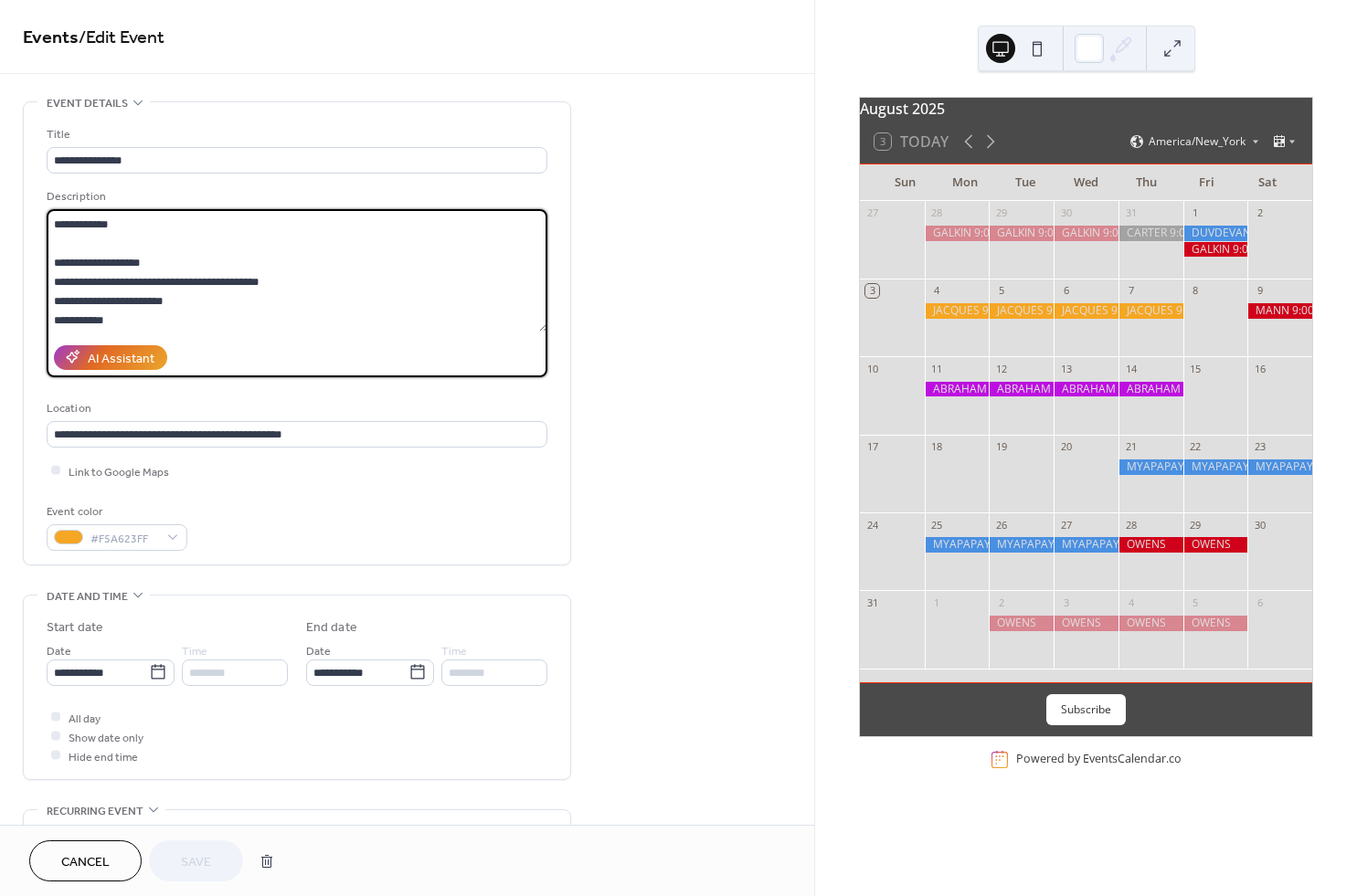 drag, startPoint x: 53, startPoint y: 258, endPoint x: 146, endPoint y: 320, distance: 111.77209 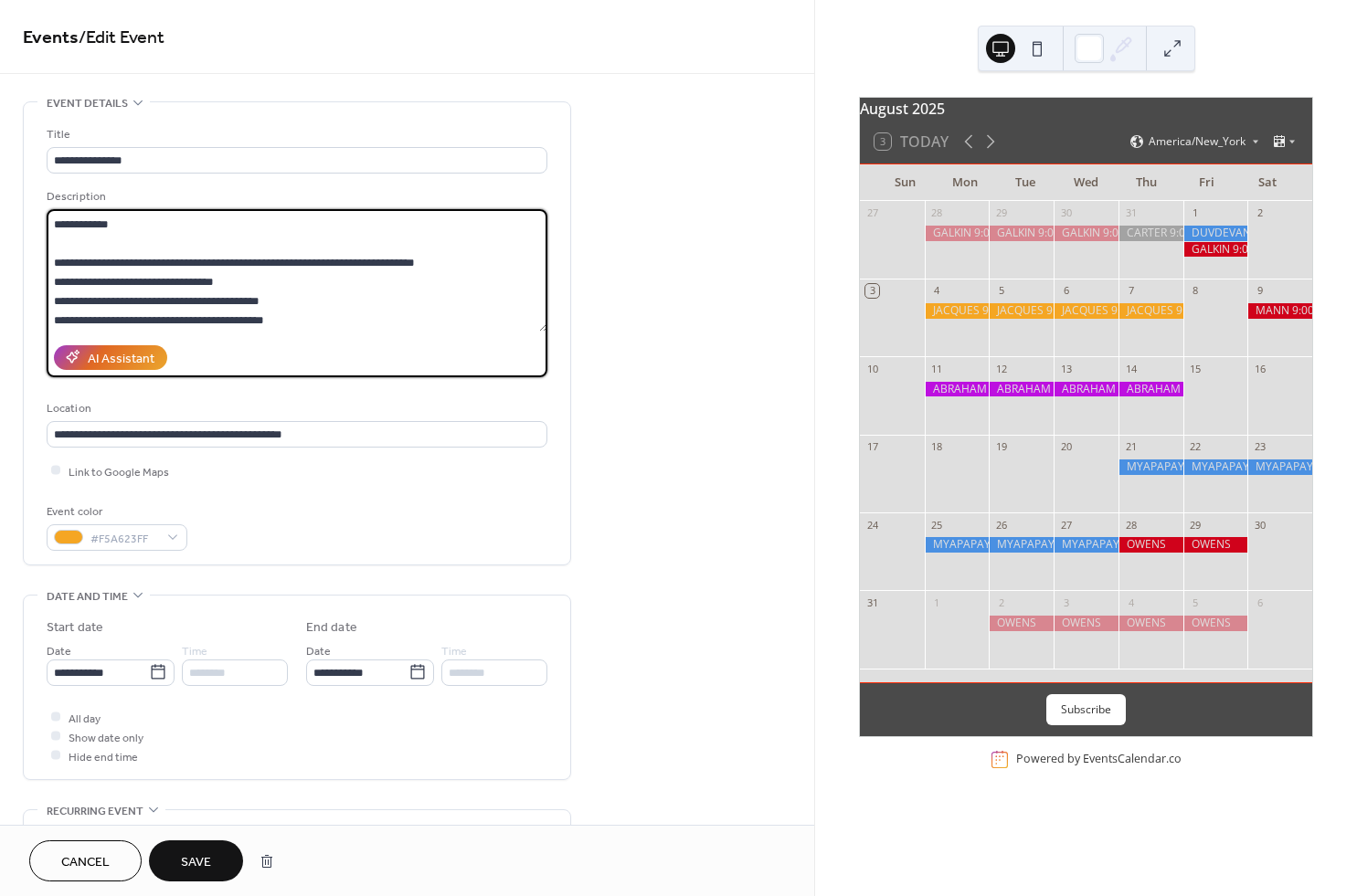 type on "**********" 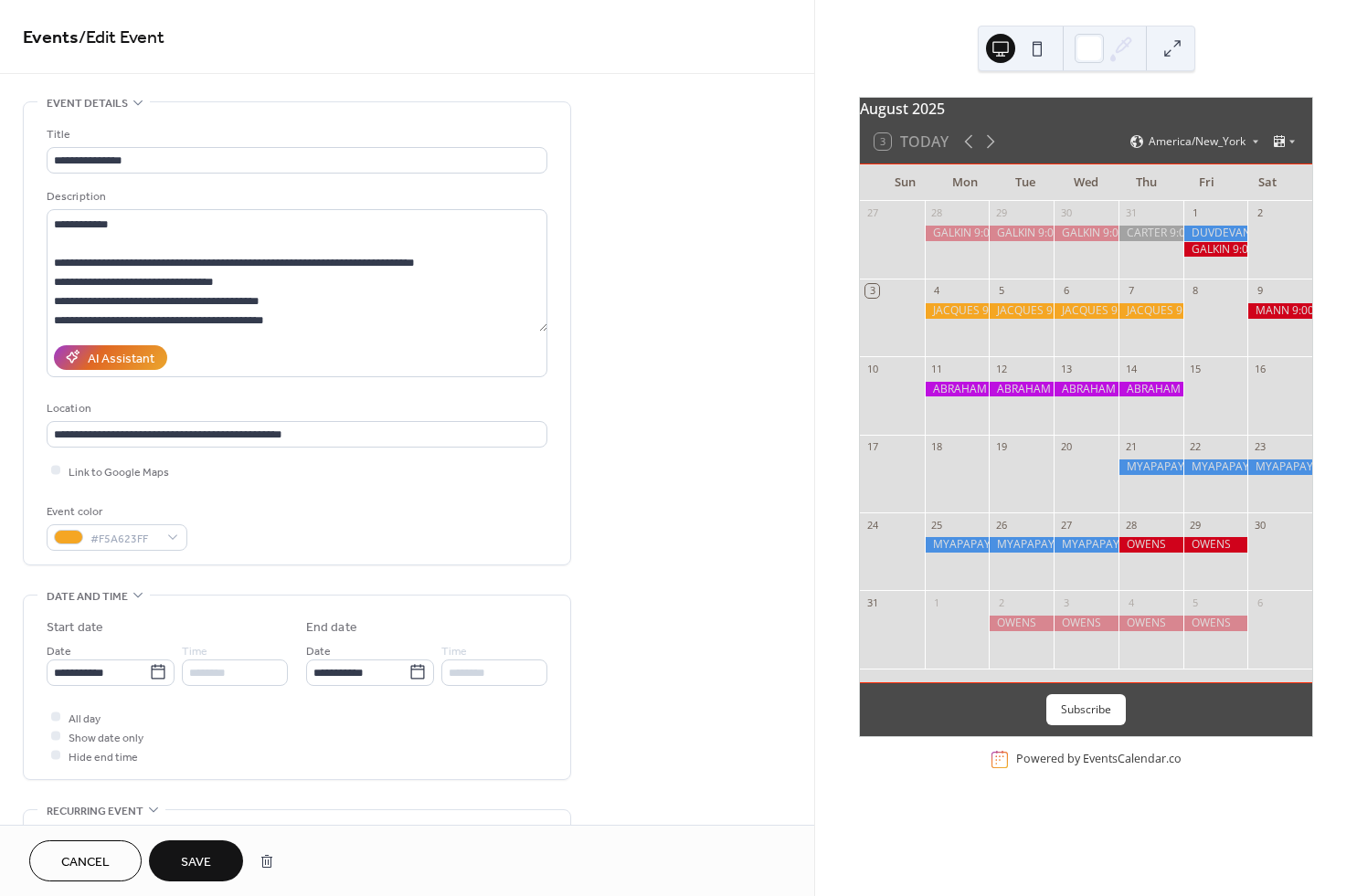 click on "Save" at bounding box center [196, 862] 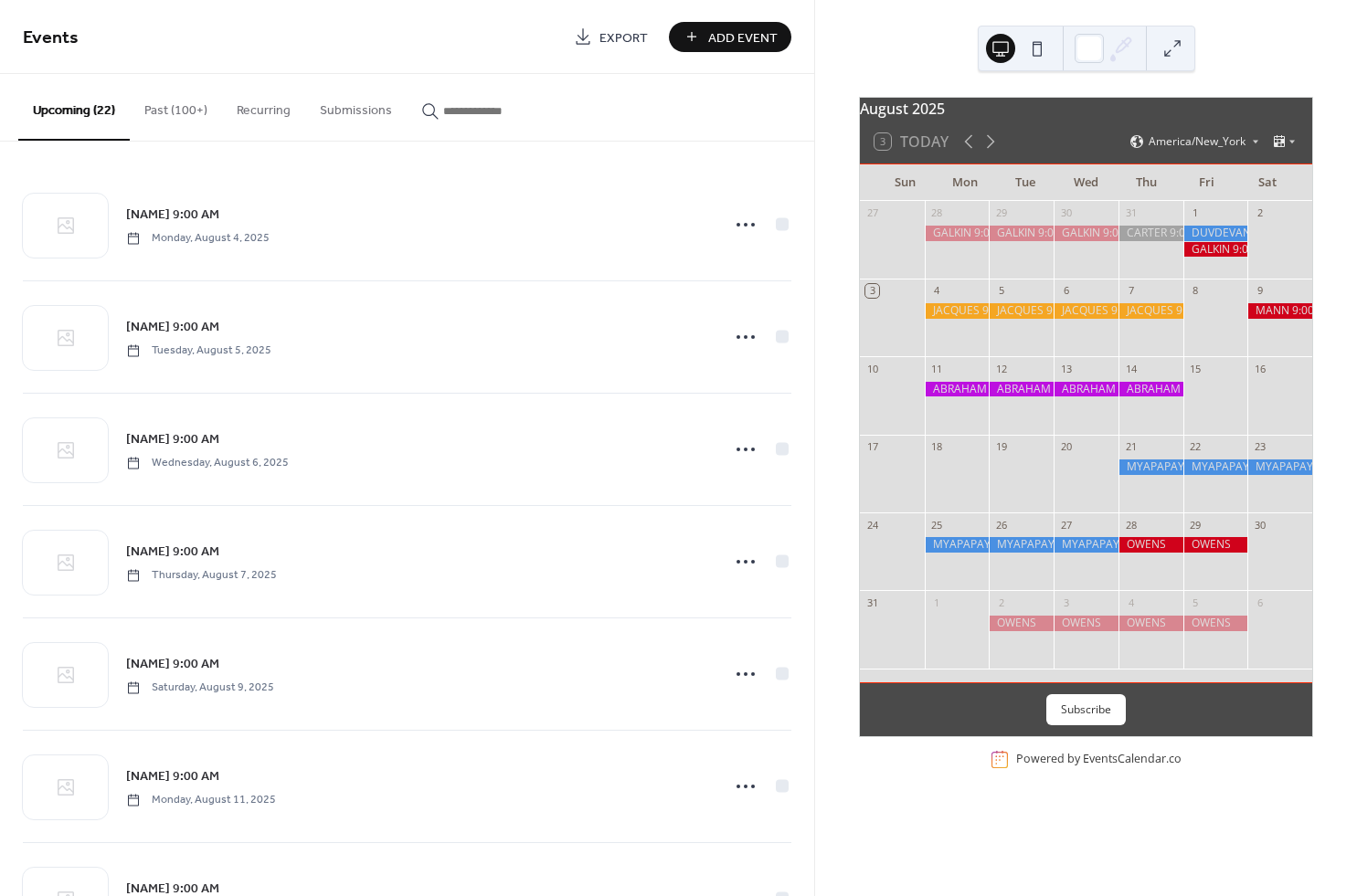 click at bounding box center (957, 311) 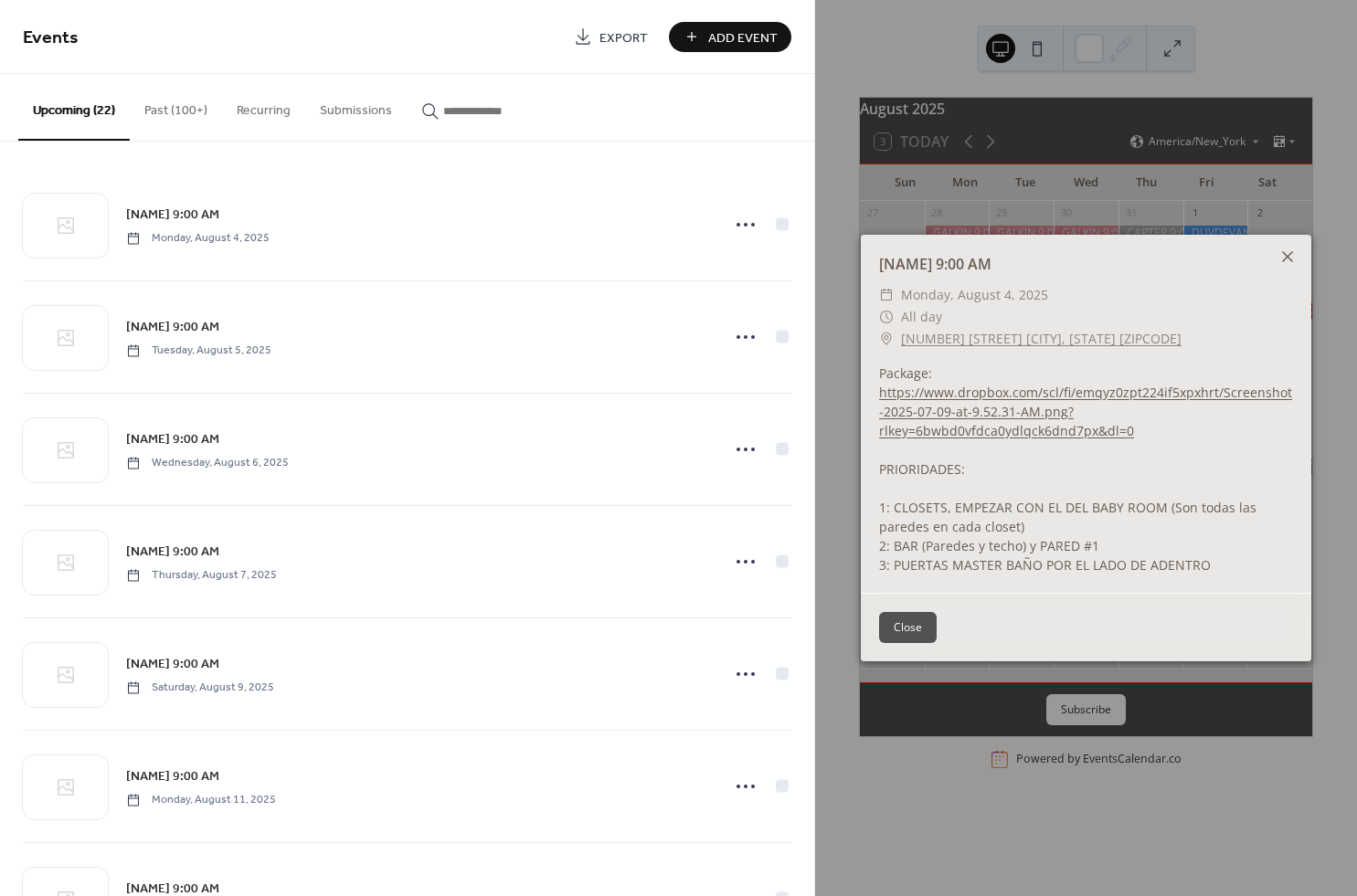click 